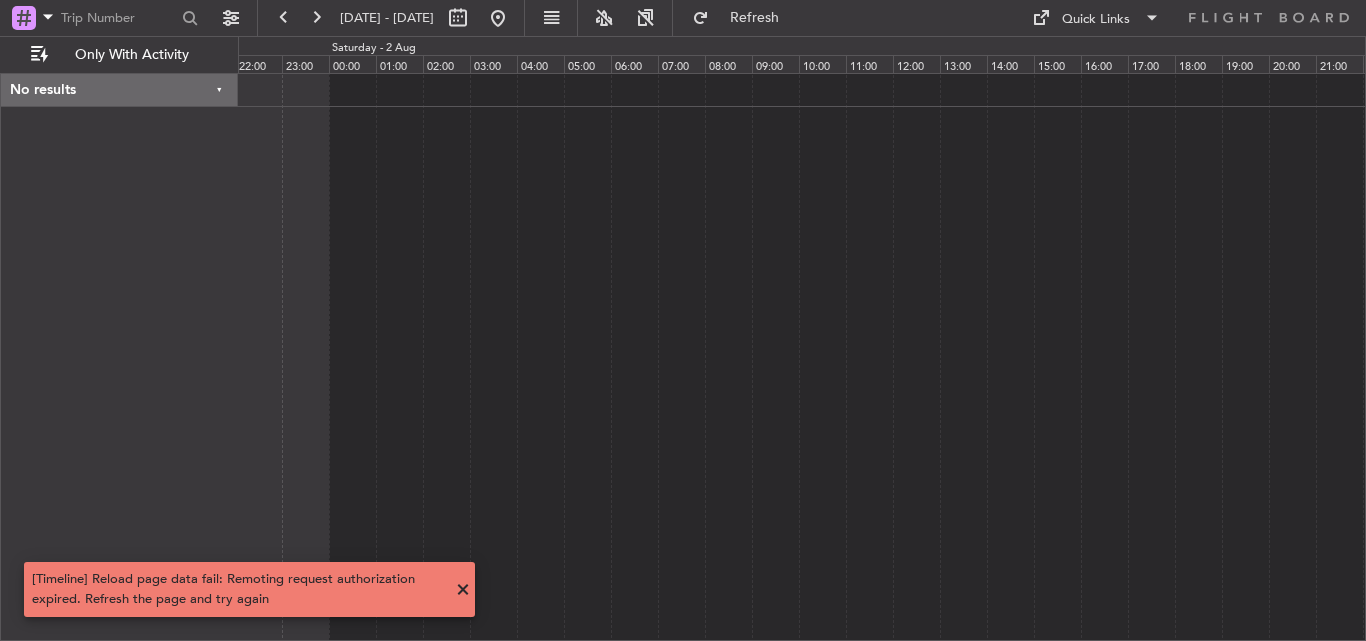 scroll, scrollTop: 0, scrollLeft: 0, axis: both 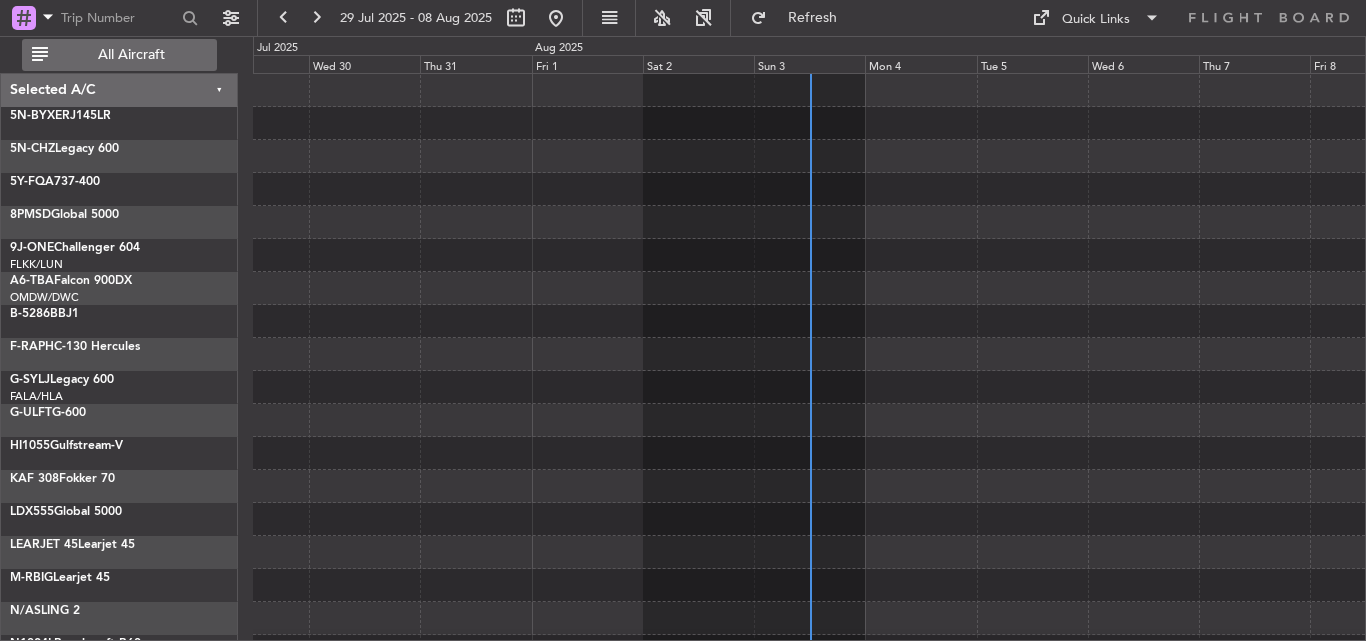 click on "All Aircraft" at bounding box center (131, 55) 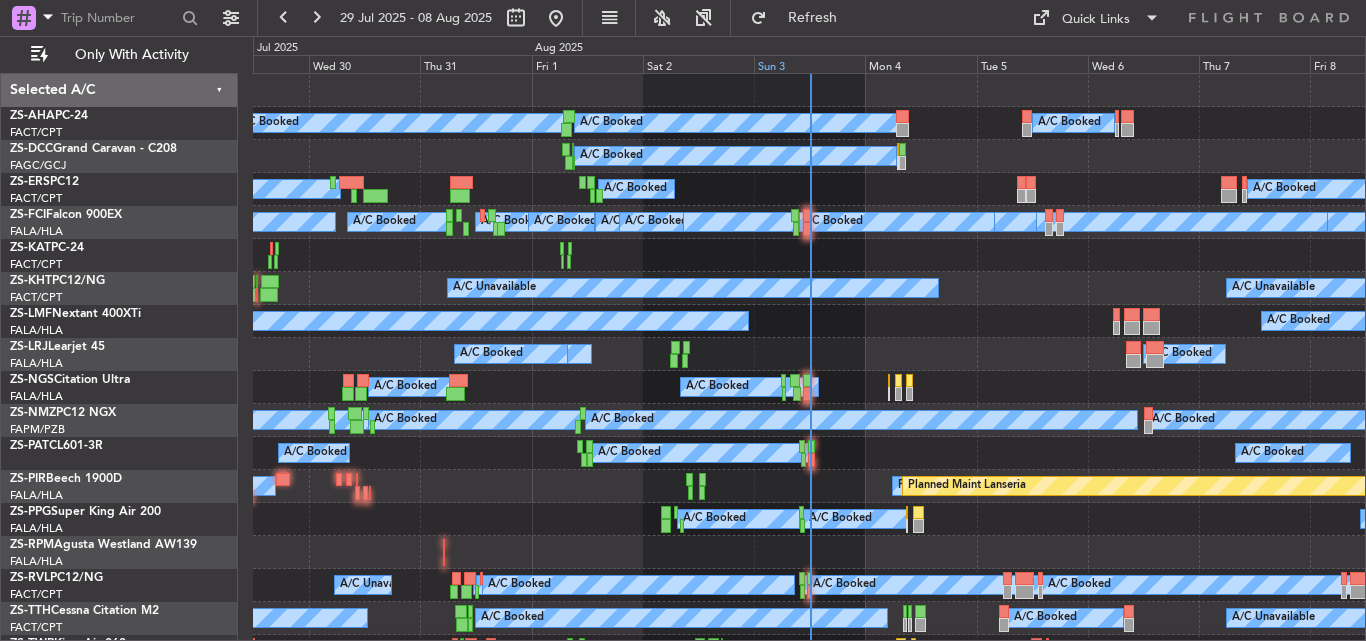 click on "Sun 3" 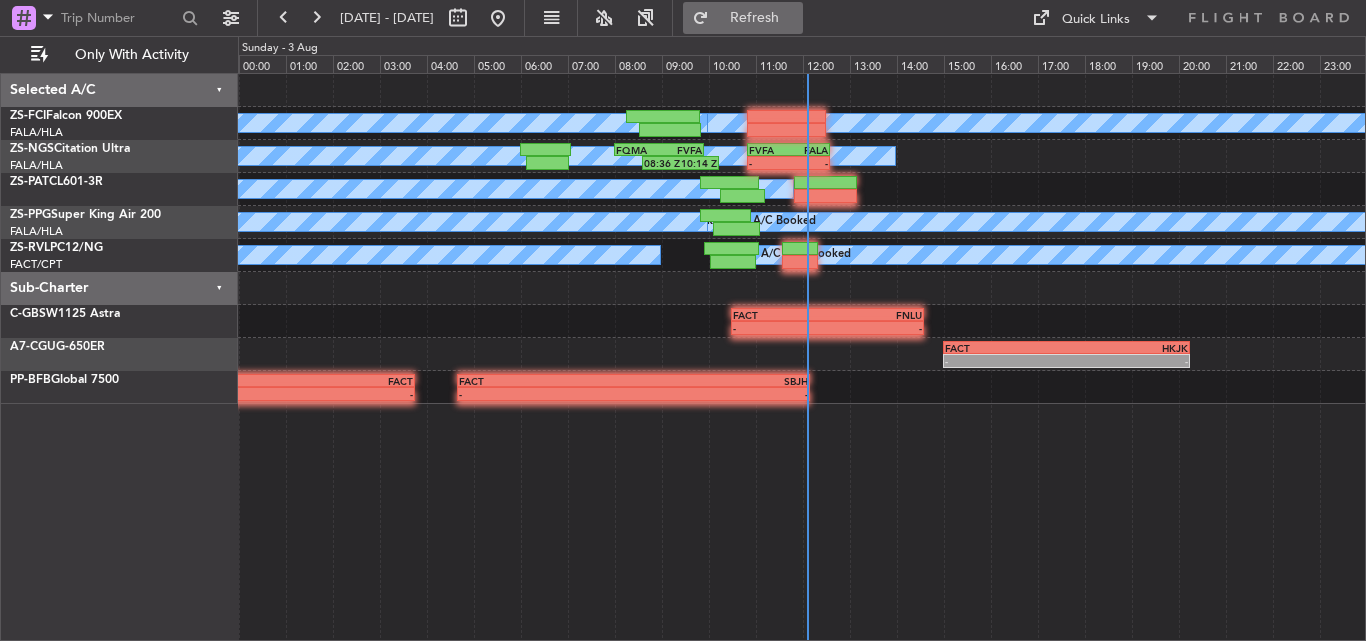 click on "Refresh" 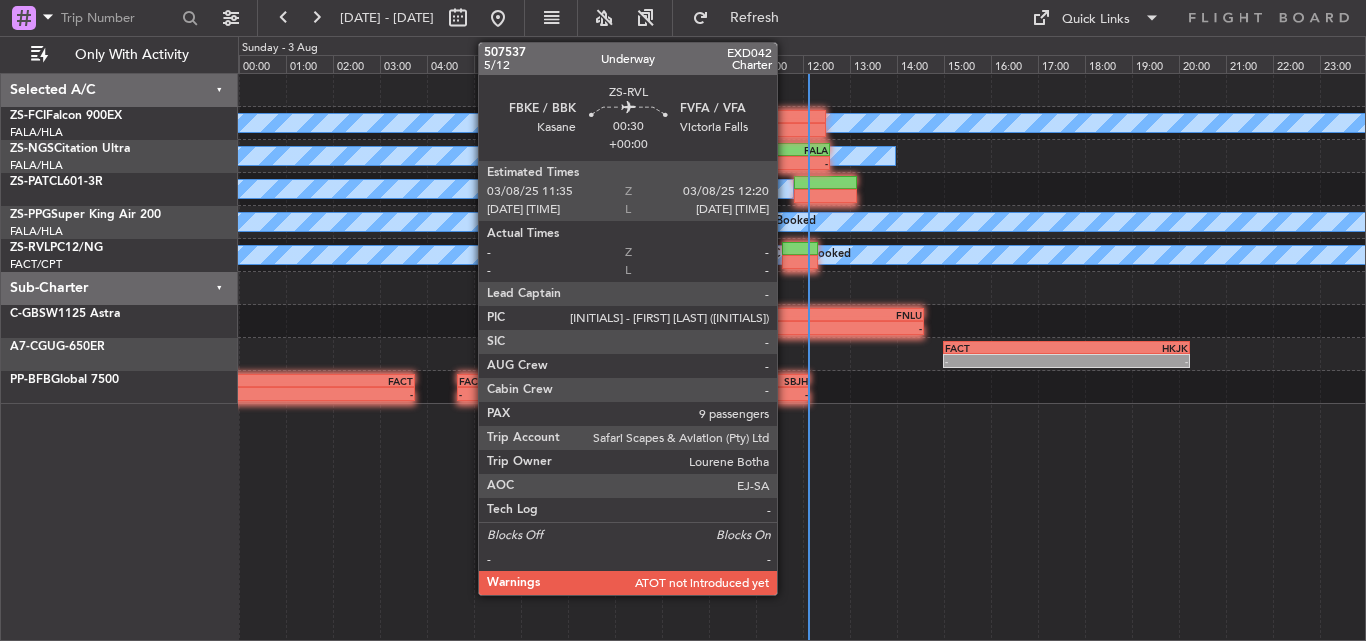 click 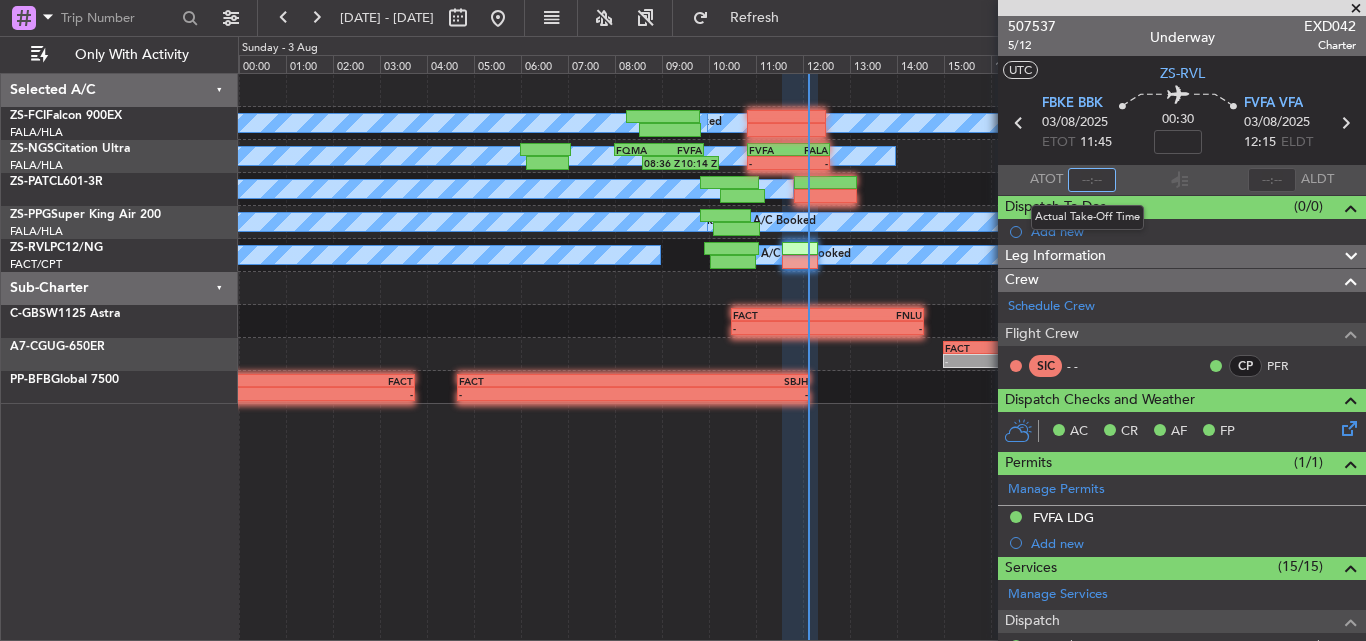 click at bounding box center (1092, 180) 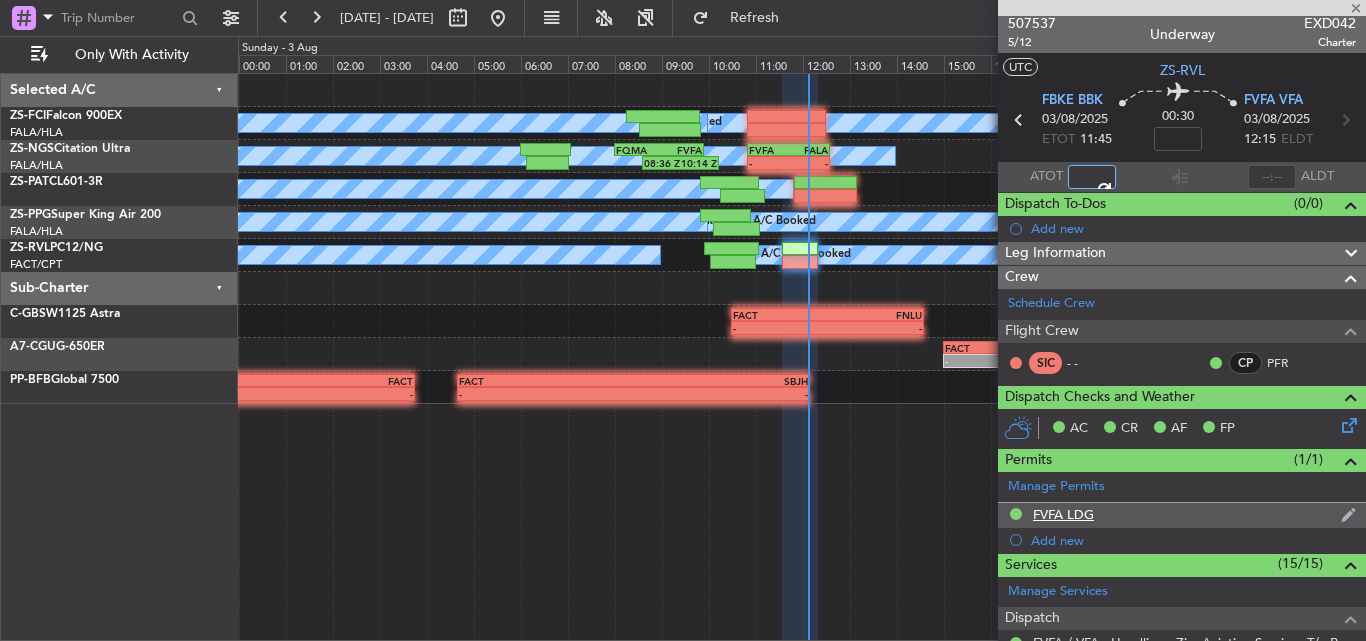 scroll, scrollTop: 0, scrollLeft: 0, axis: both 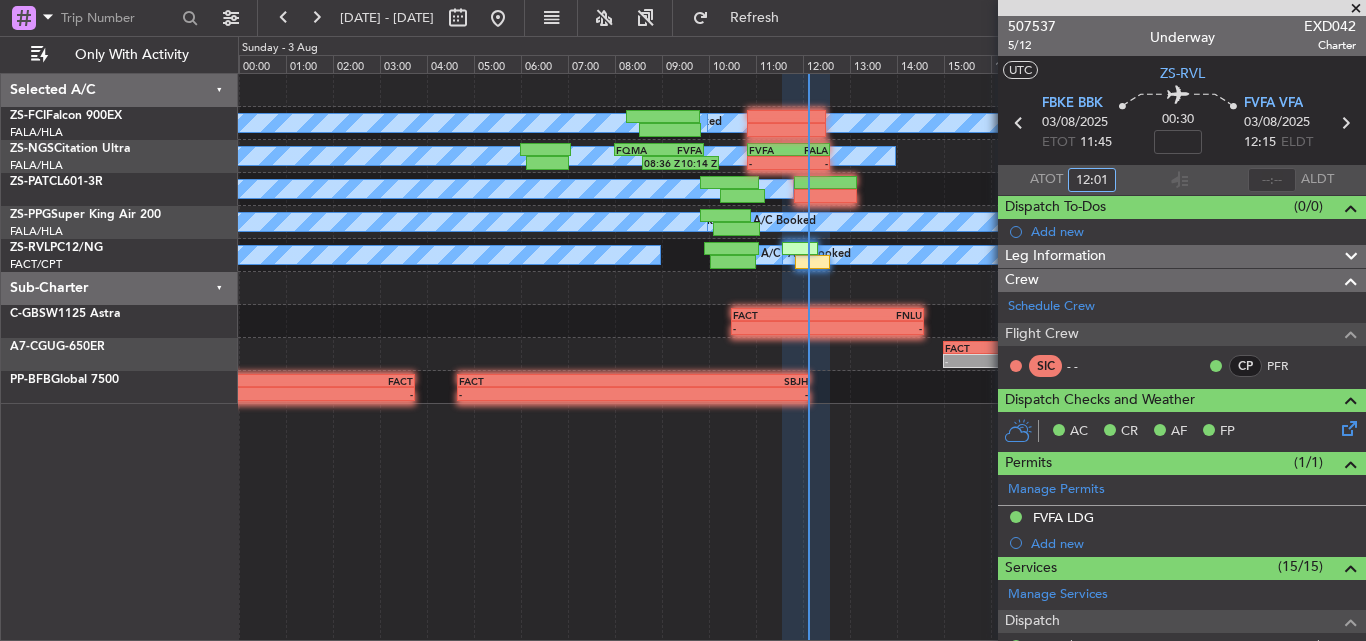 type on "12:01" 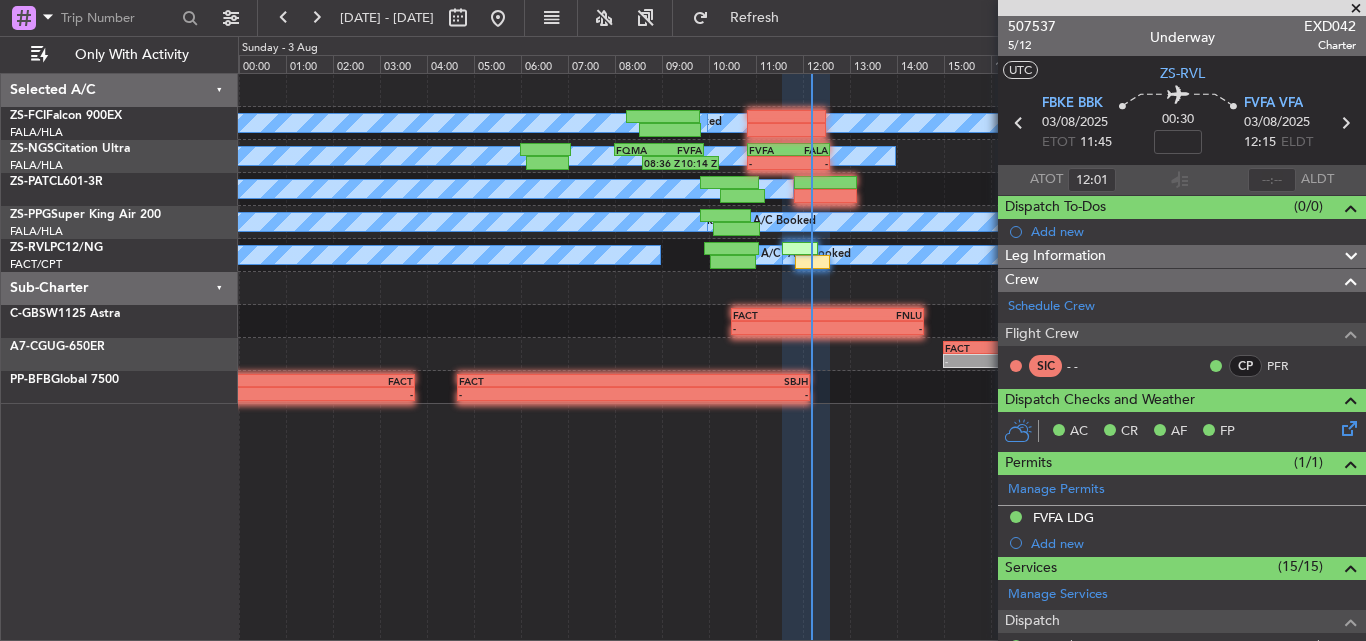 click at bounding box center (1356, 9) 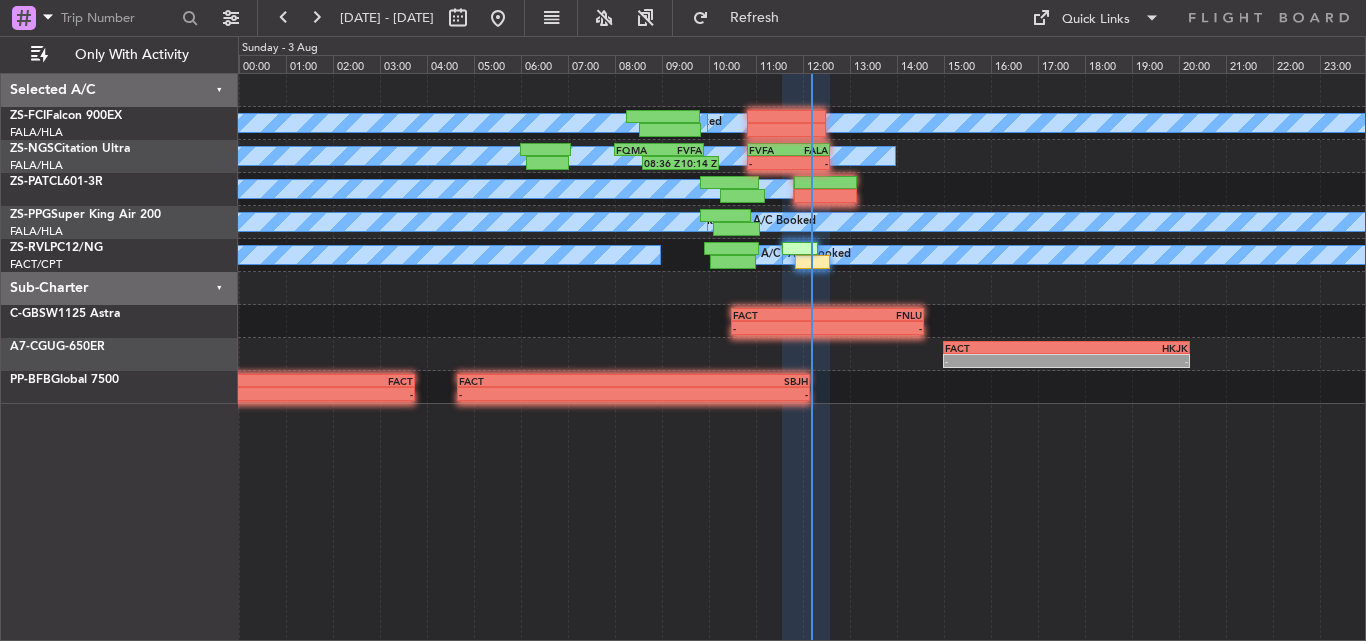 type on "0" 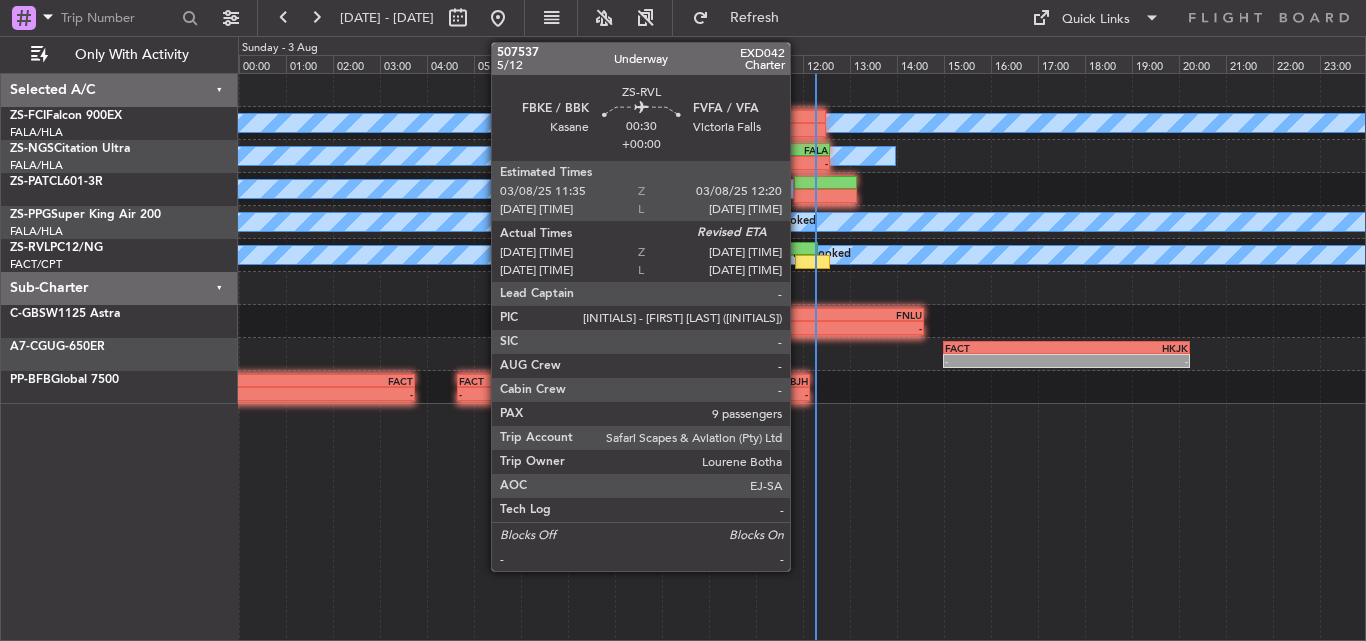click 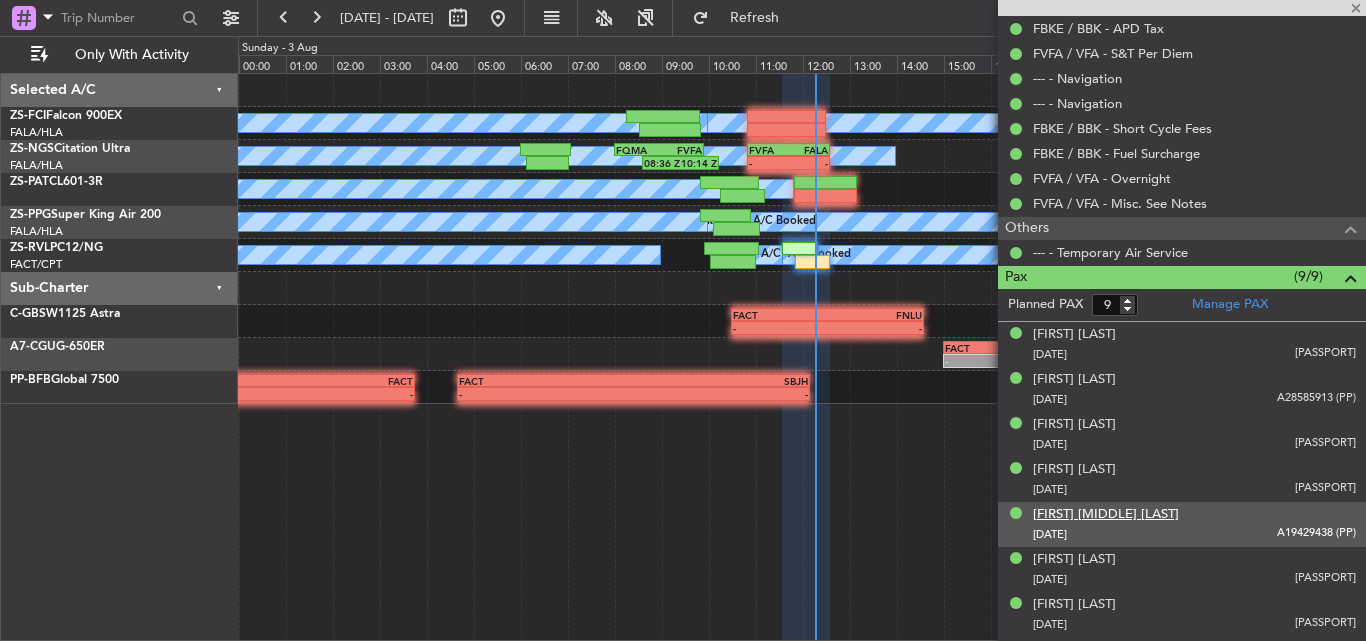 scroll, scrollTop: 876, scrollLeft: 0, axis: vertical 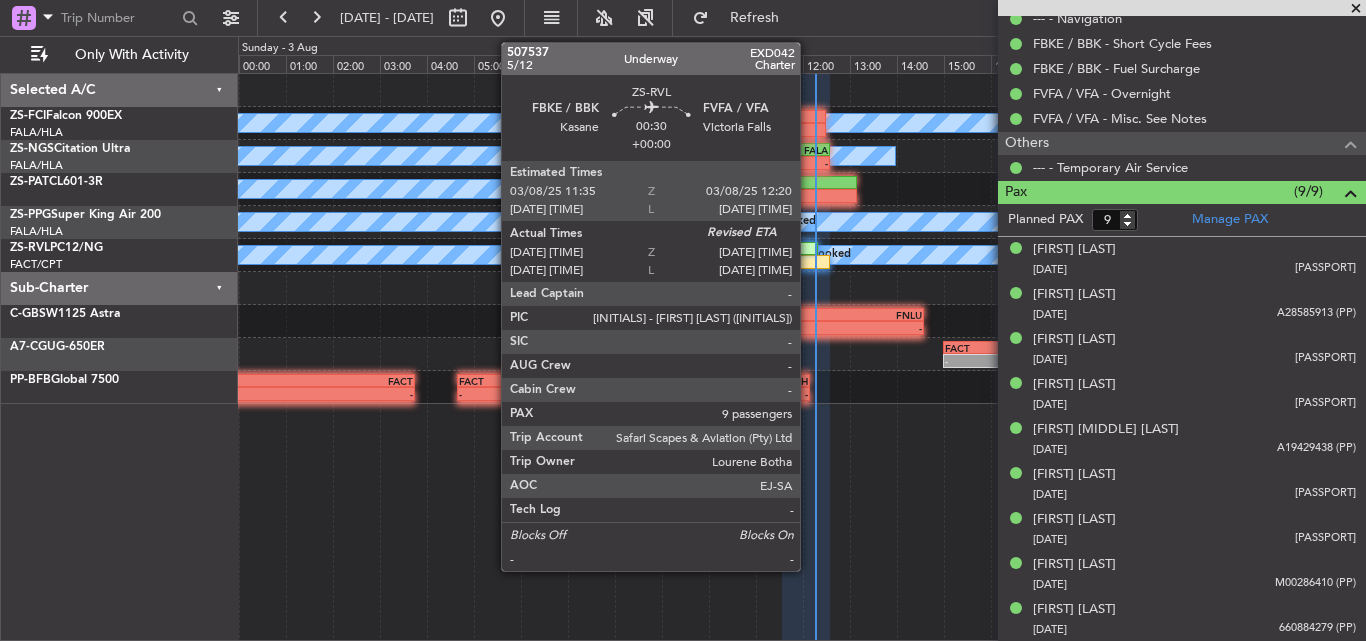click 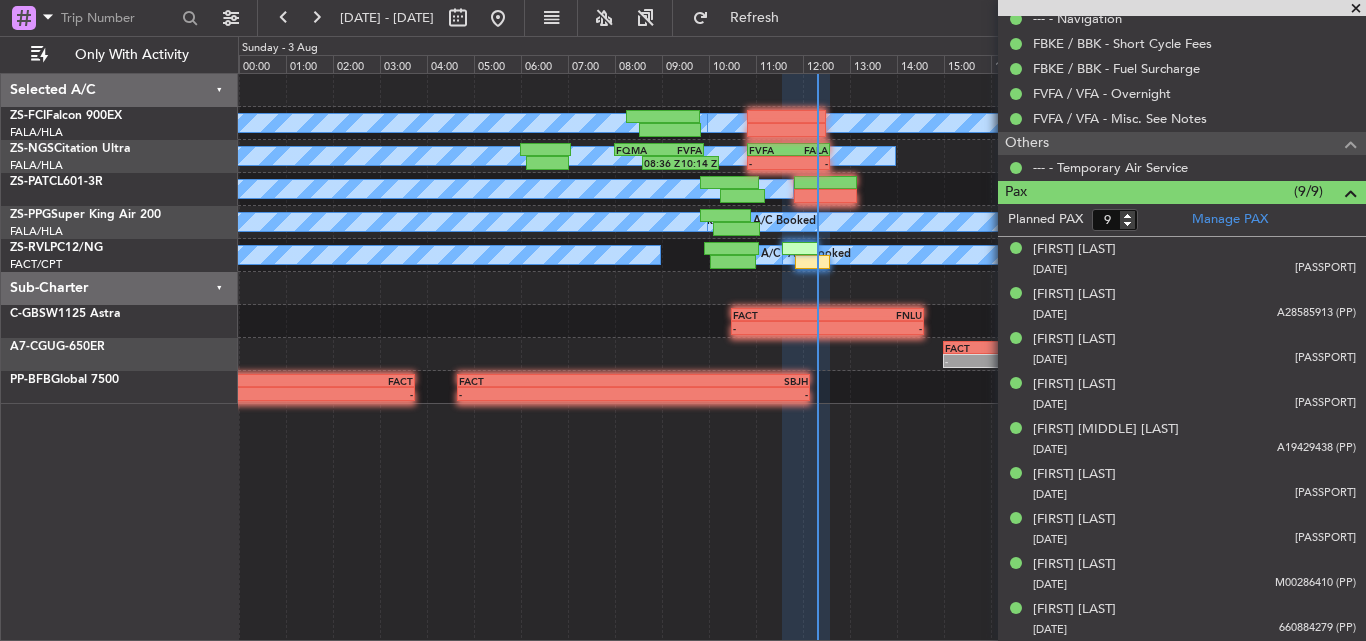 click at bounding box center (1356, 9) 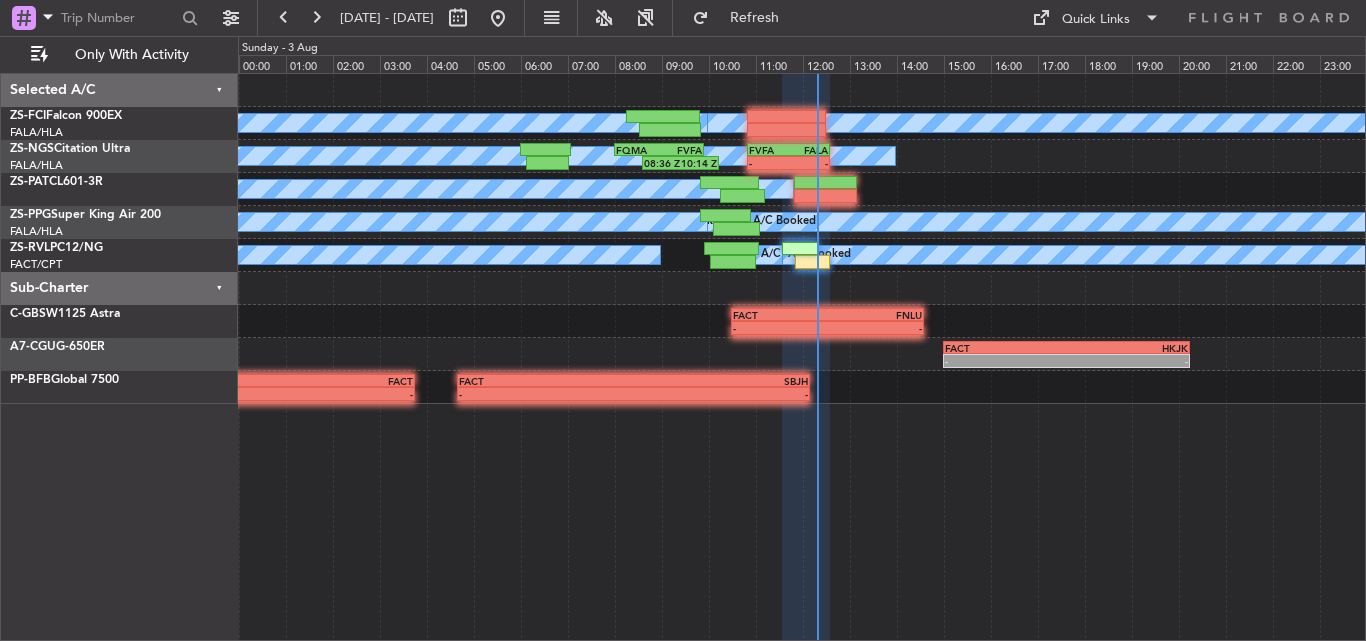 type on "0" 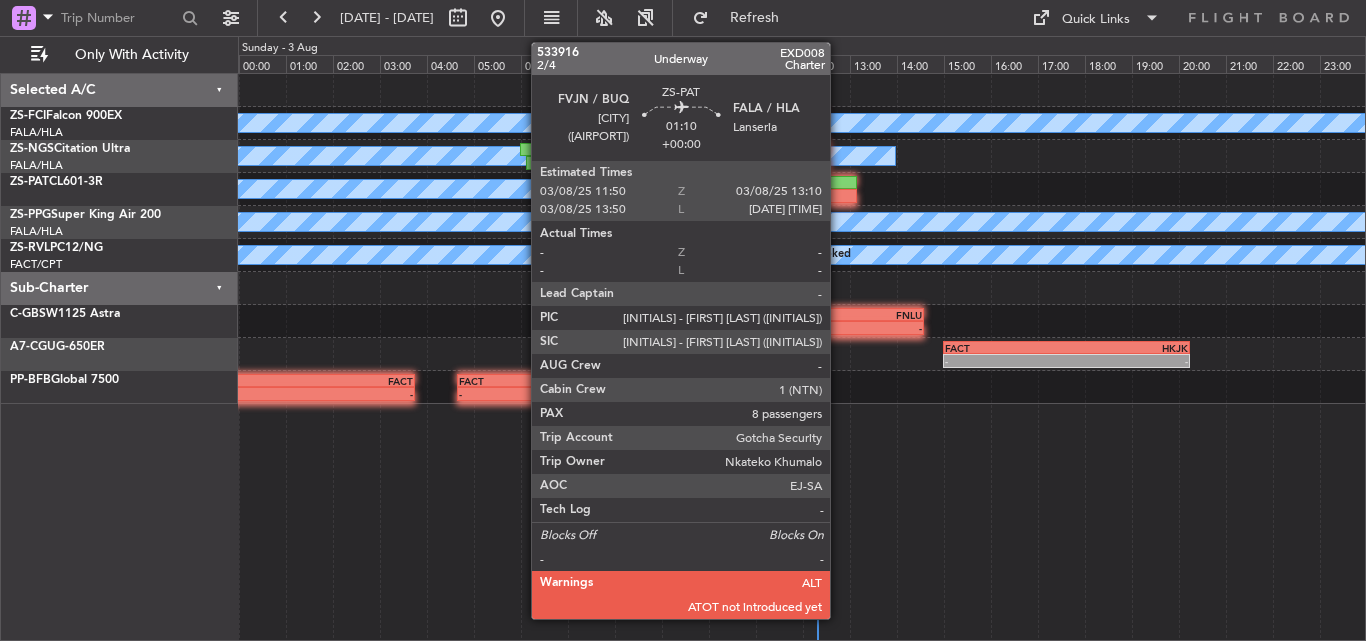 click 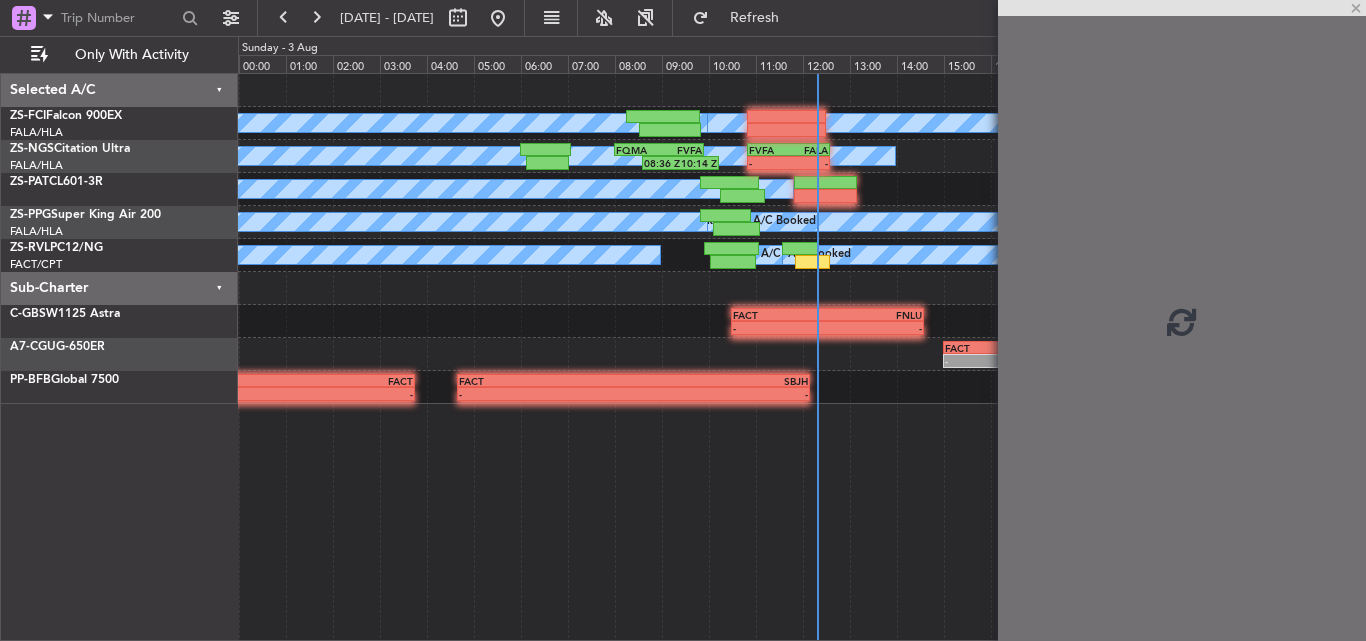 click 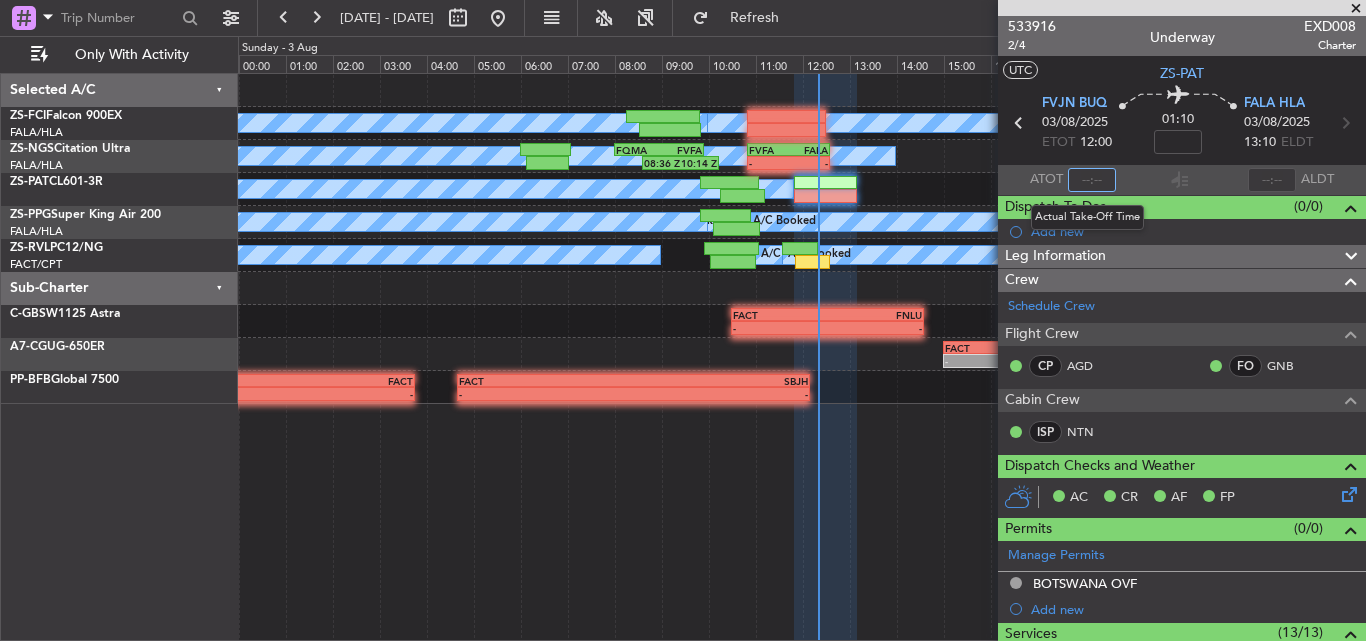 click at bounding box center (1092, 180) 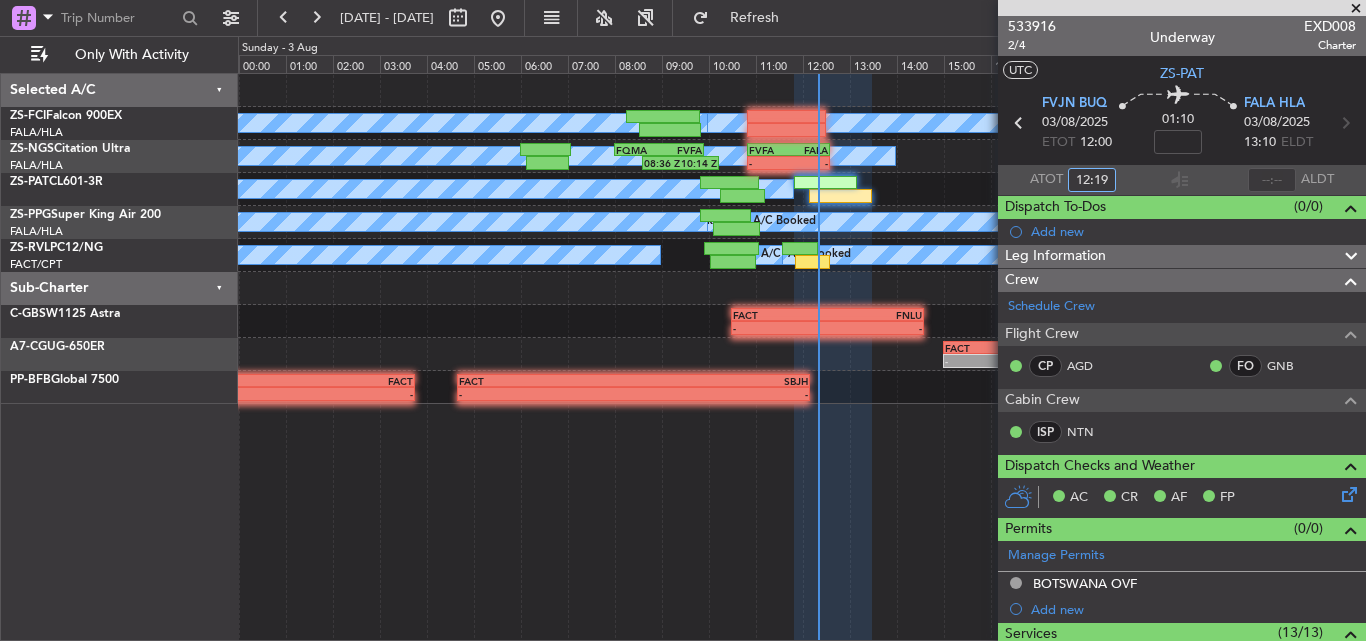 type on "12:19" 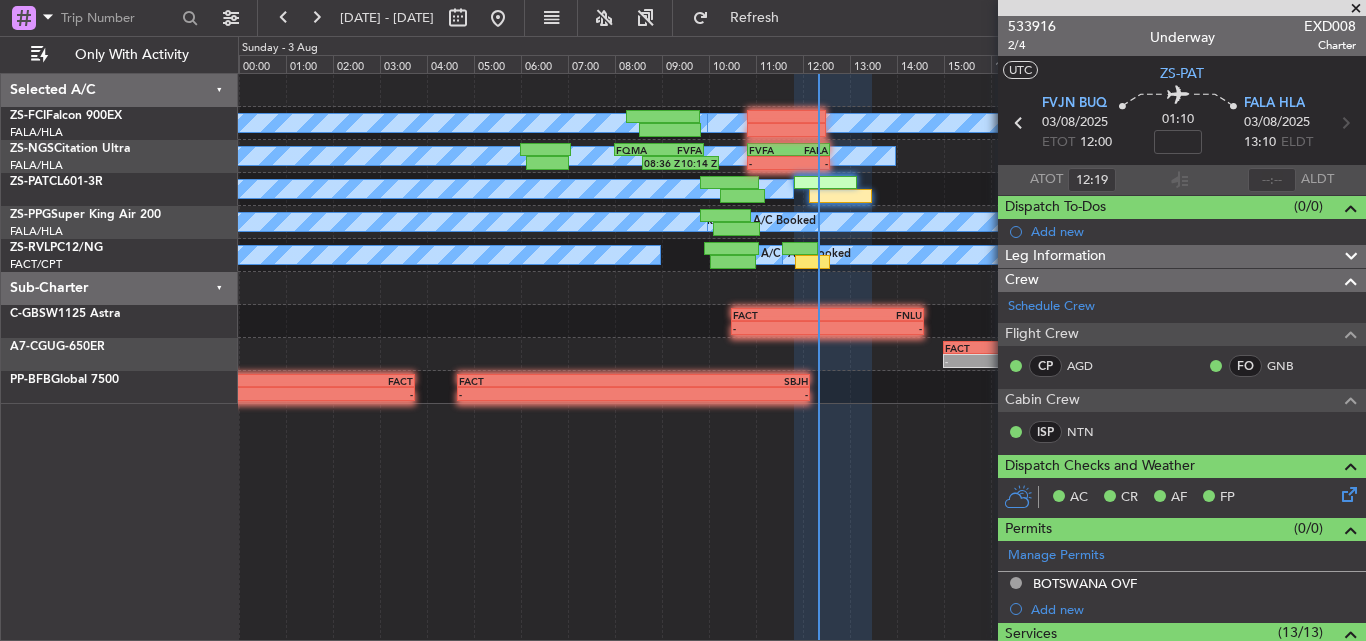 click at bounding box center (1356, 9) 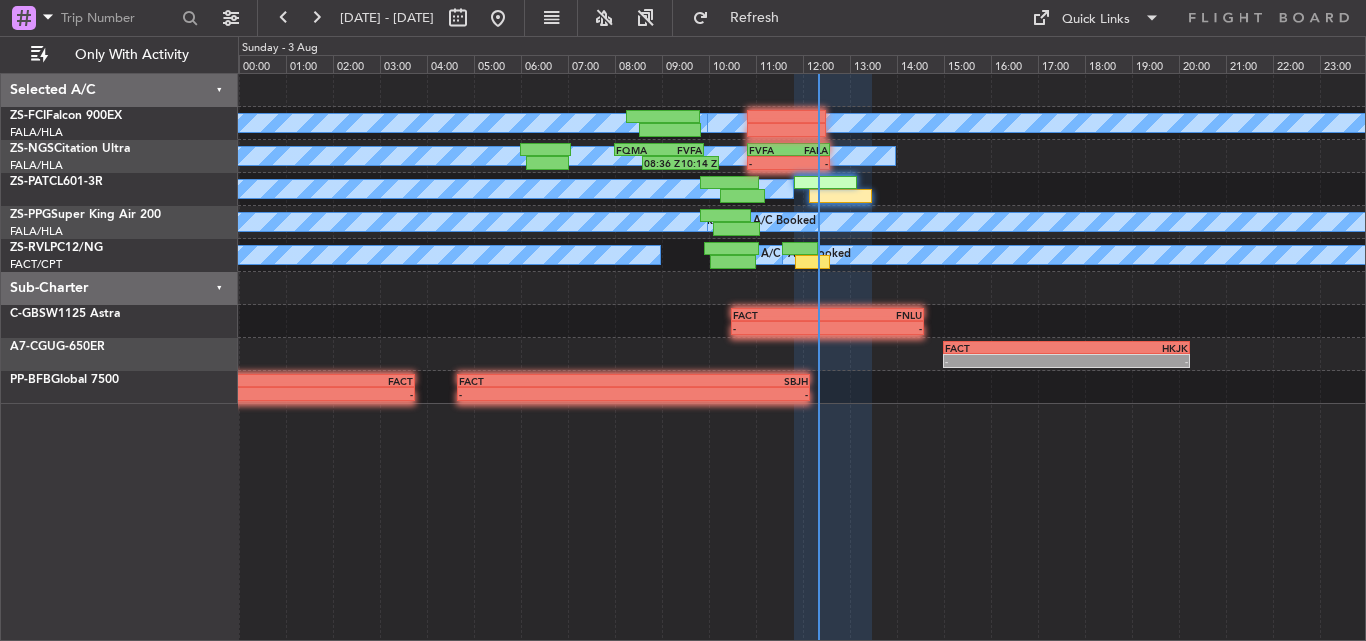 type on "0" 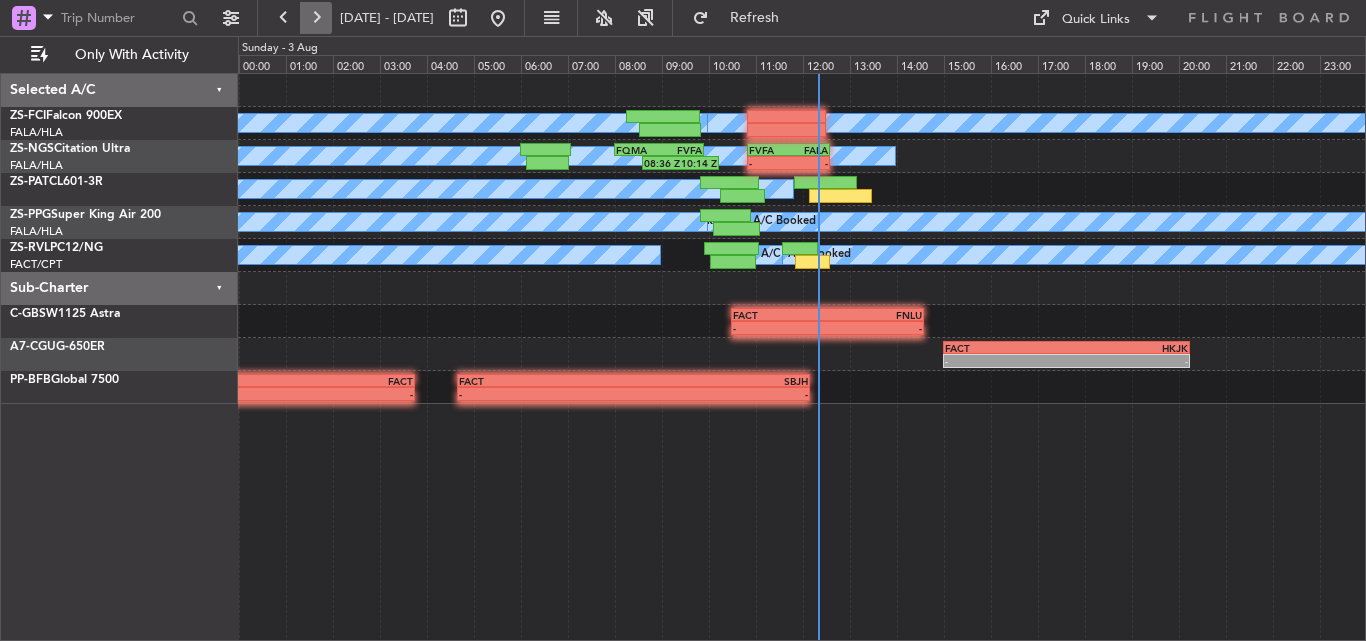 click at bounding box center [316, 18] 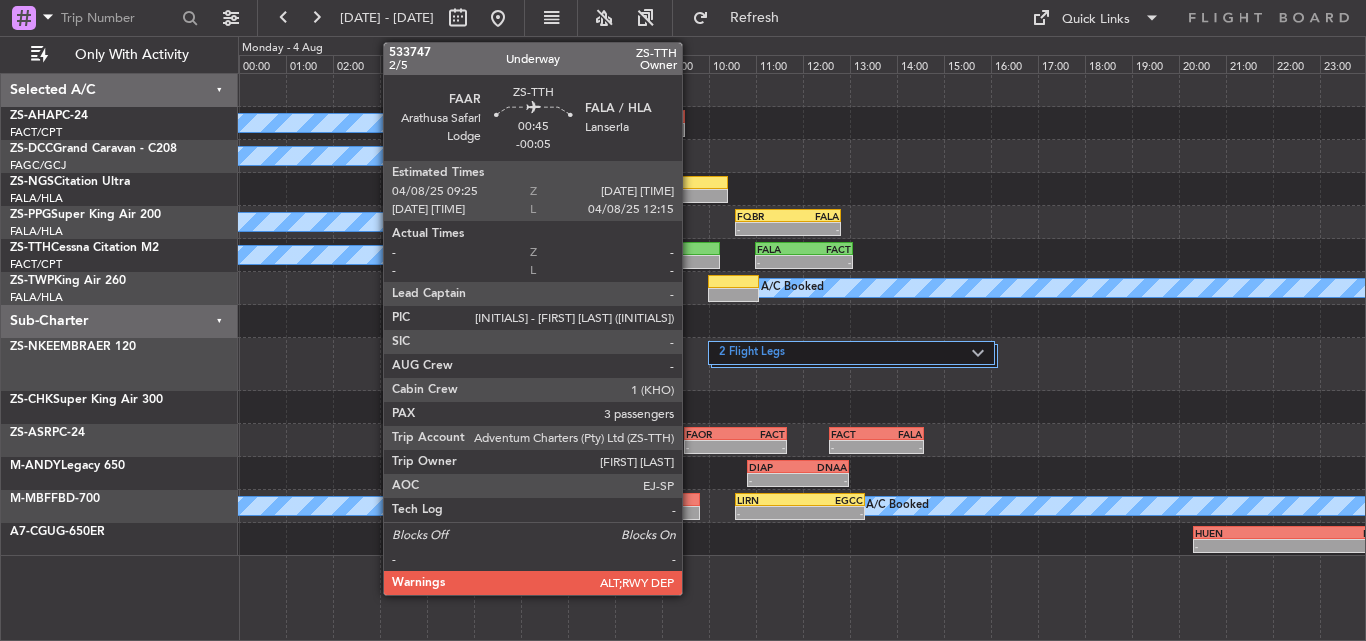 click 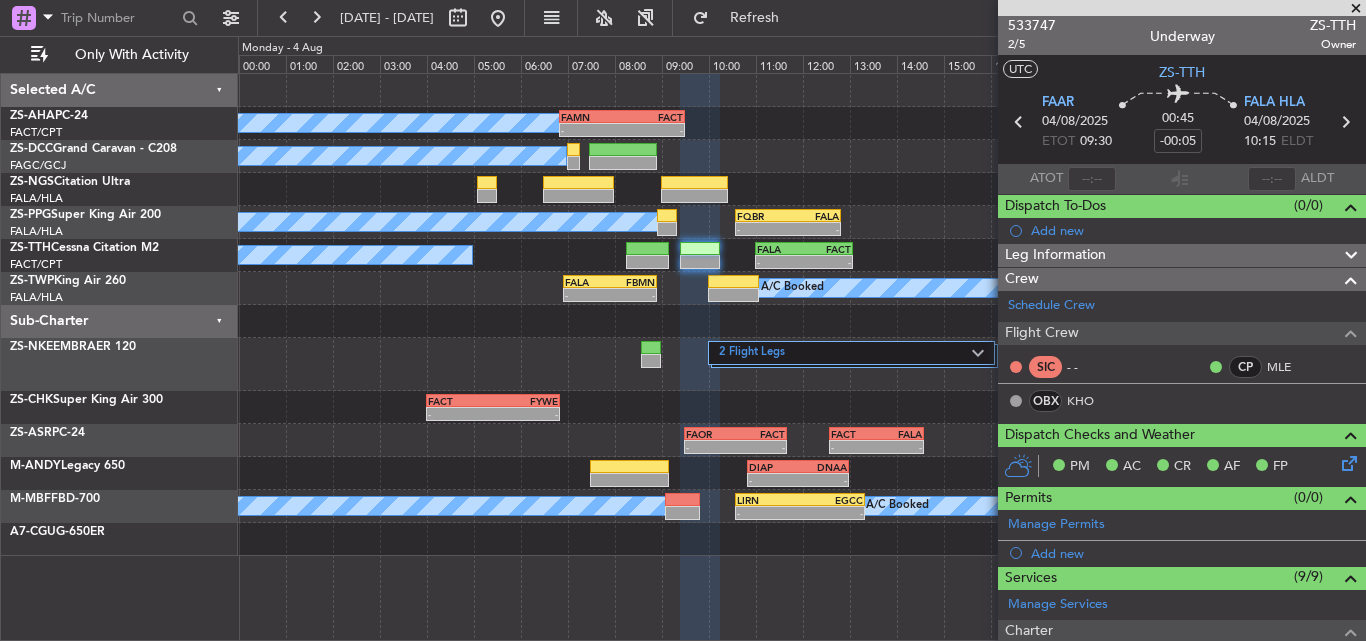 scroll, scrollTop: 0, scrollLeft: 0, axis: both 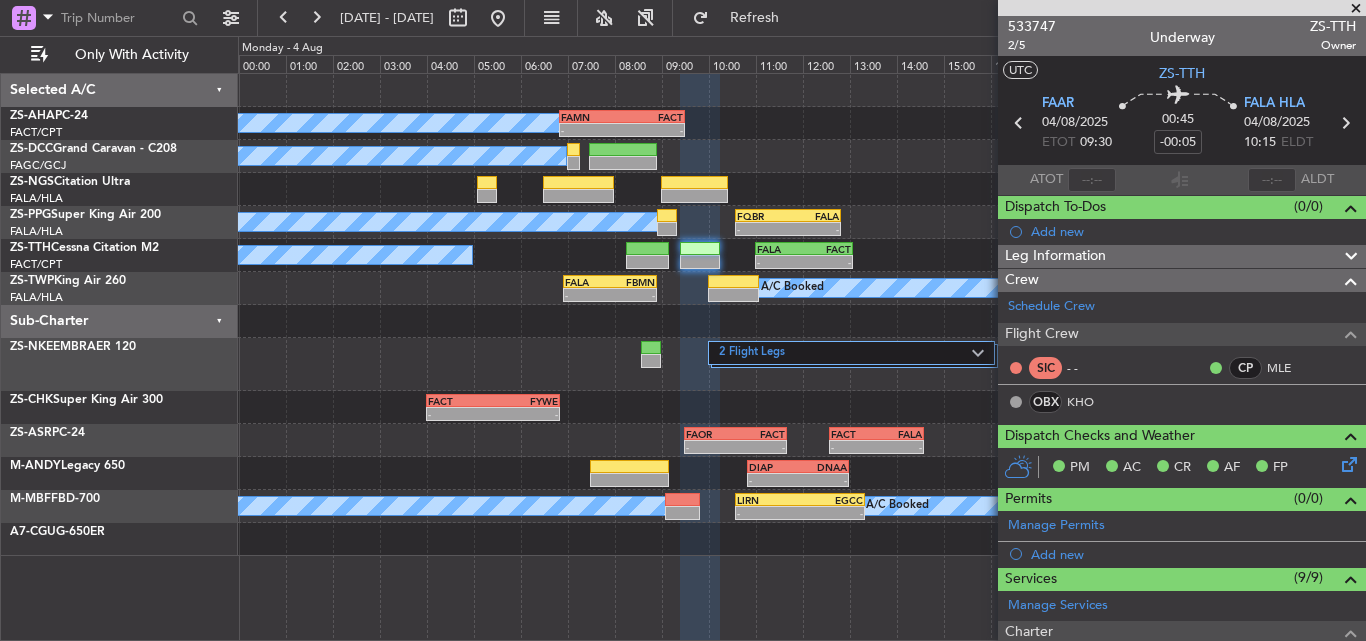 click at bounding box center (1356, 9) 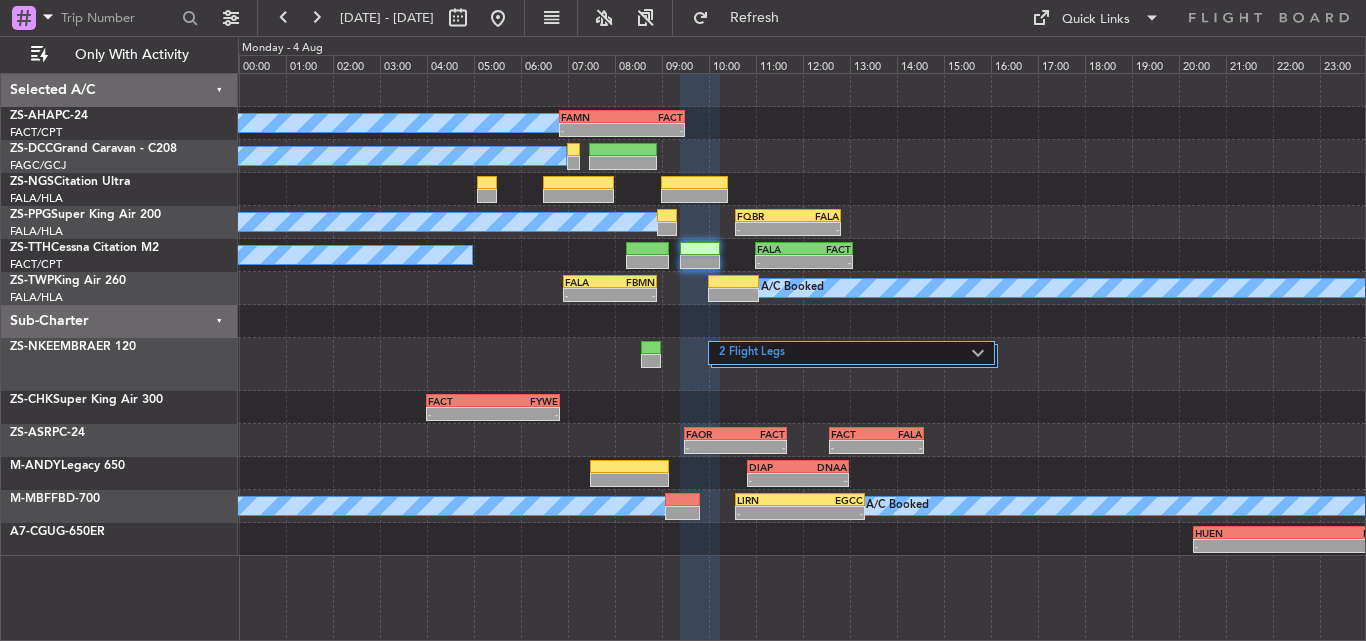 type on "0" 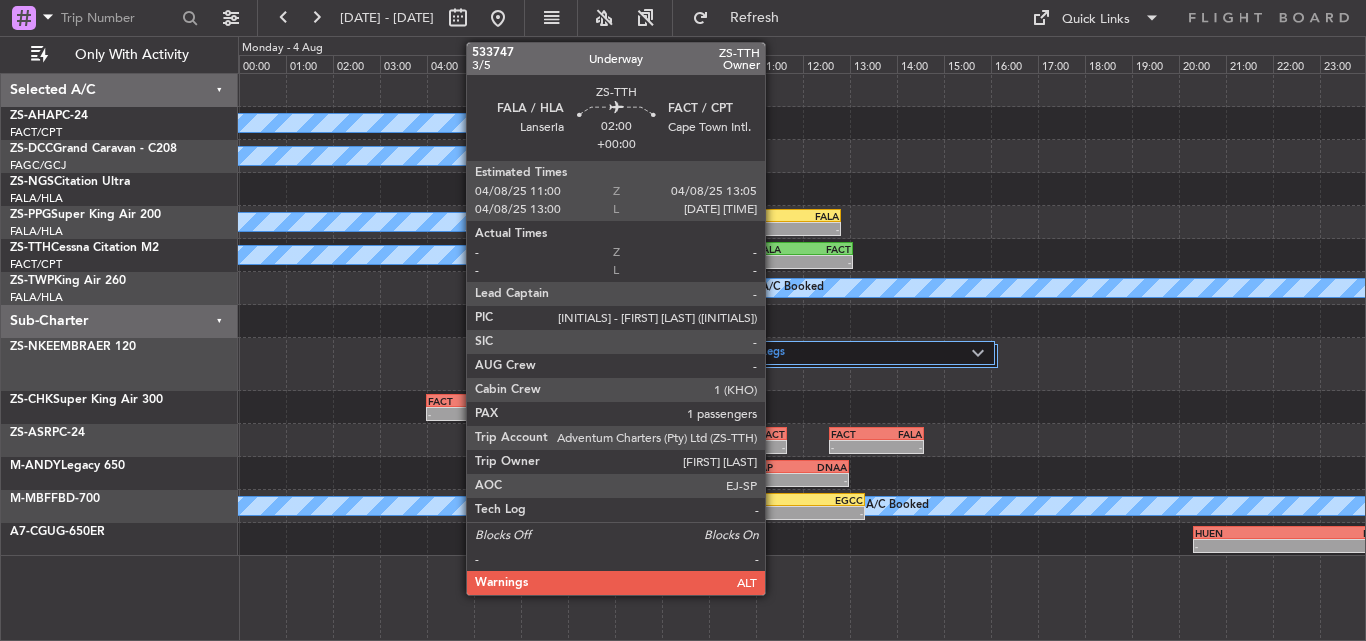 click on "-" 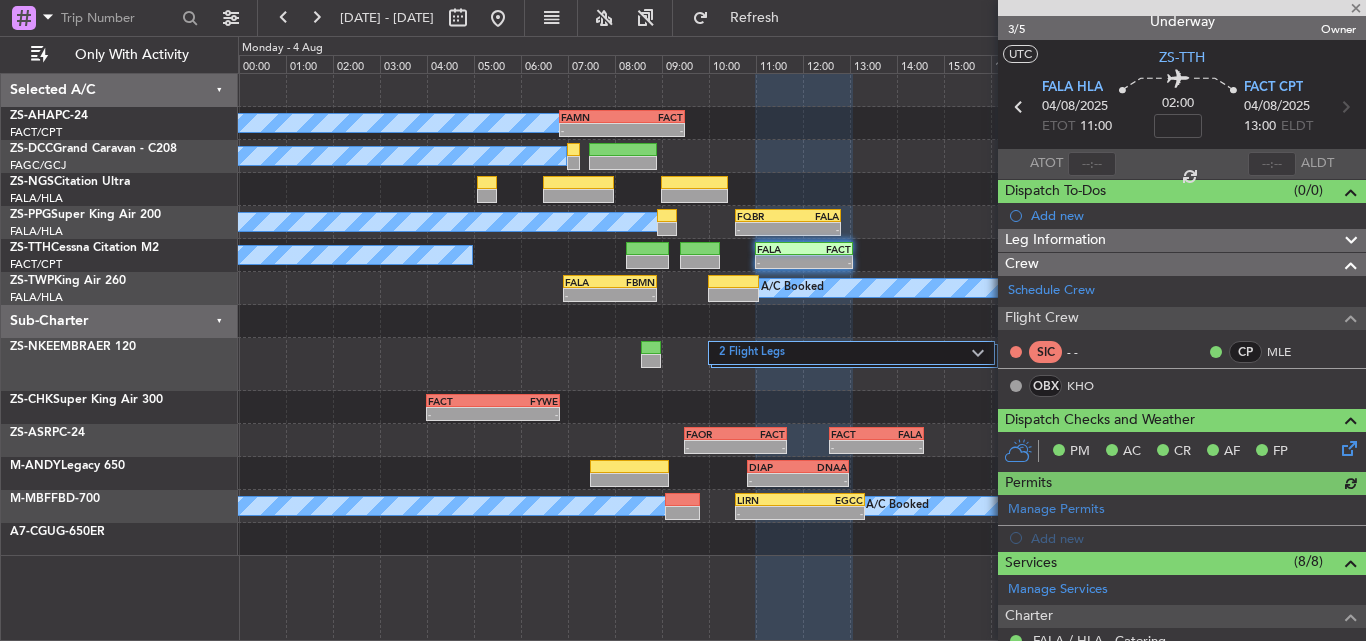 scroll, scrollTop: 0, scrollLeft: 0, axis: both 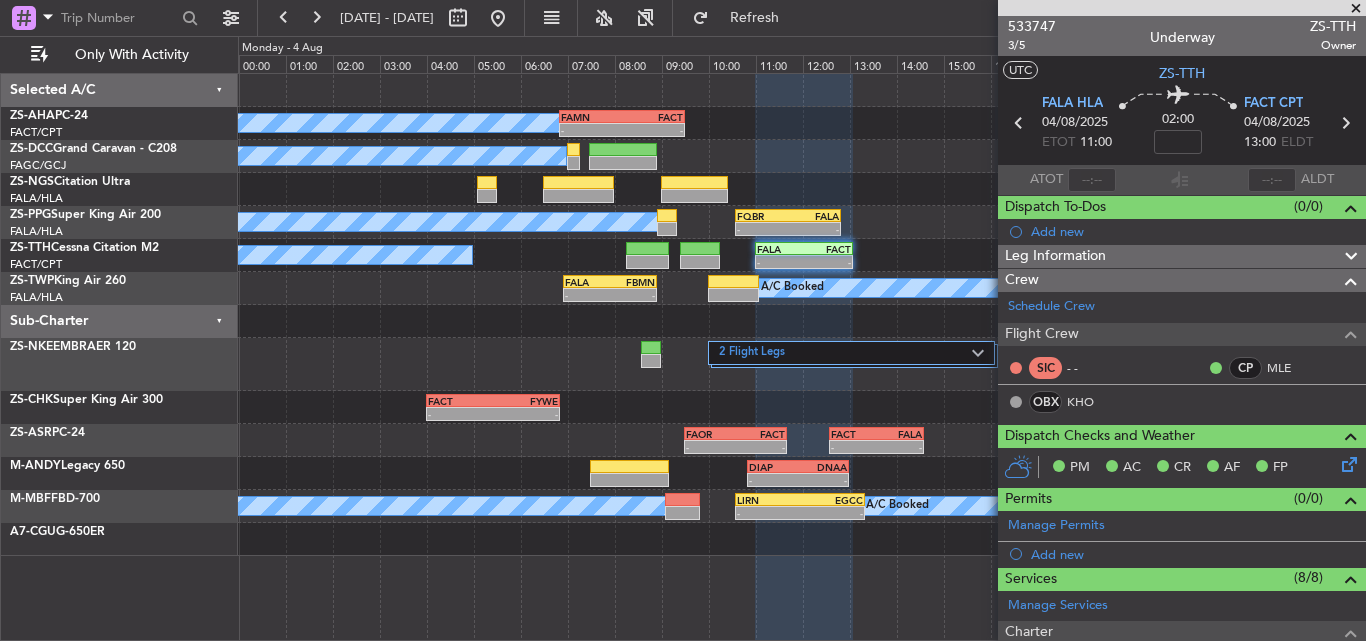 click at bounding box center (1356, 9) 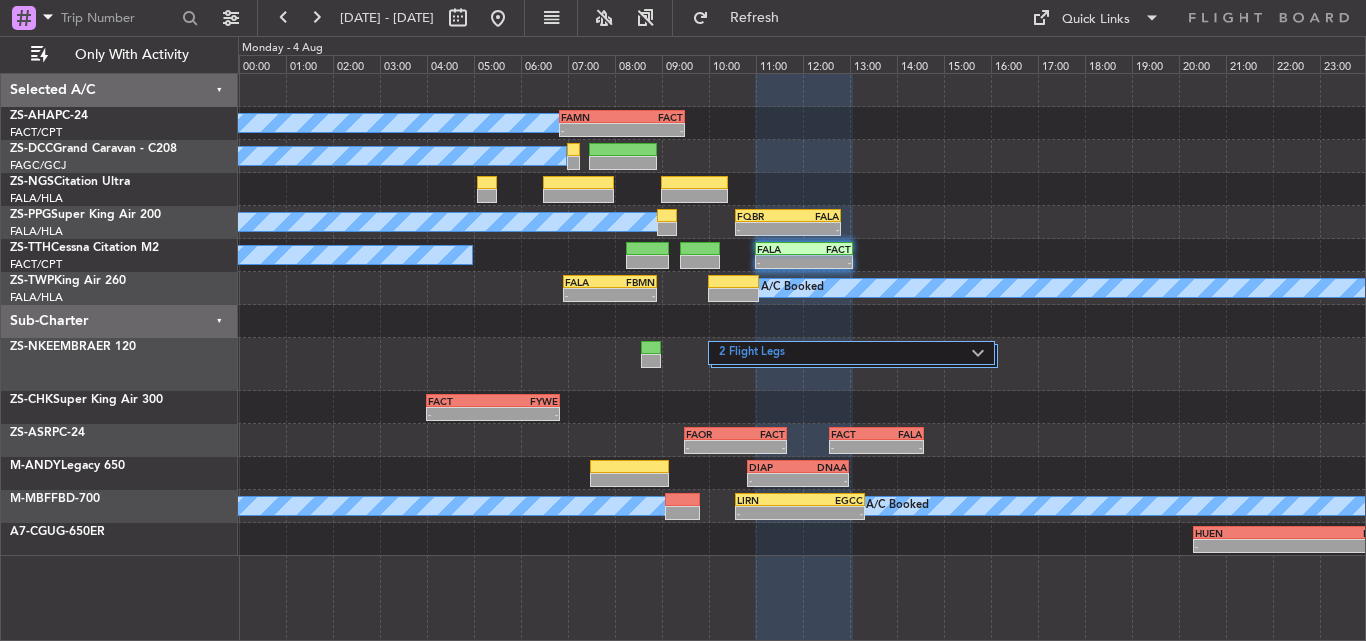 type on "0" 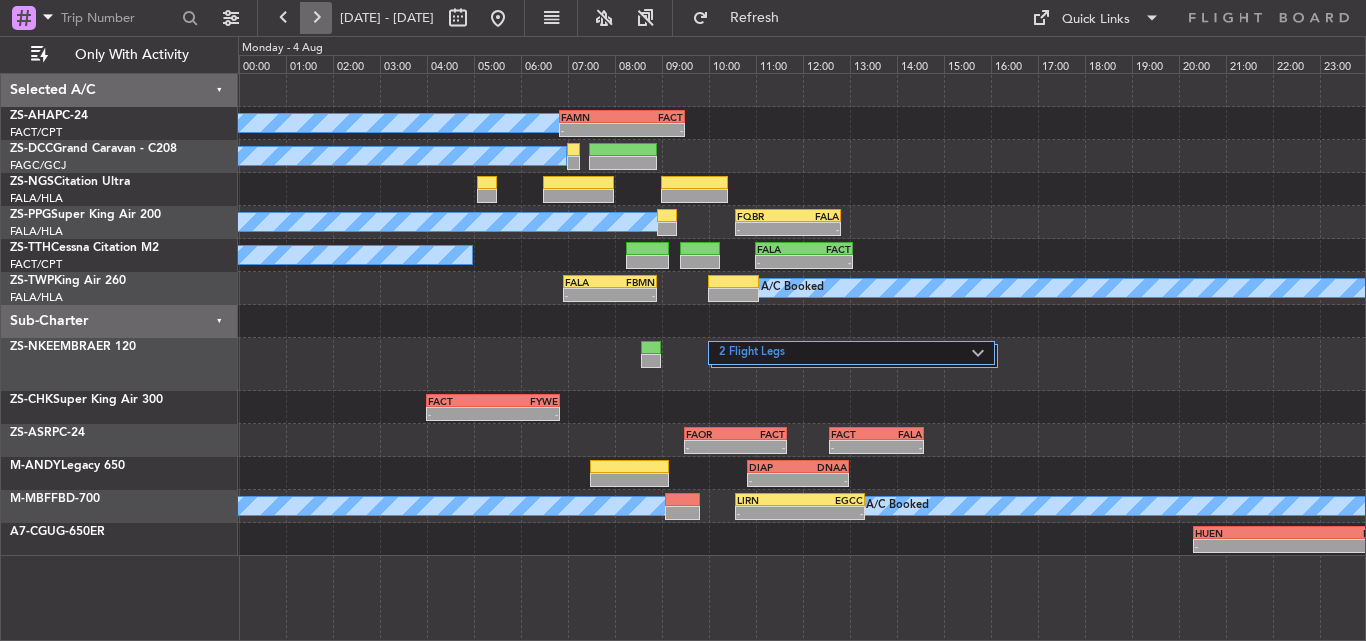 click at bounding box center [316, 18] 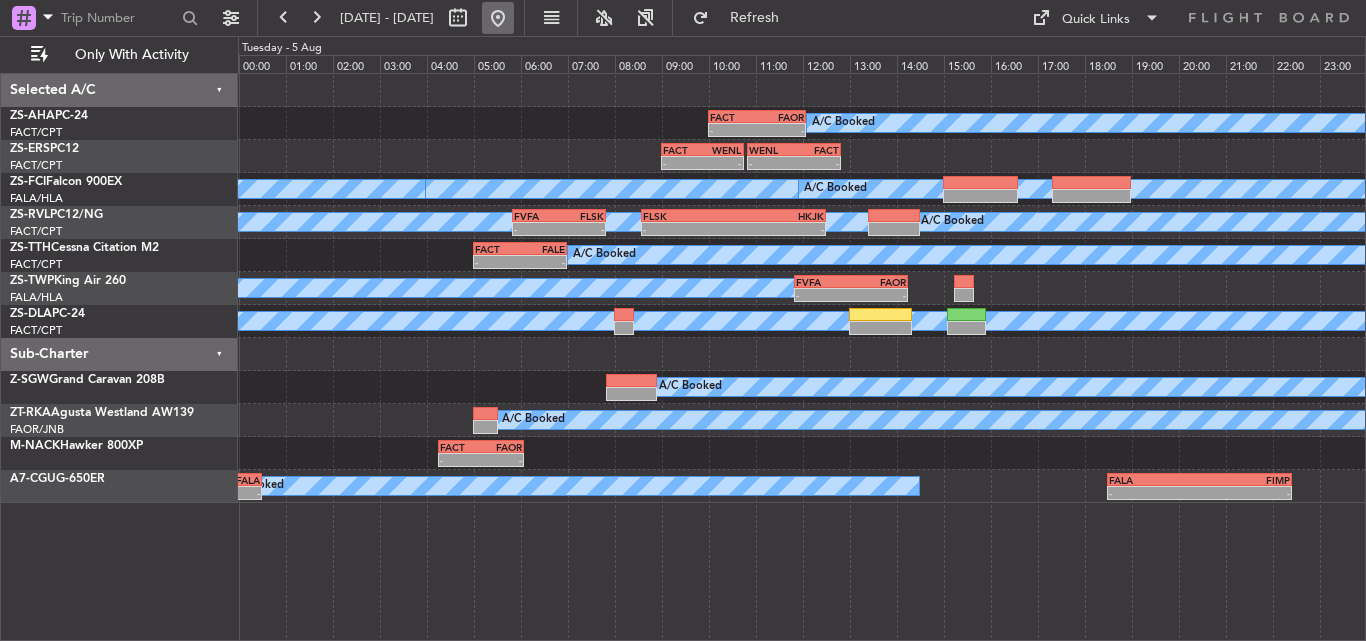 click at bounding box center [498, 18] 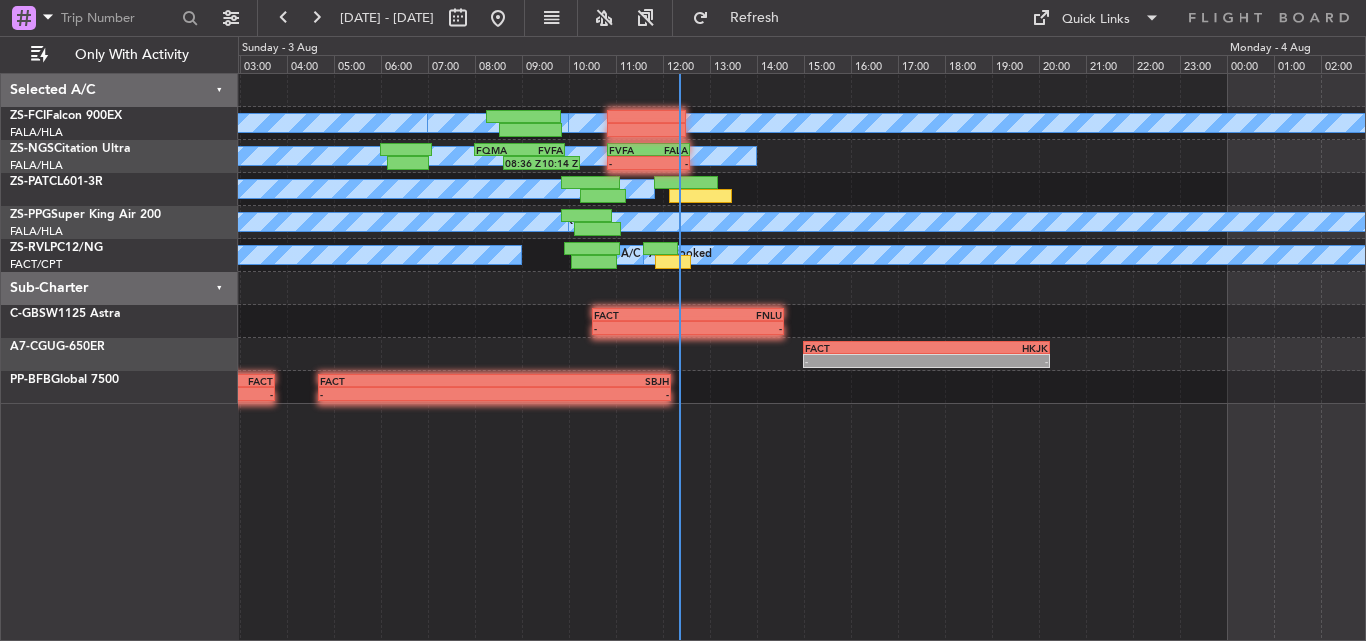 click on "A/C Booked
A/C Booked
A/C Booked
A/C Booked
A/C Booked
A/C Booked
FVFA
[TIME] Z
FALA
[TIME] Z
-
-
[TIME] Z
[TIME] Z
FVFA
[TIME] Z
FVFA
[TIME] Z
A/C Booked
A/C Booked
A/C Booked
A/C Booked
A/C Booked
A/C Booked
A/C Booked
A/C Booked
A/C Booked
A/C Booked
A/C Booked
-
-
FACT
[TIME] Z
FNLU
[TIME] Z -" 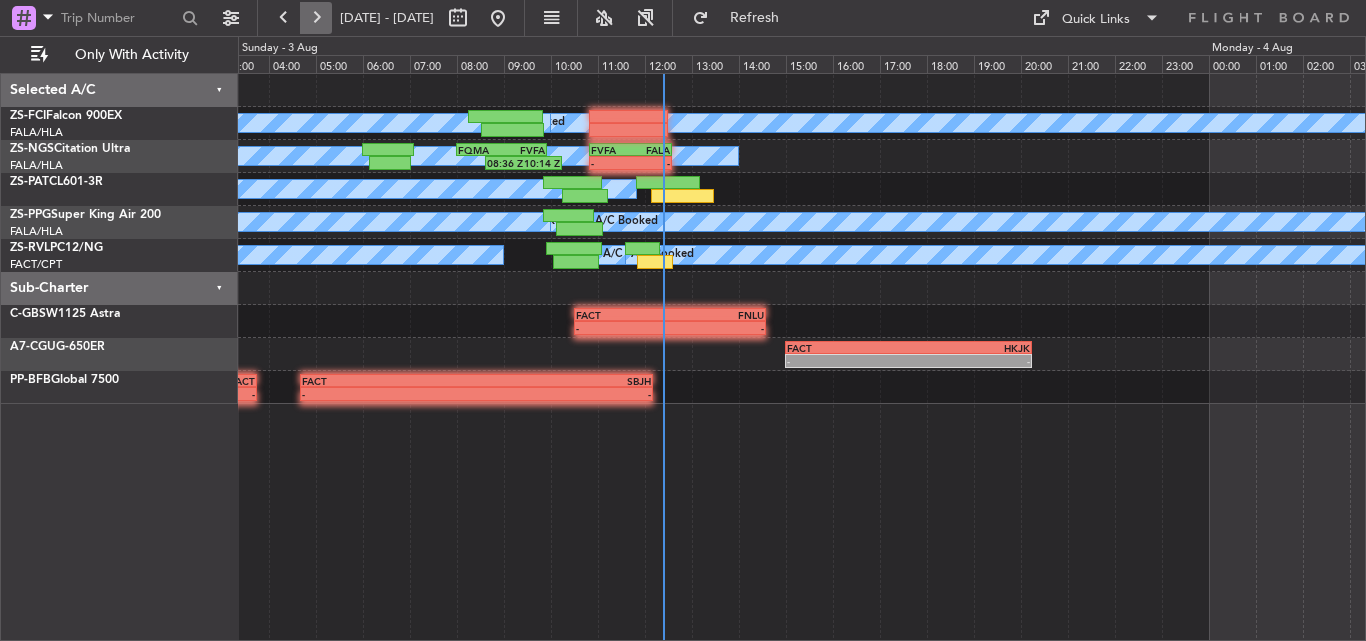 click at bounding box center (316, 18) 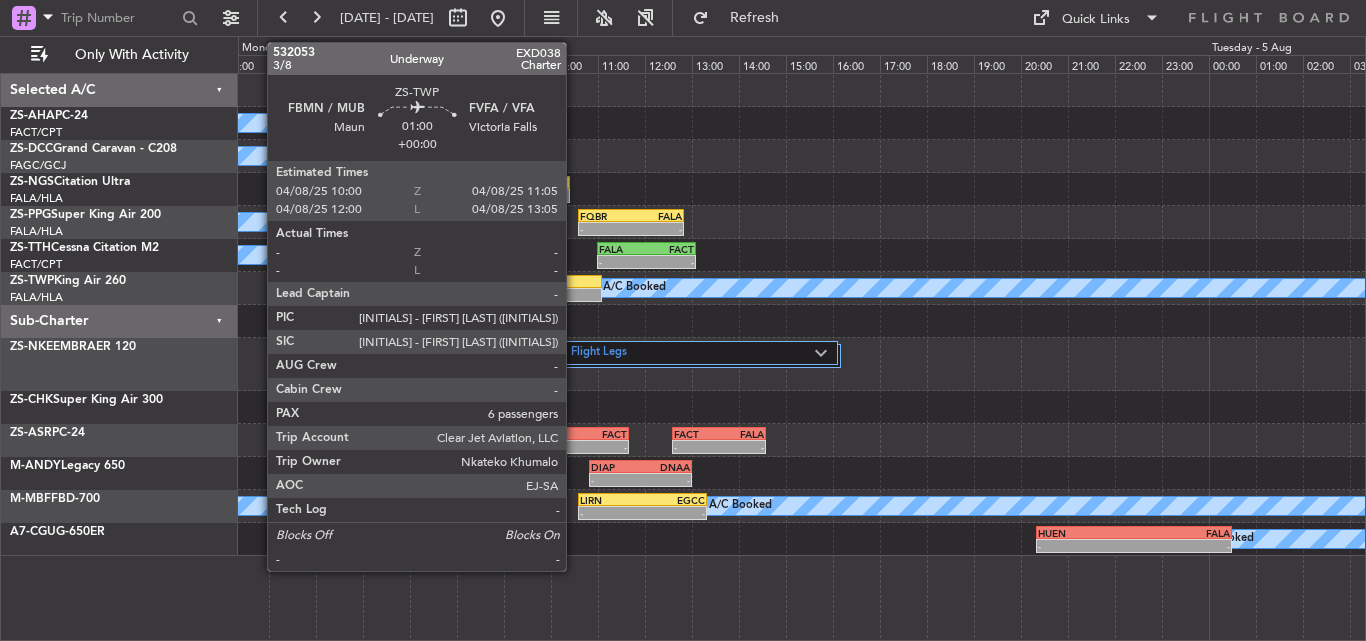 click 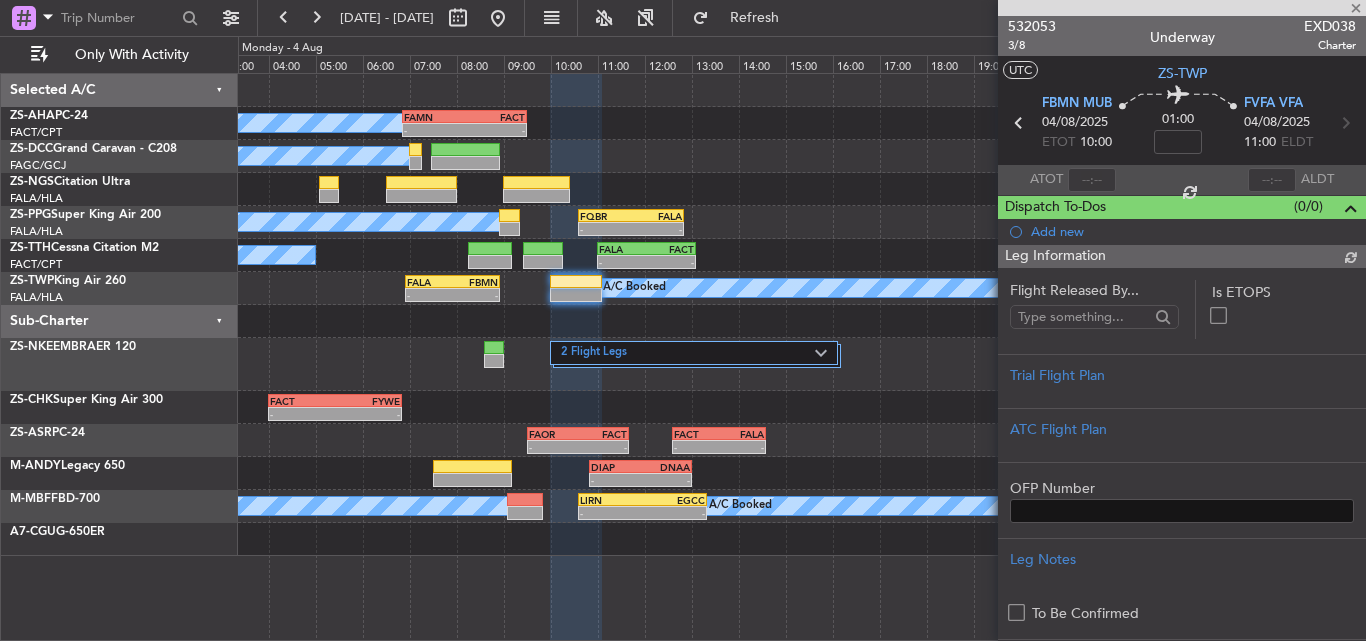 click on "532053" at bounding box center [1032, 26] 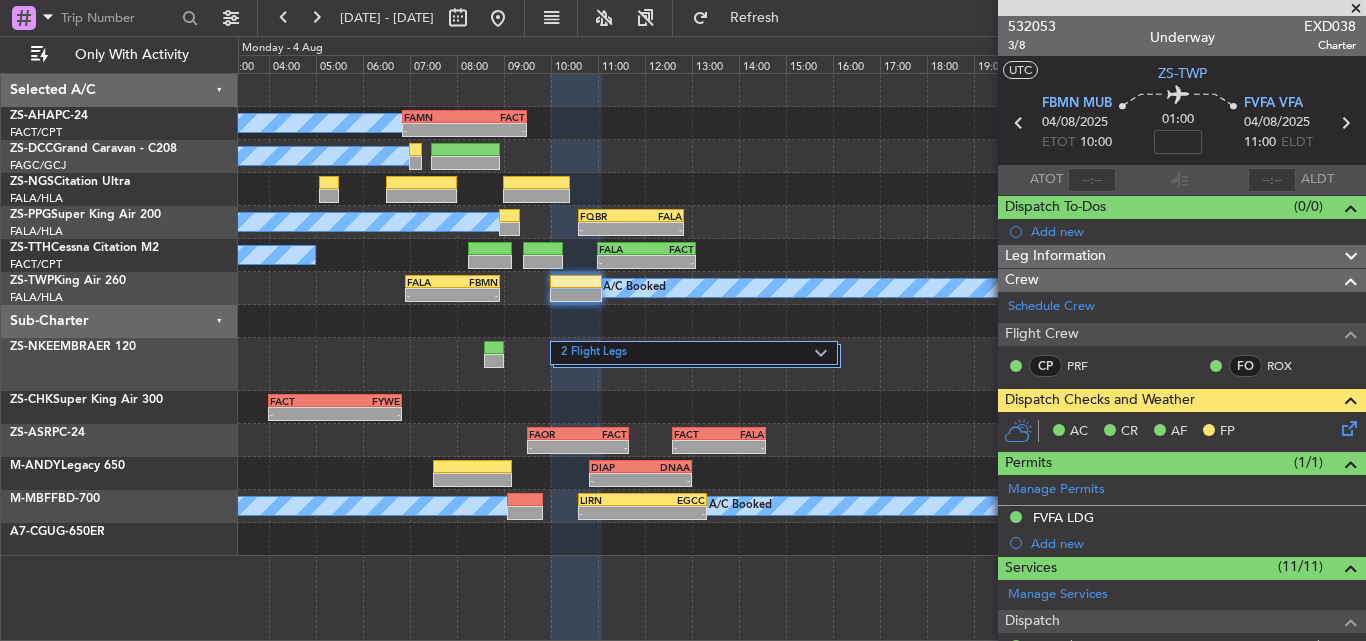 click at bounding box center [1356, 9] 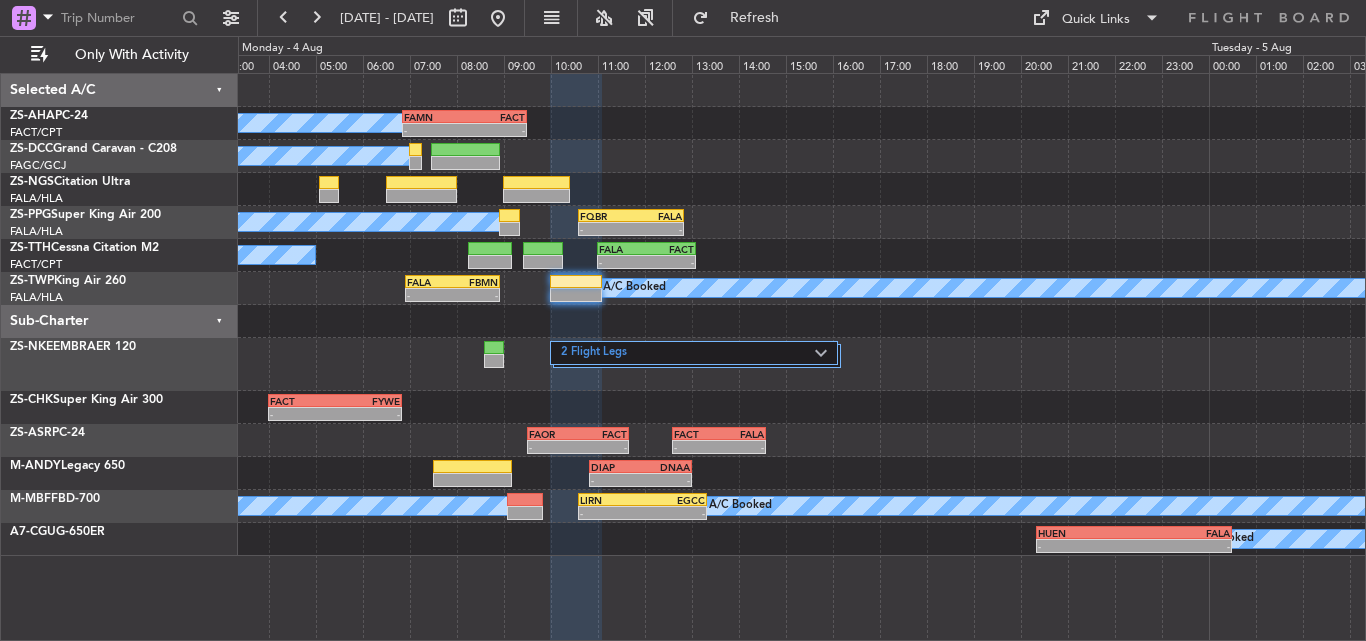 type on "0" 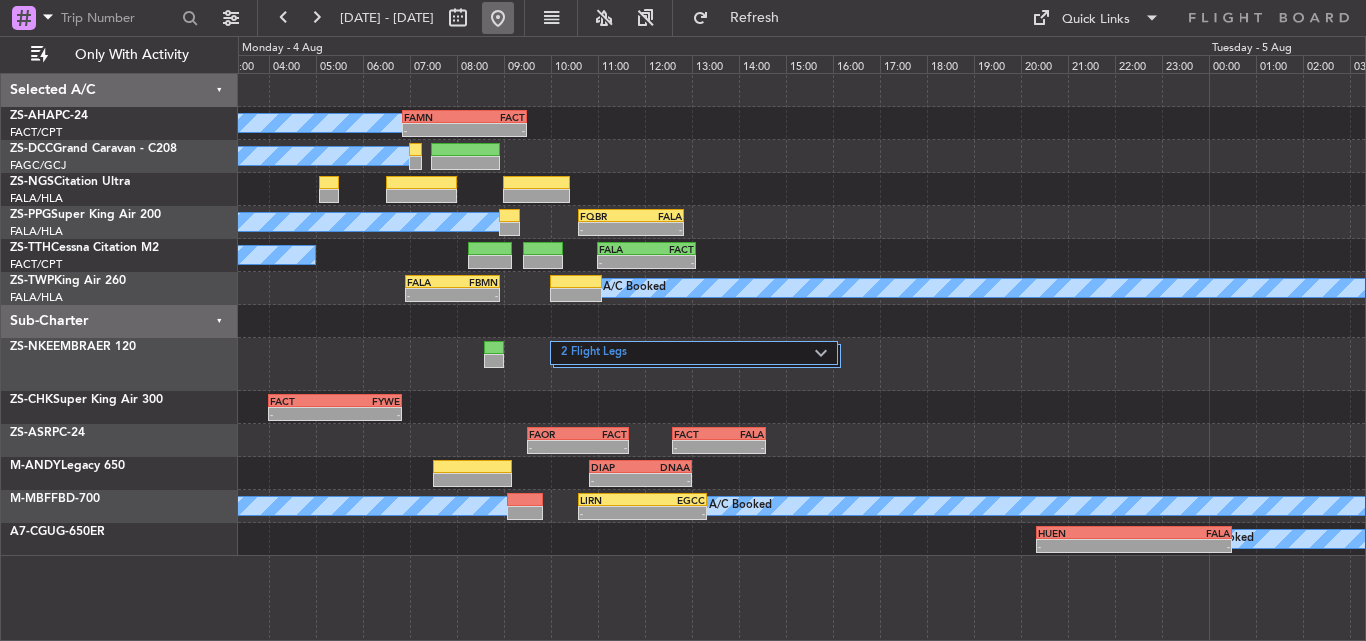 click at bounding box center [498, 18] 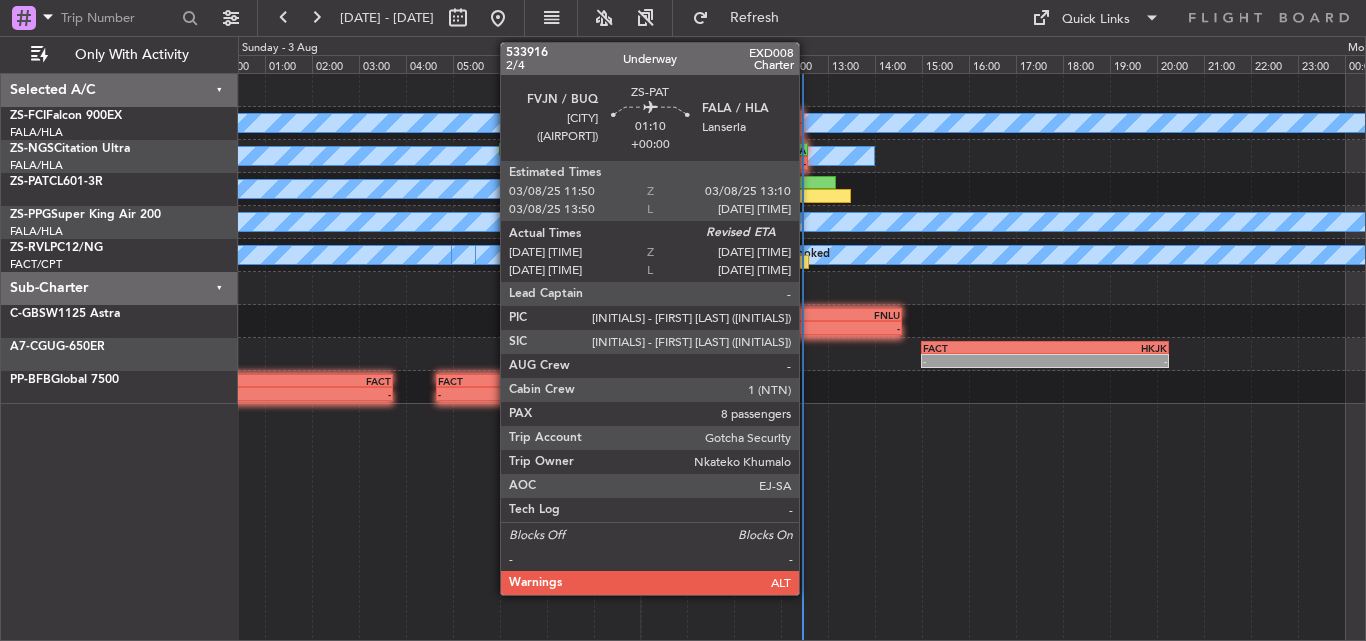 click 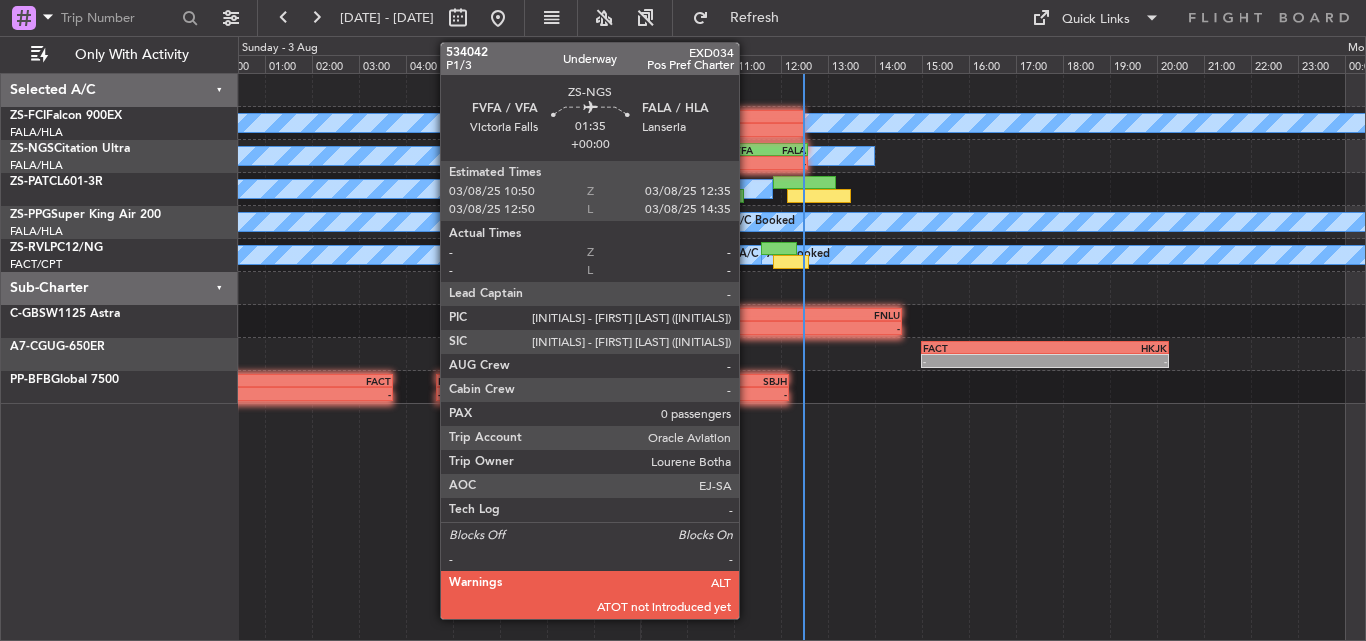 click on "FVFA" 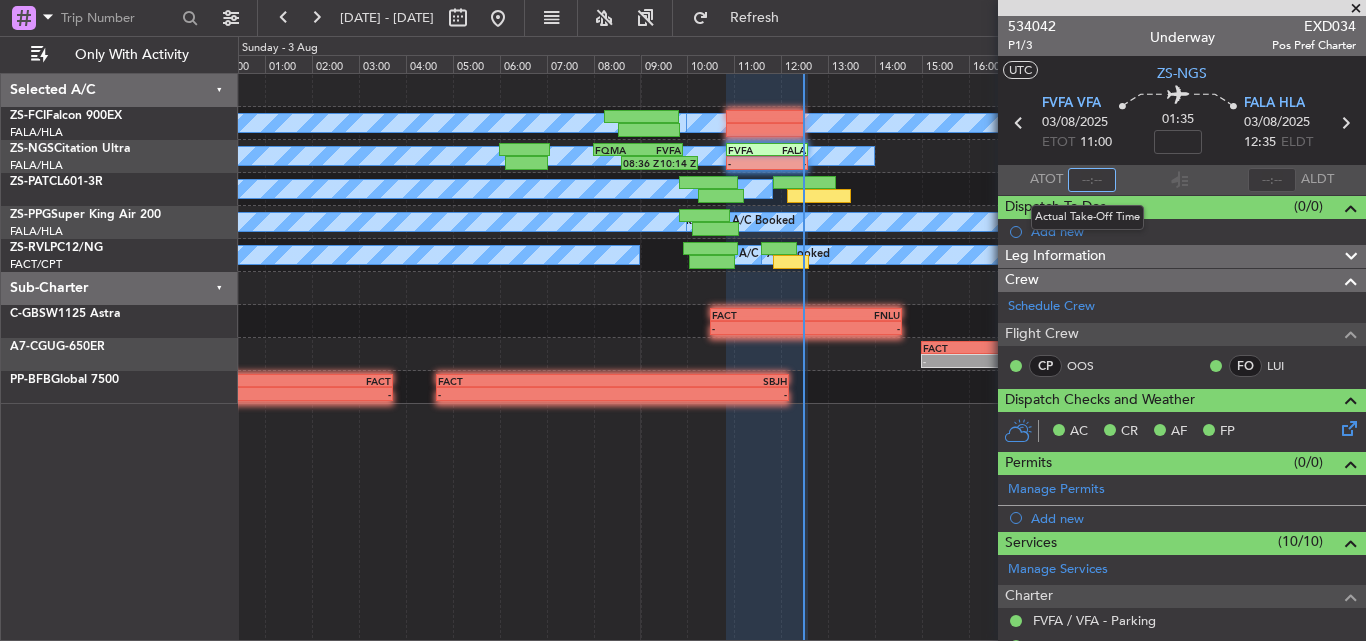 click at bounding box center (1092, 180) 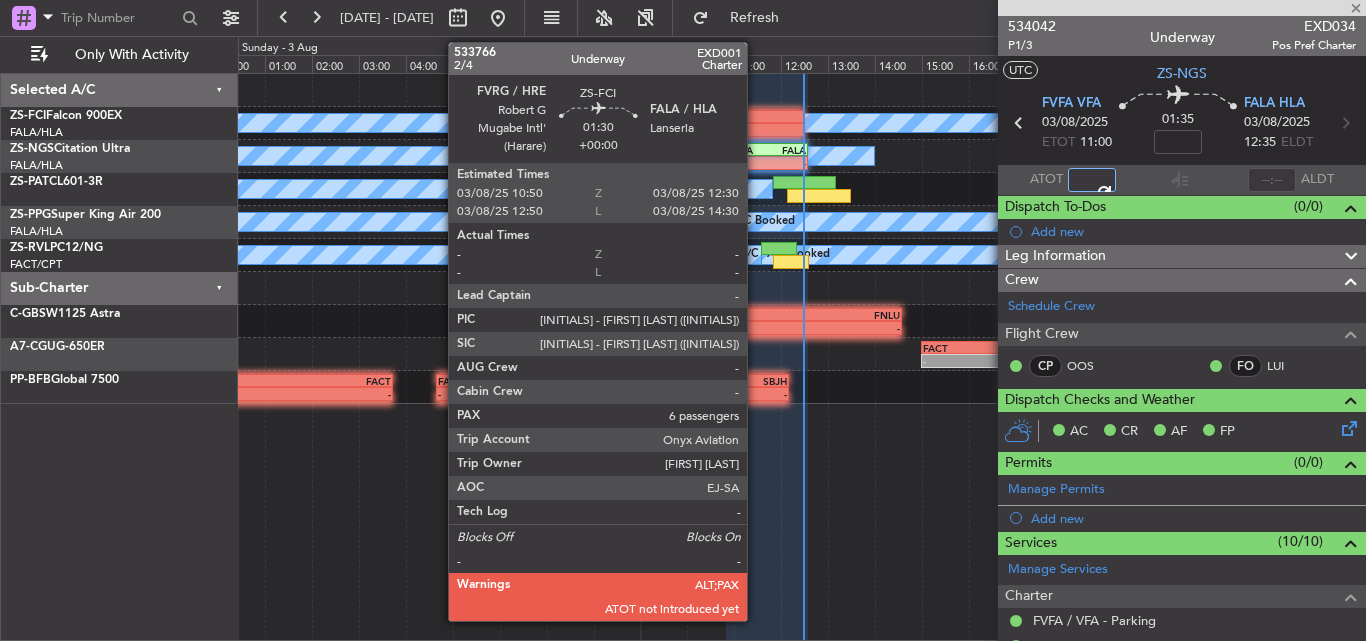click 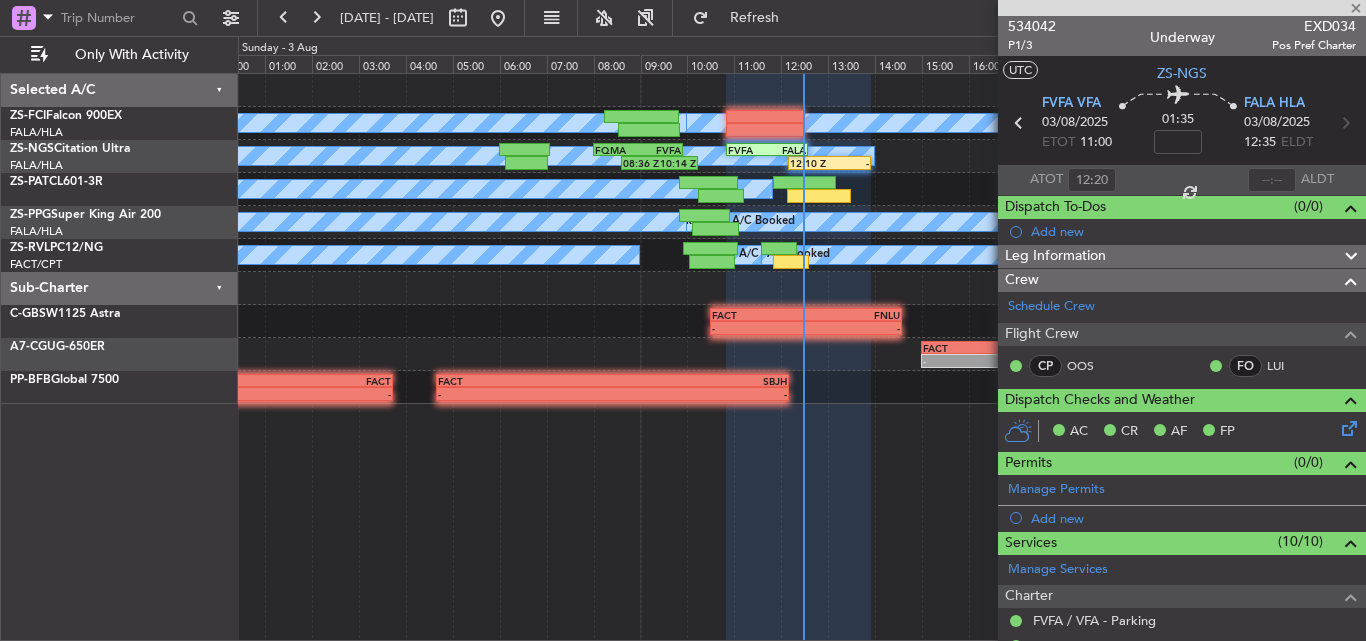 type 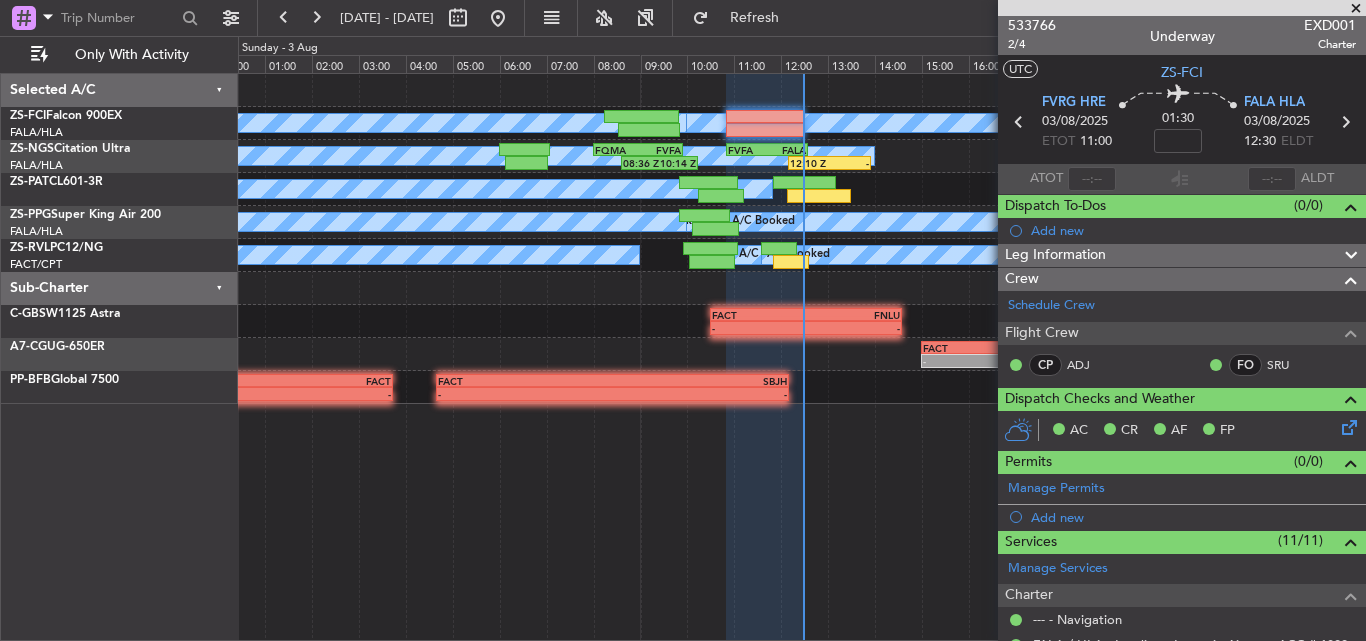 scroll, scrollTop: 0, scrollLeft: 0, axis: both 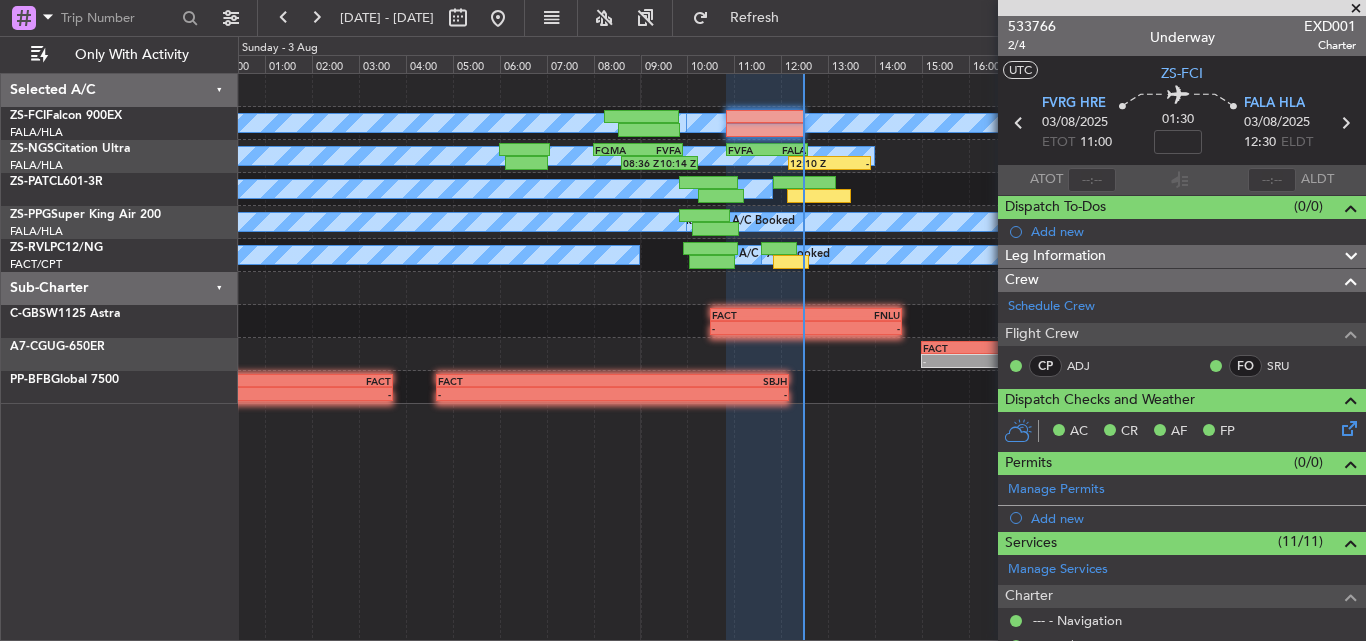 click at bounding box center (1356, 9) 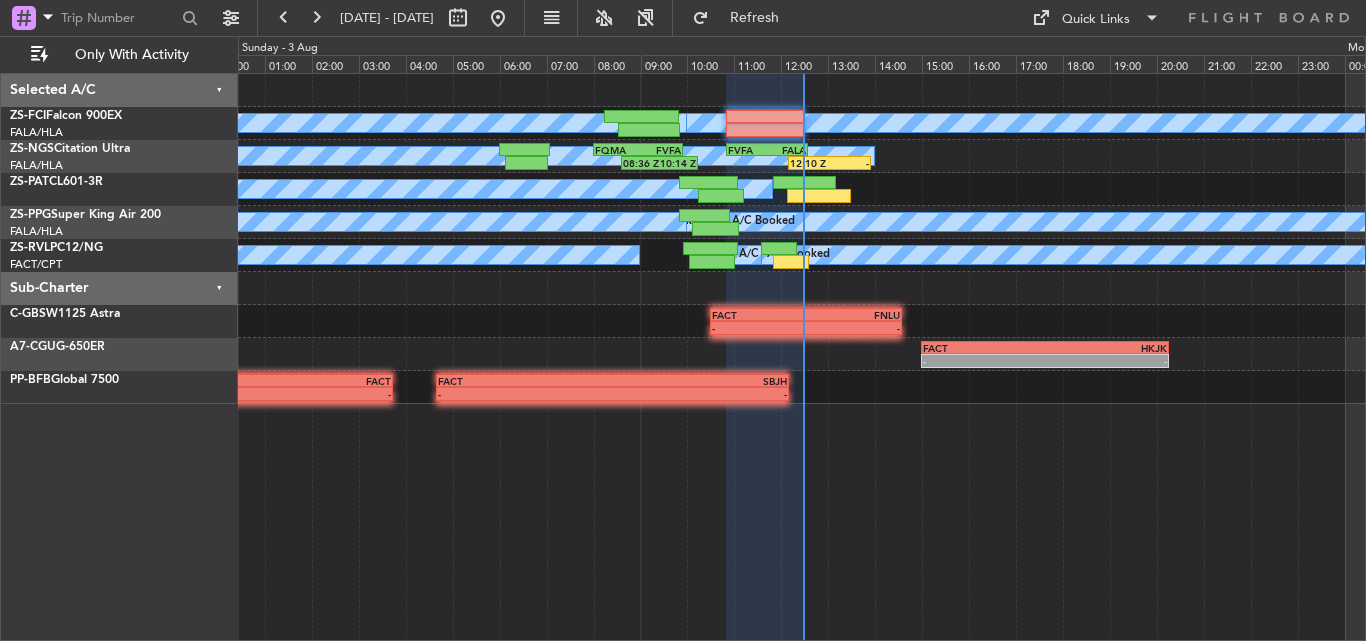 type on "0" 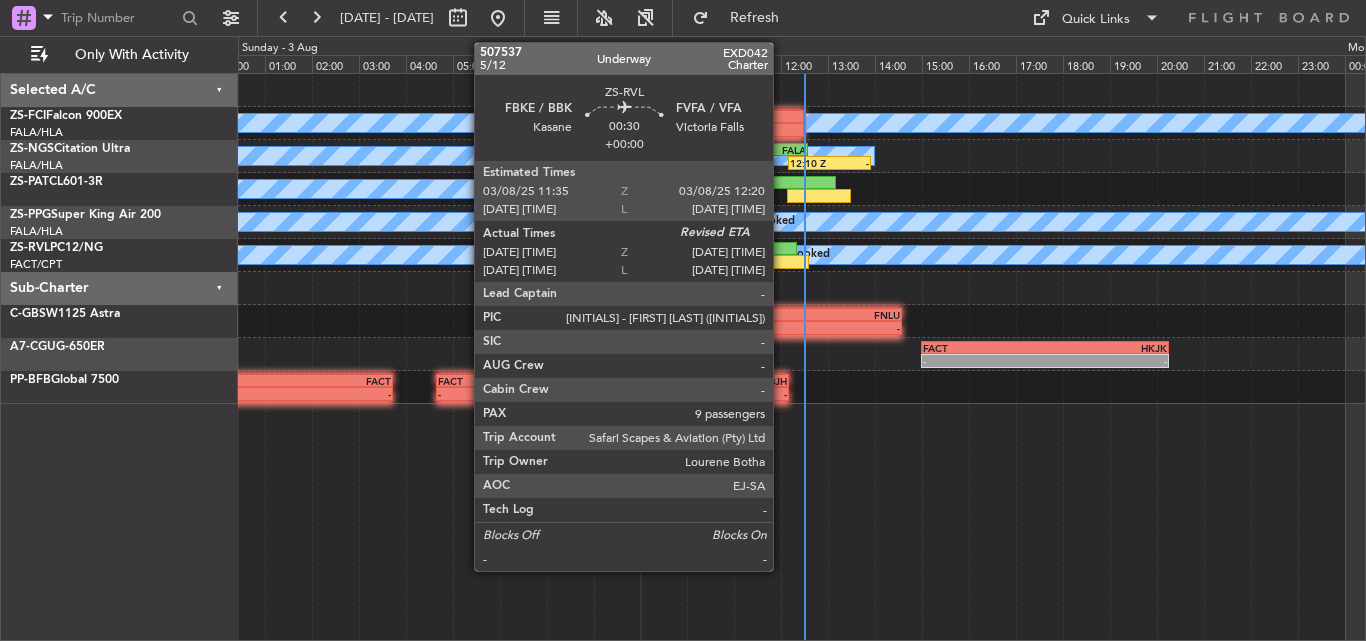 click 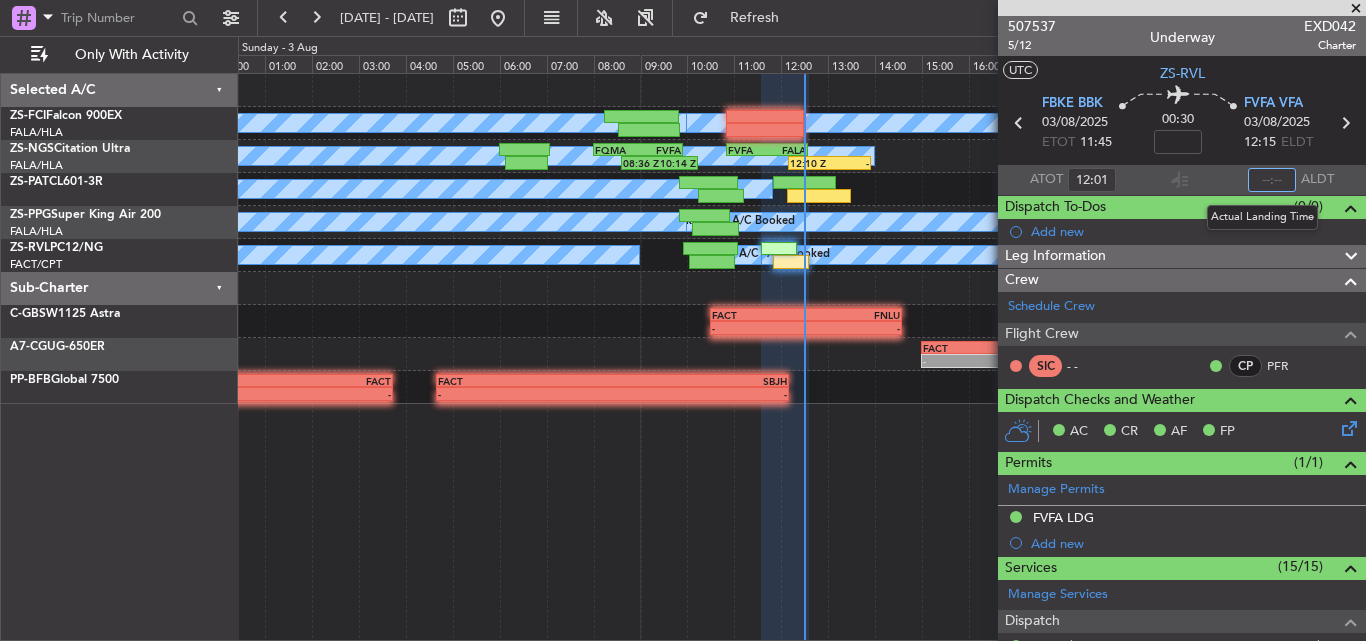 click at bounding box center [1272, 180] 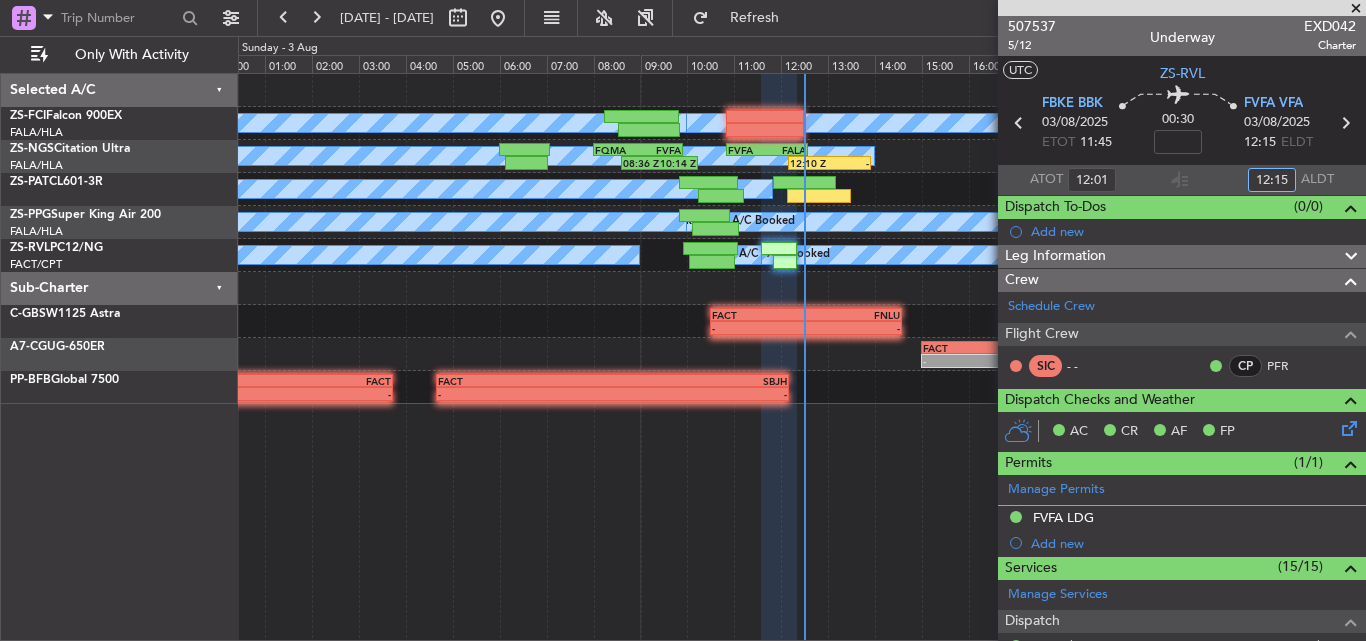 type on "12:15" 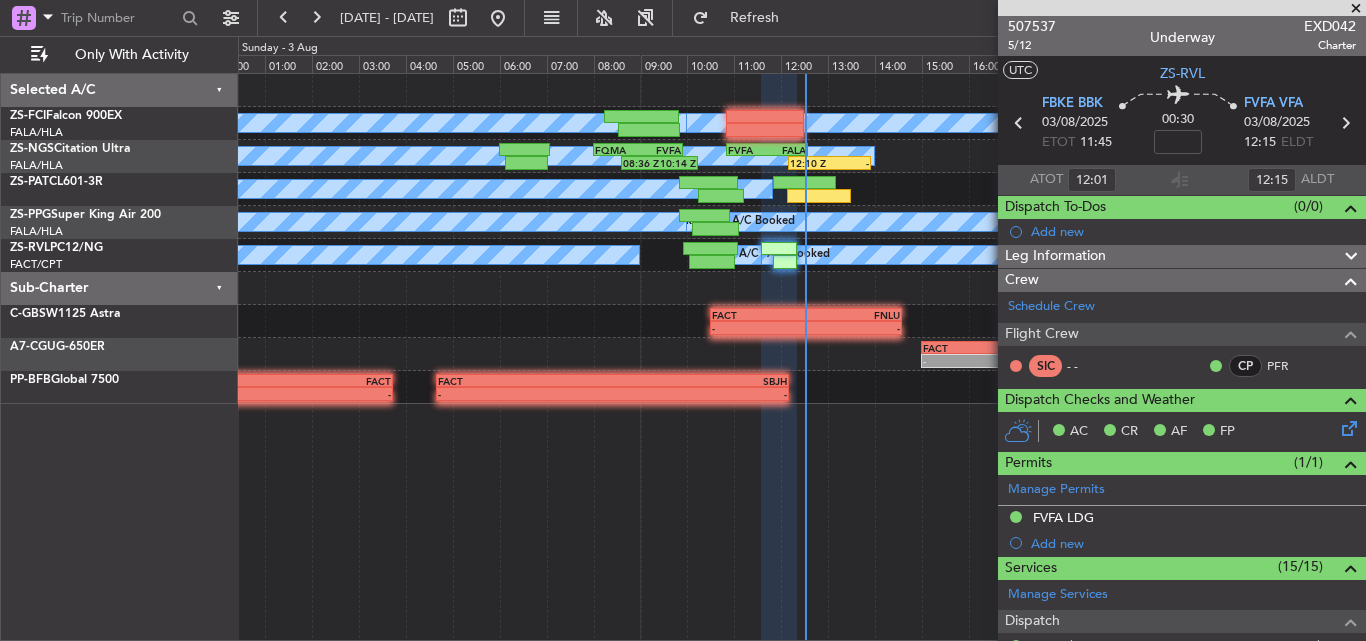 click at bounding box center (1356, 9) 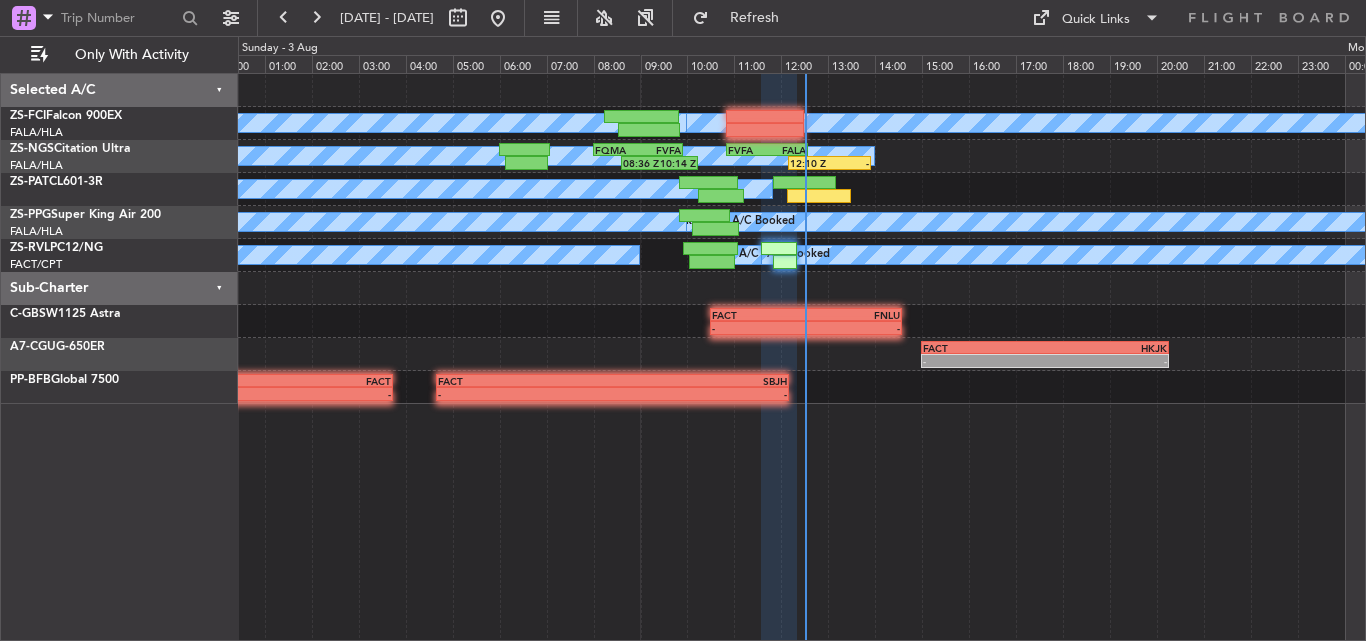 type on "0" 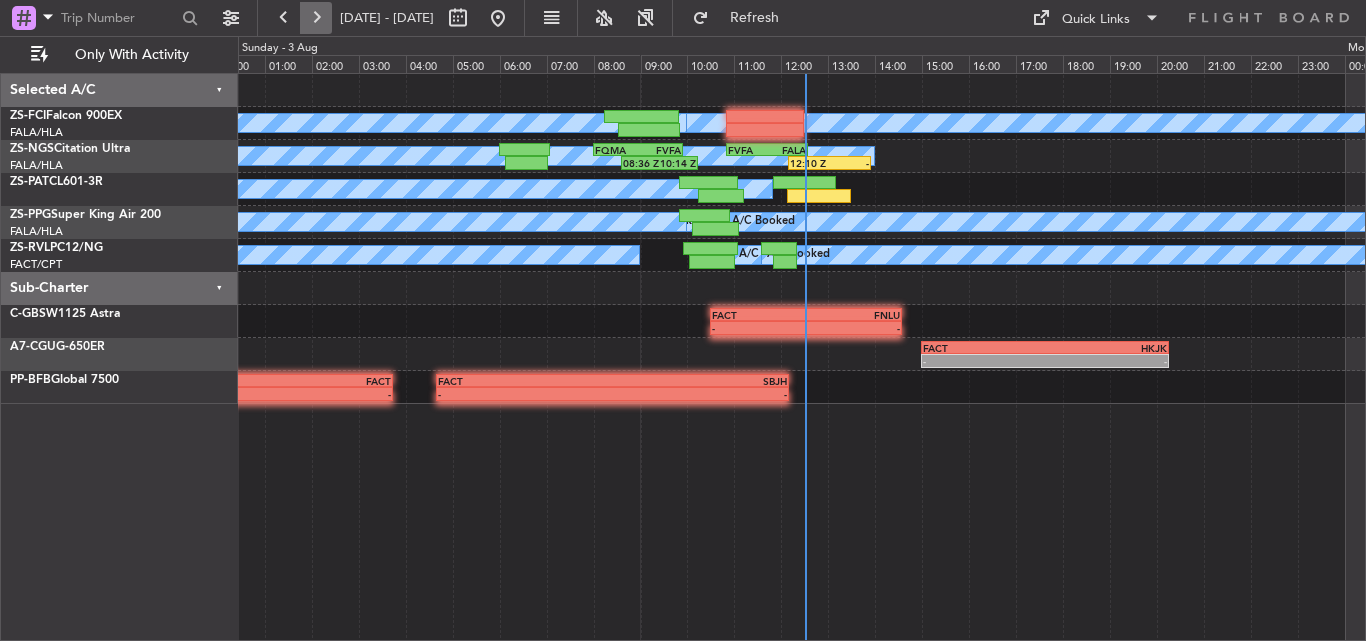 click at bounding box center [316, 18] 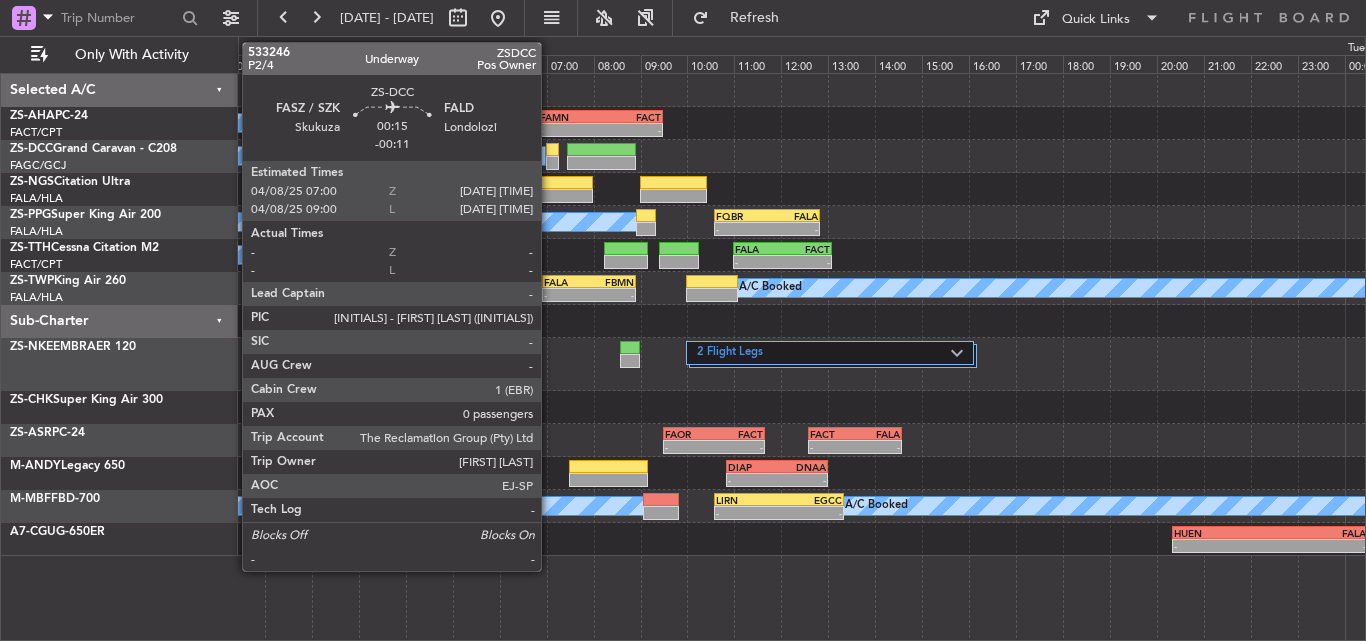 click 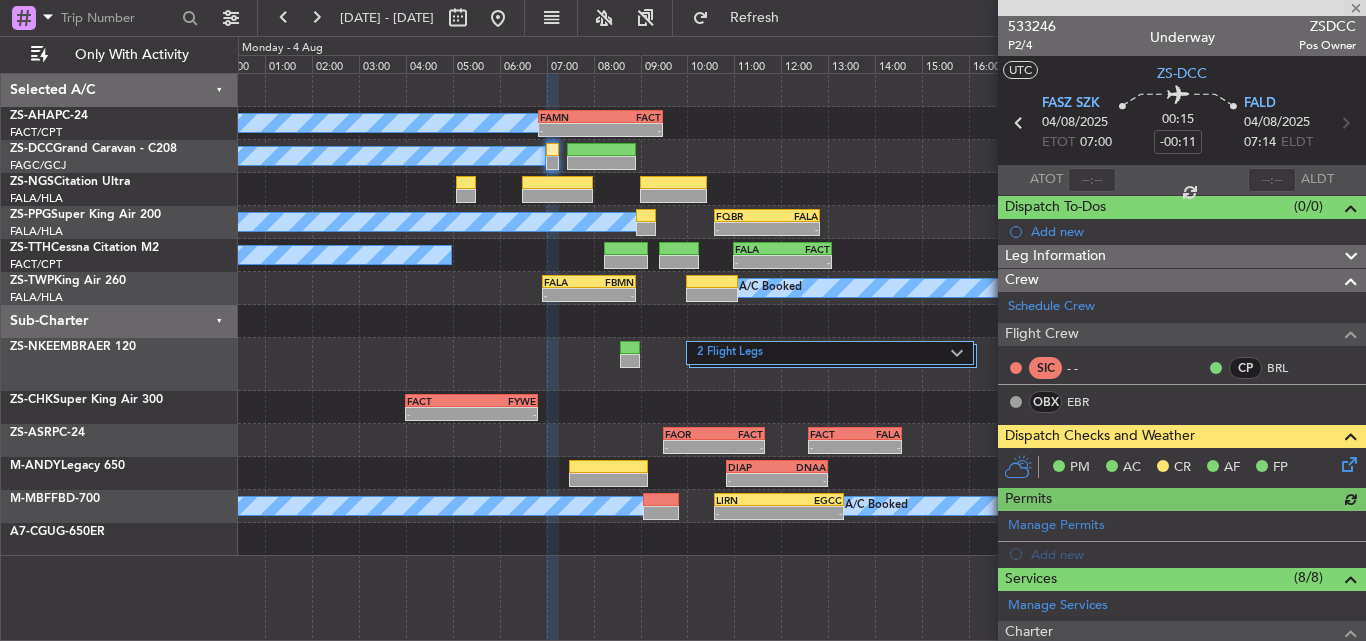 click 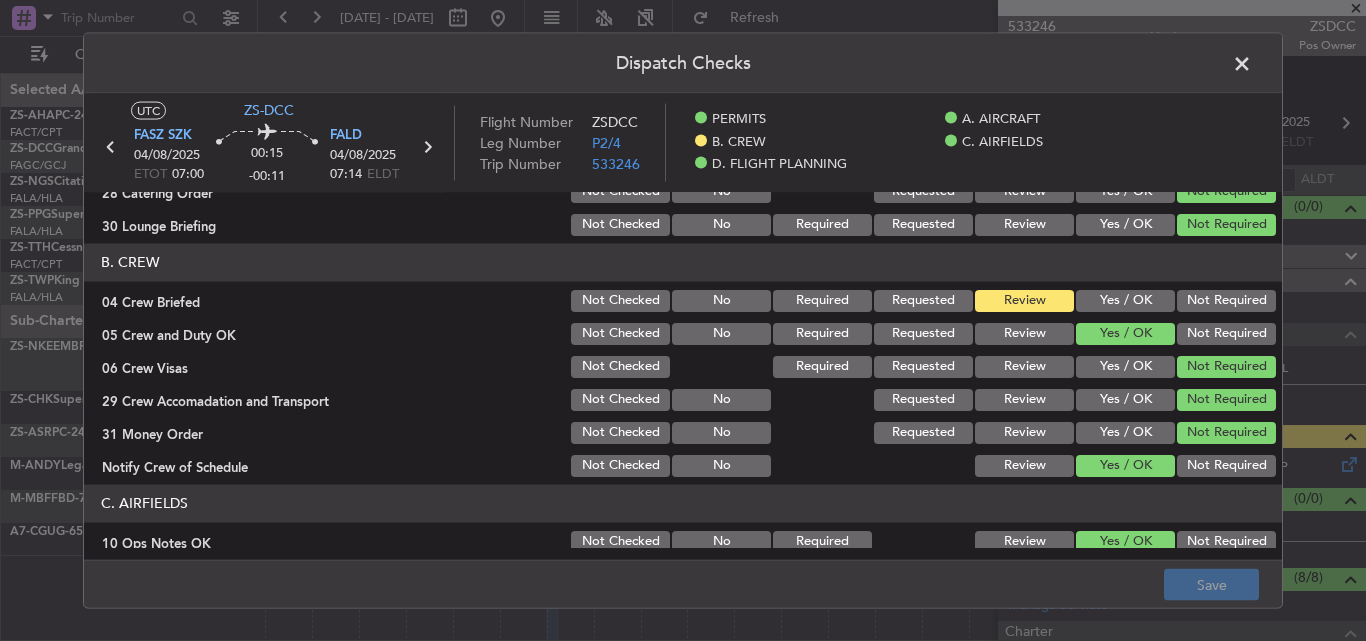 click on "Yes / OK" 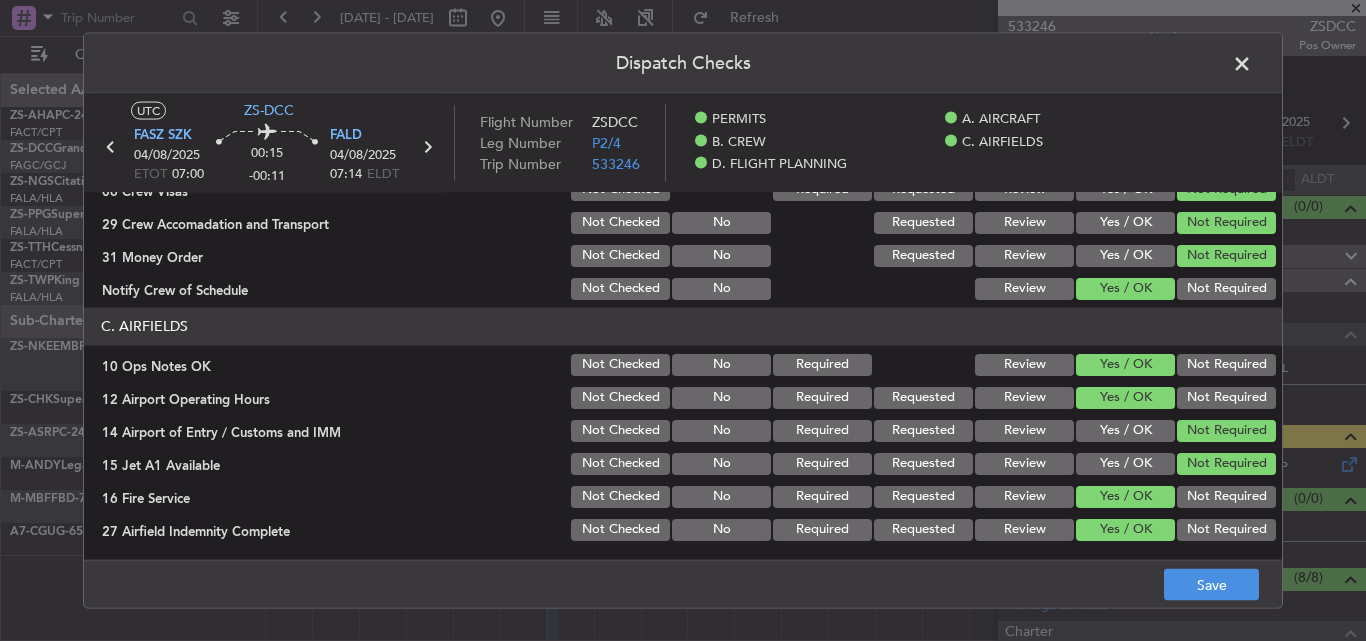 scroll, scrollTop: 520, scrollLeft: 0, axis: vertical 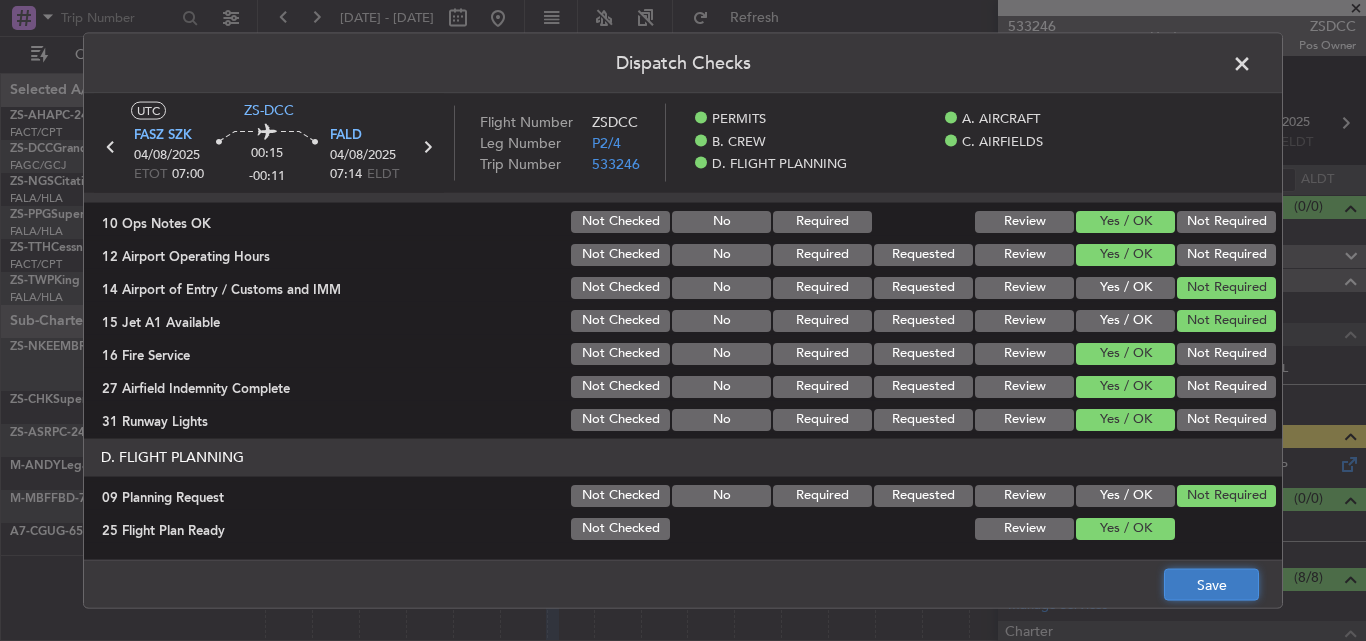click on "Save" 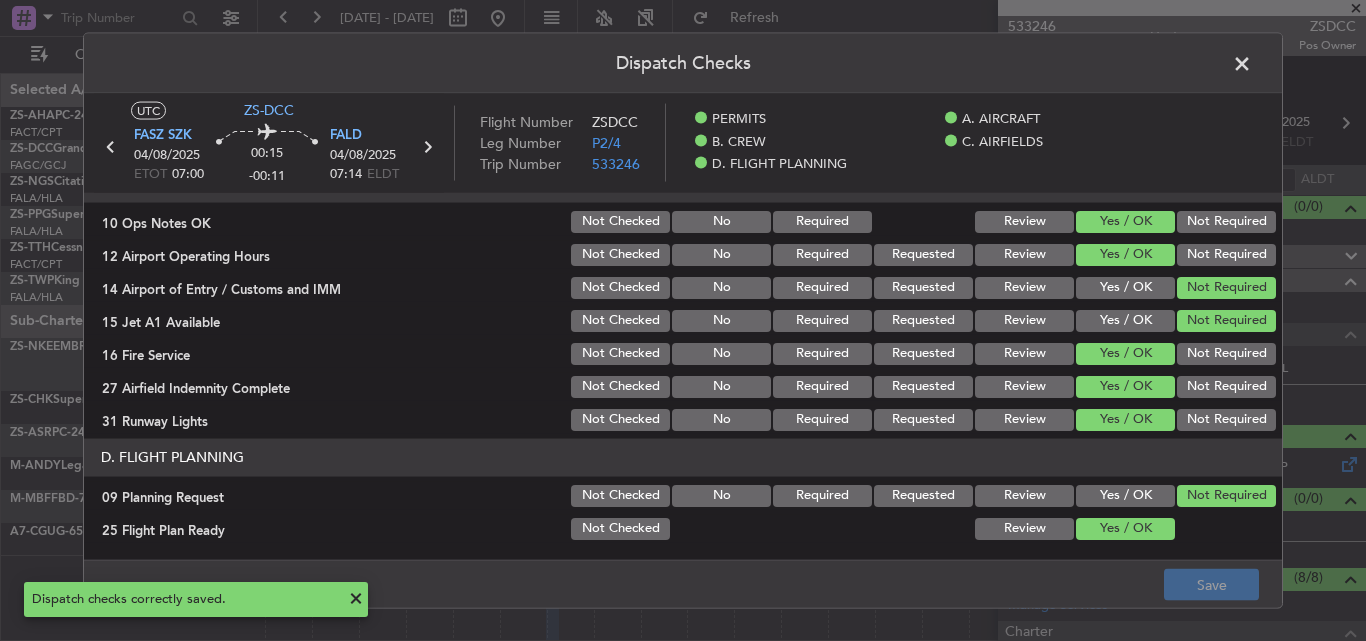 click 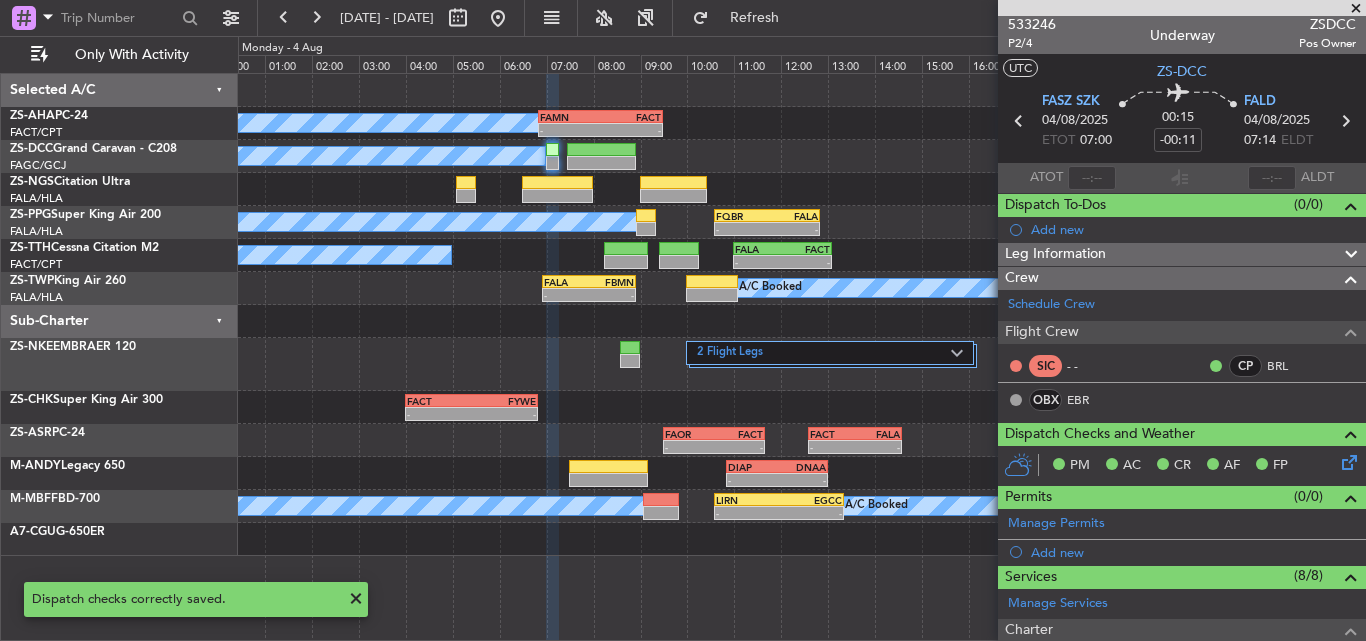 scroll, scrollTop: 0, scrollLeft: 0, axis: both 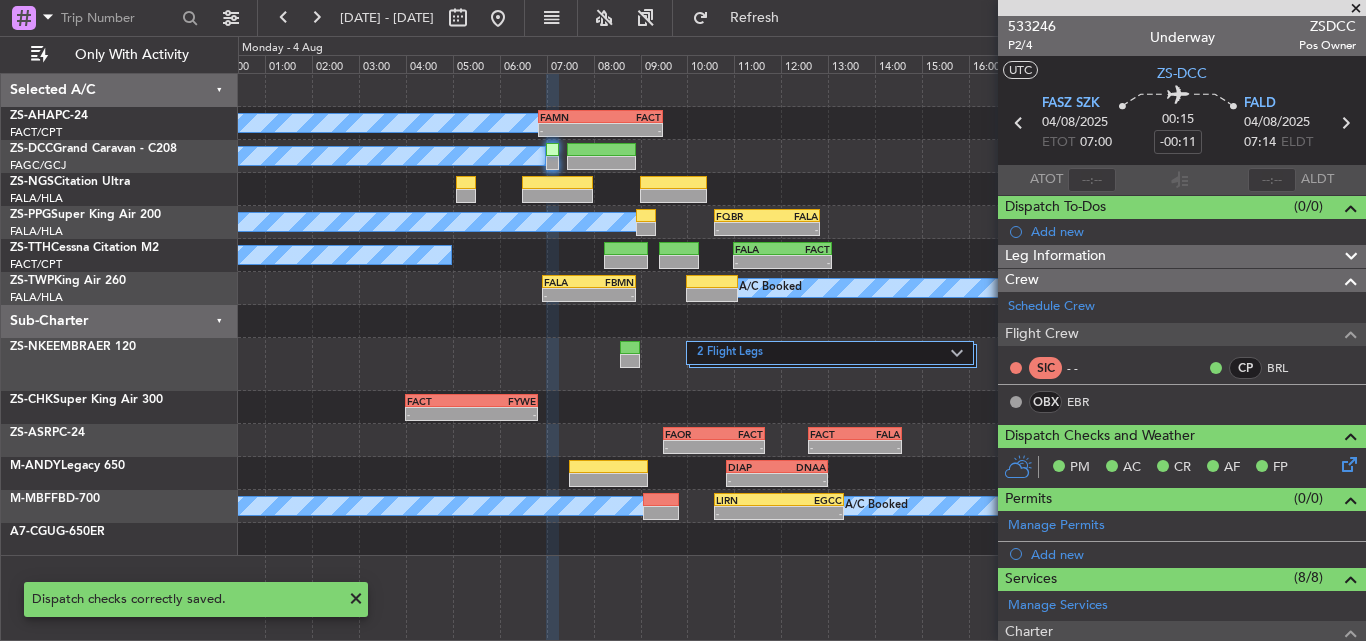 click at bounding box center (1356, 9) 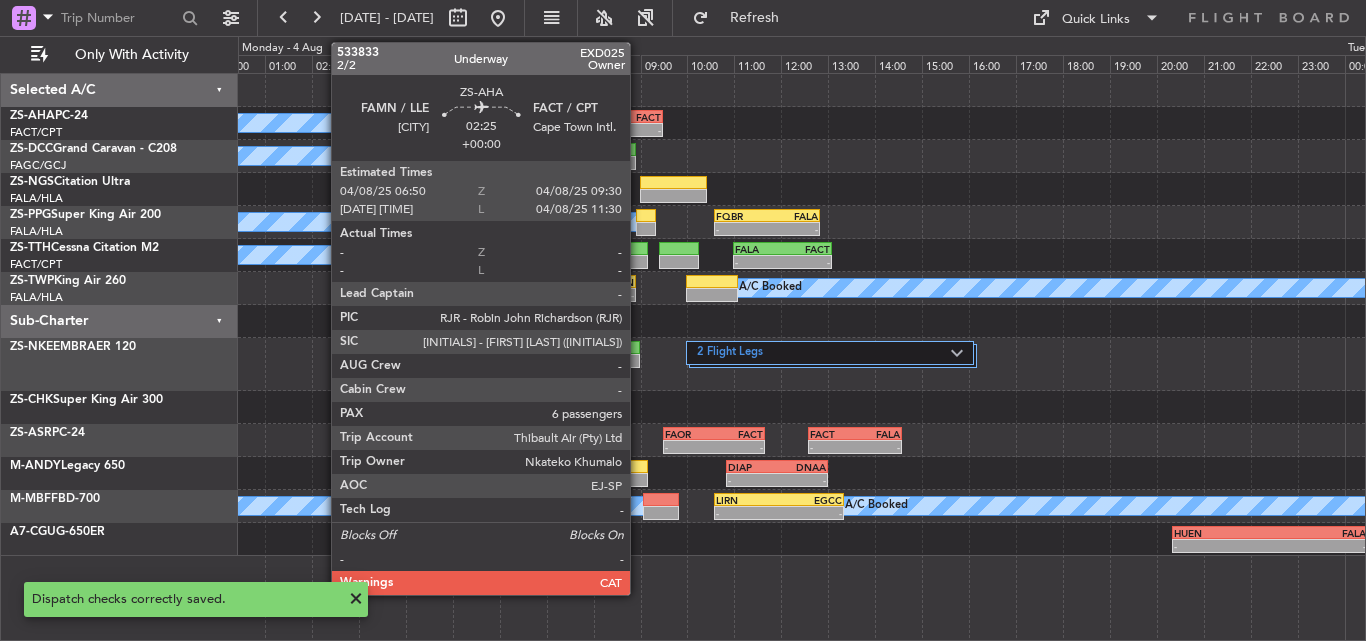 click on "FACT" 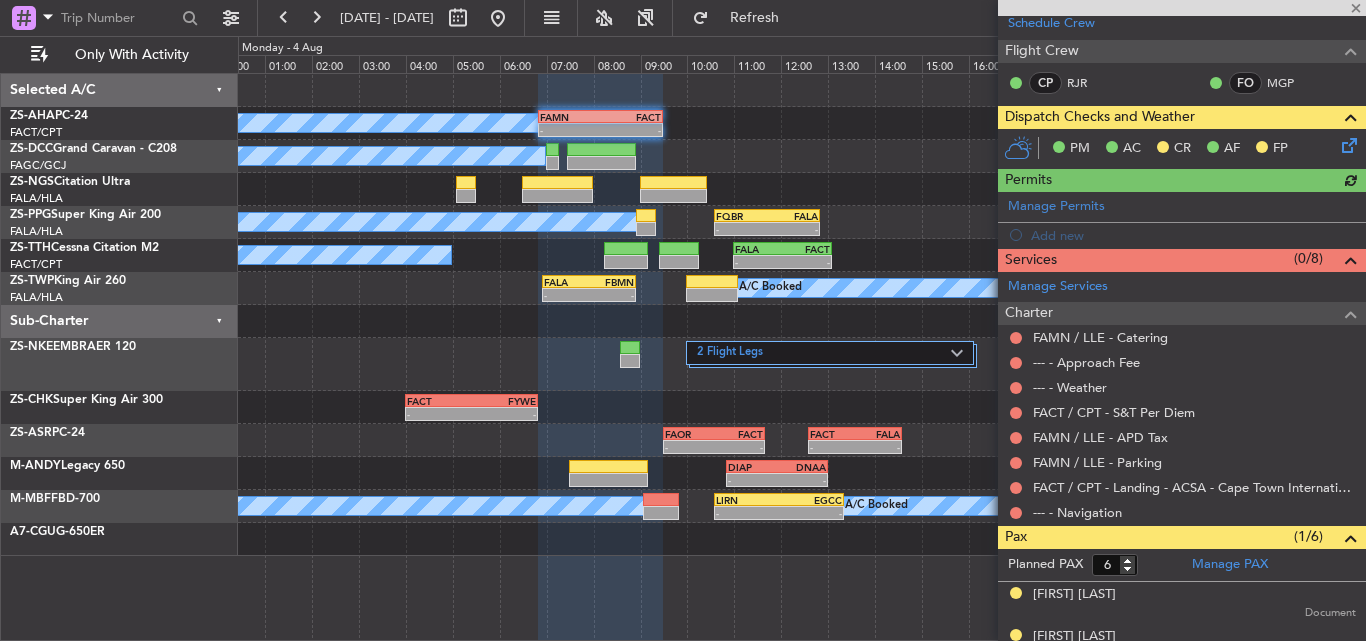 scroll, scrollTop: 300, scrollLeft: 0, axis: vertical 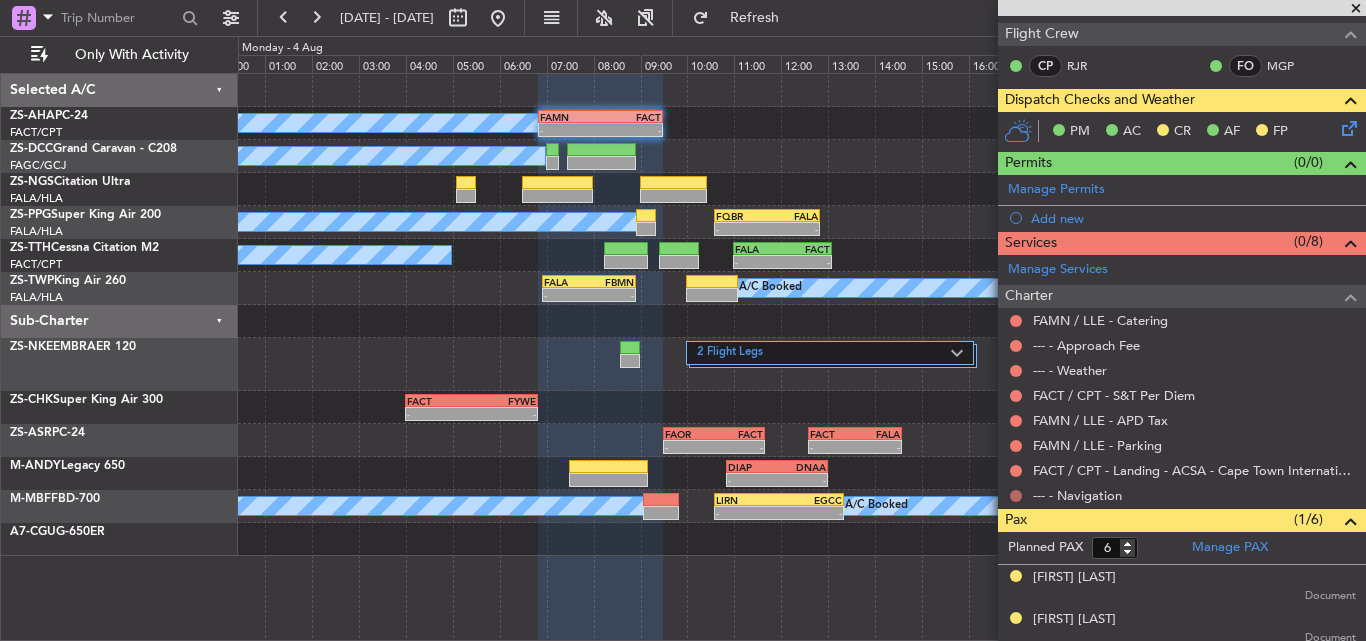 click at bounding box center (1016, 496) 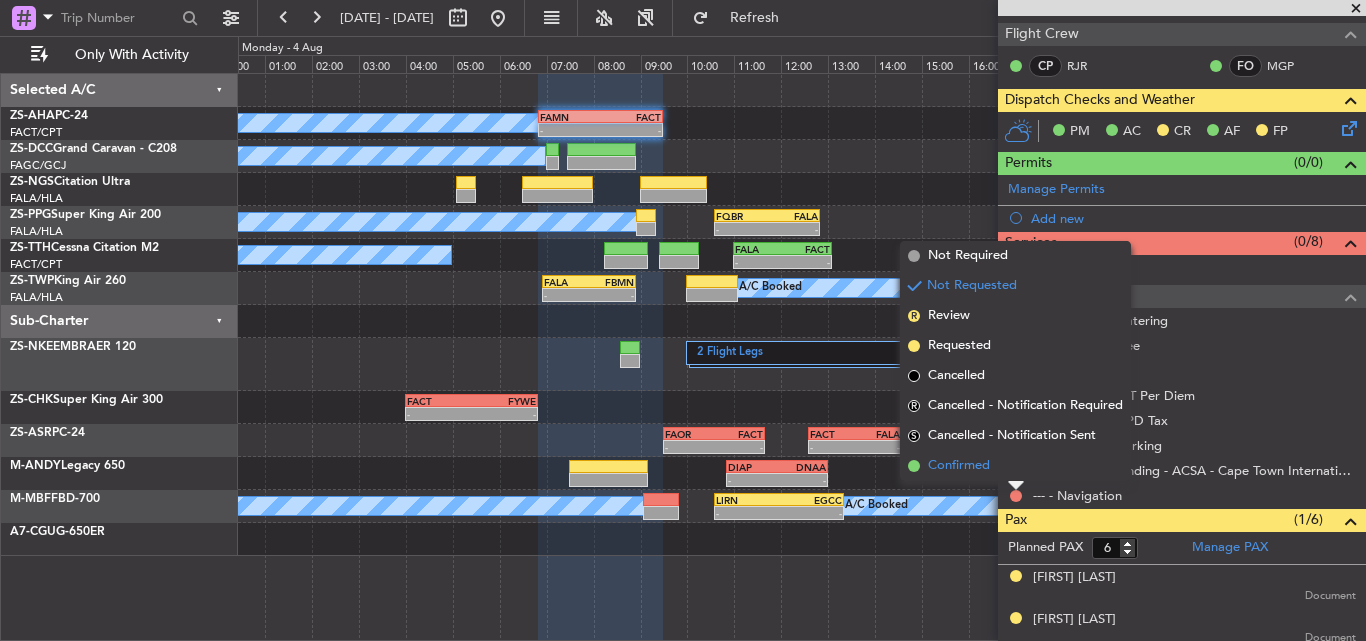 click on "Confirmed" at bounding box center (1015, 466) 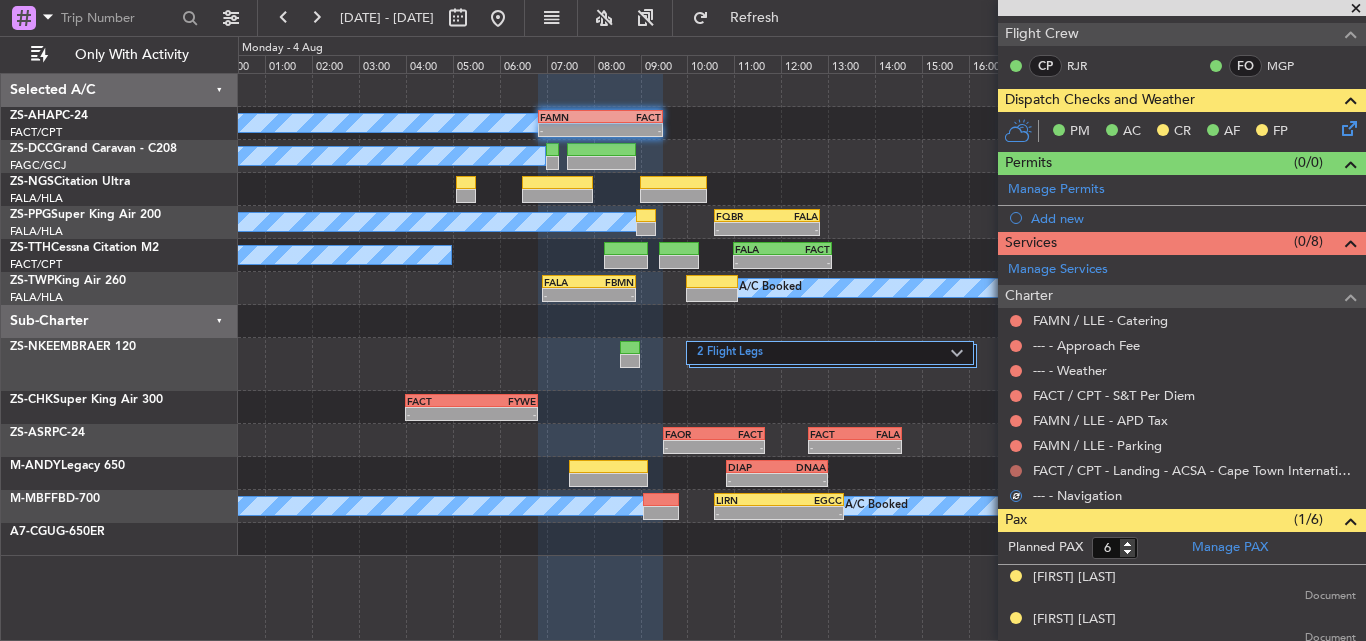 click at bounding box center [1016, 471] 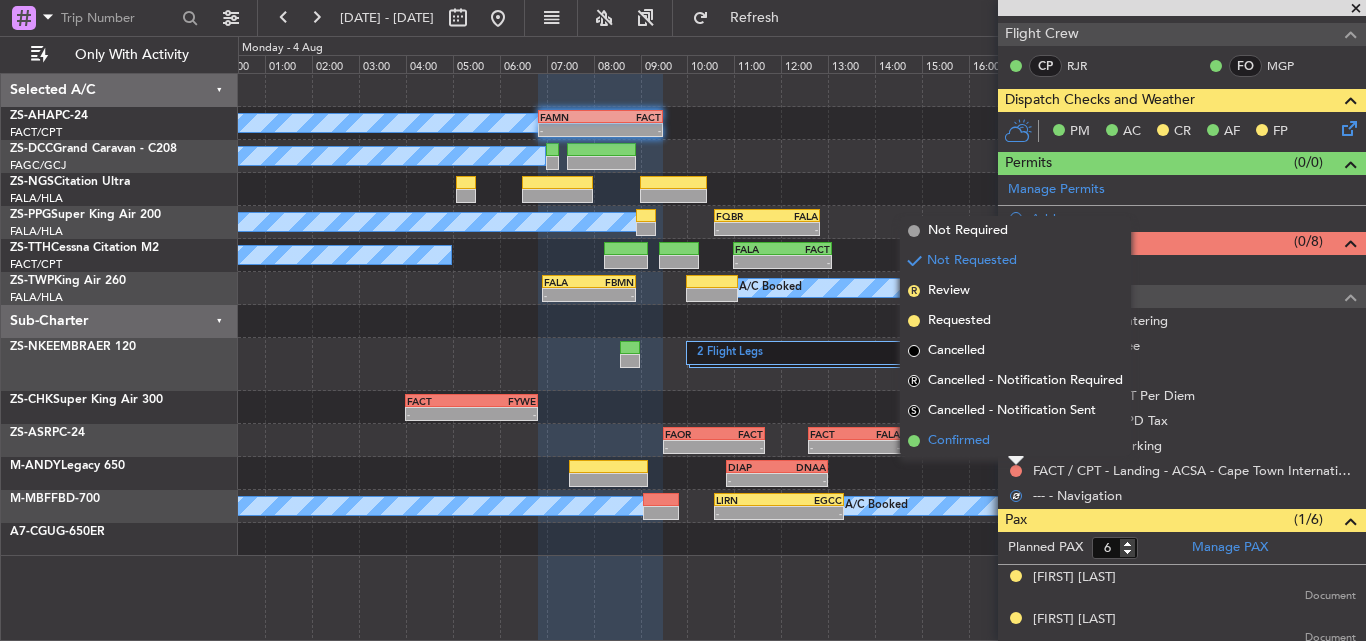 click on "Confirmed" at bounding box center (1015, 441) 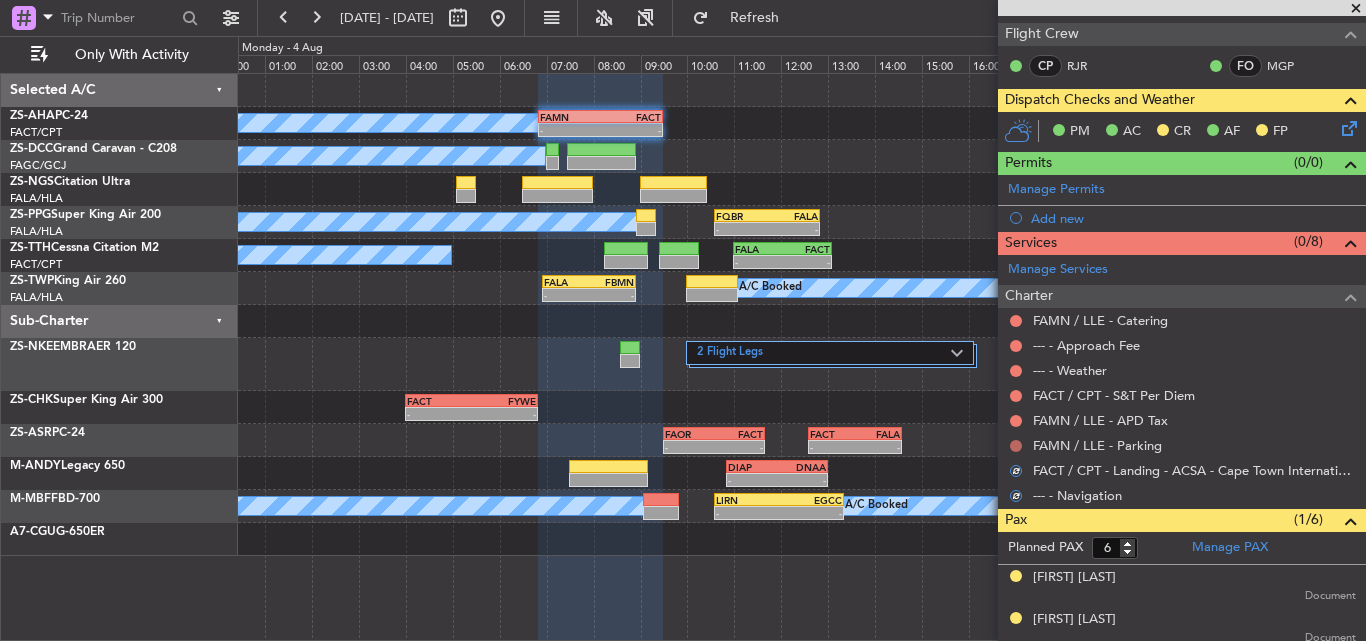 click at bounding box center (1016, 446) 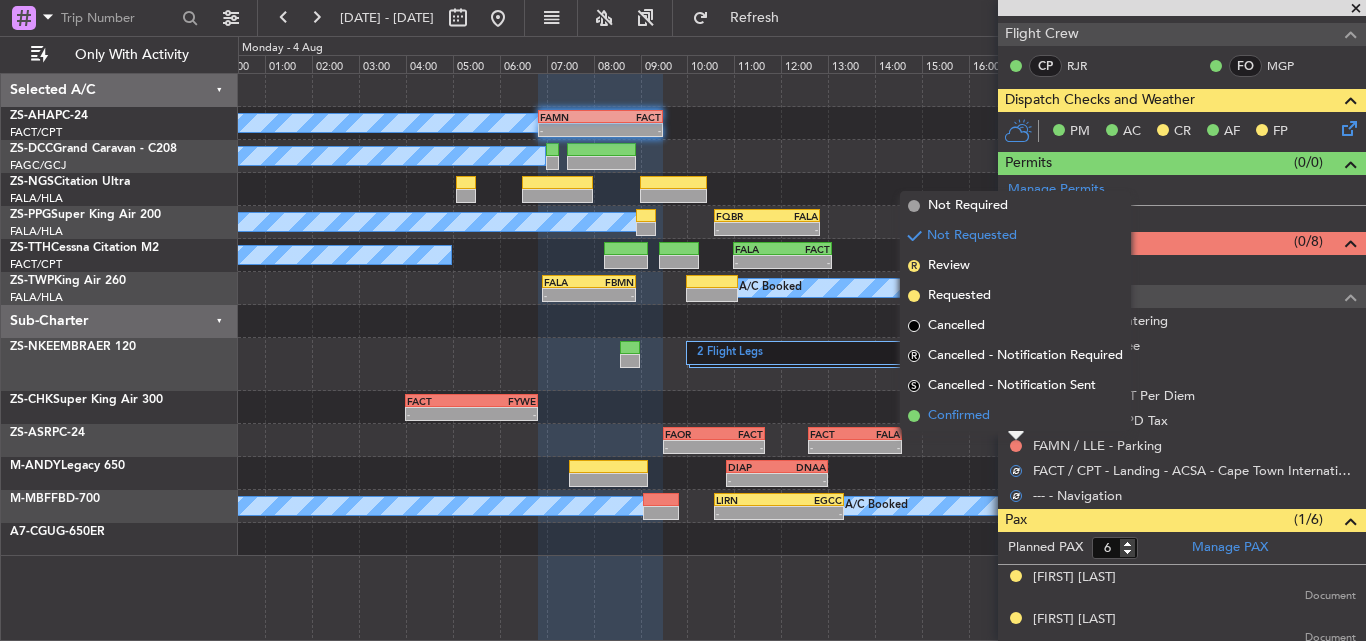 click on "Confirmed" at bounding box center [1015, 416] 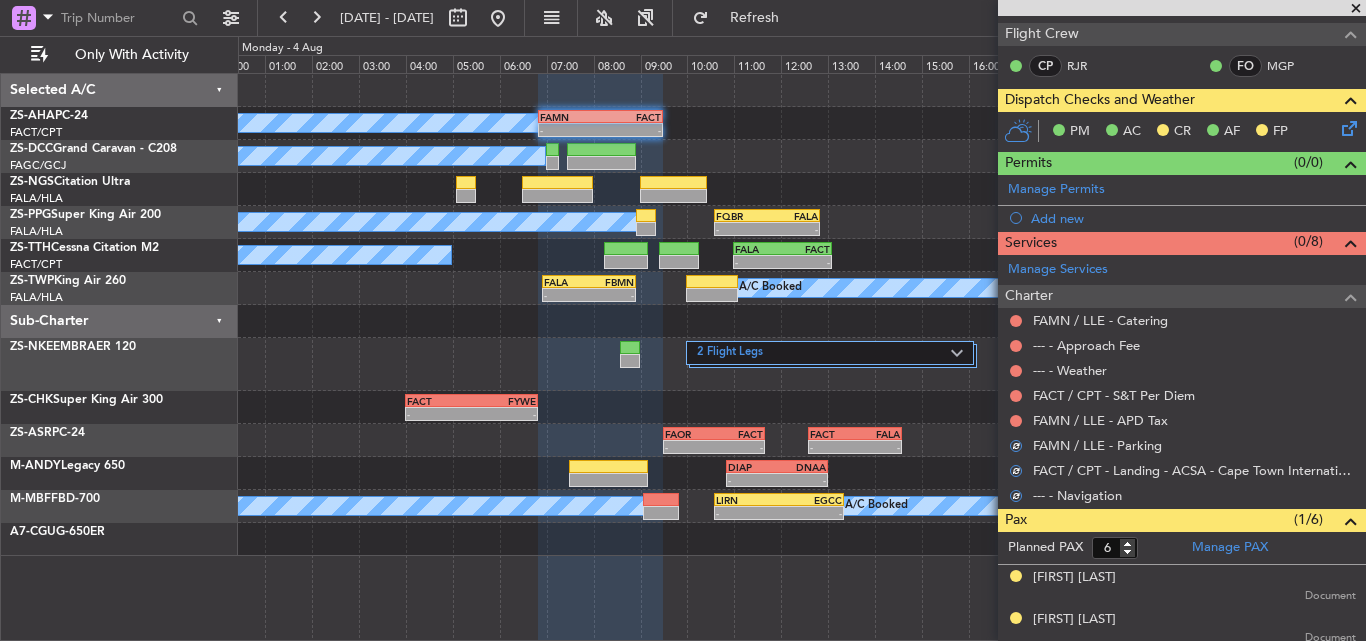 click at bounding box center (1016, 421) 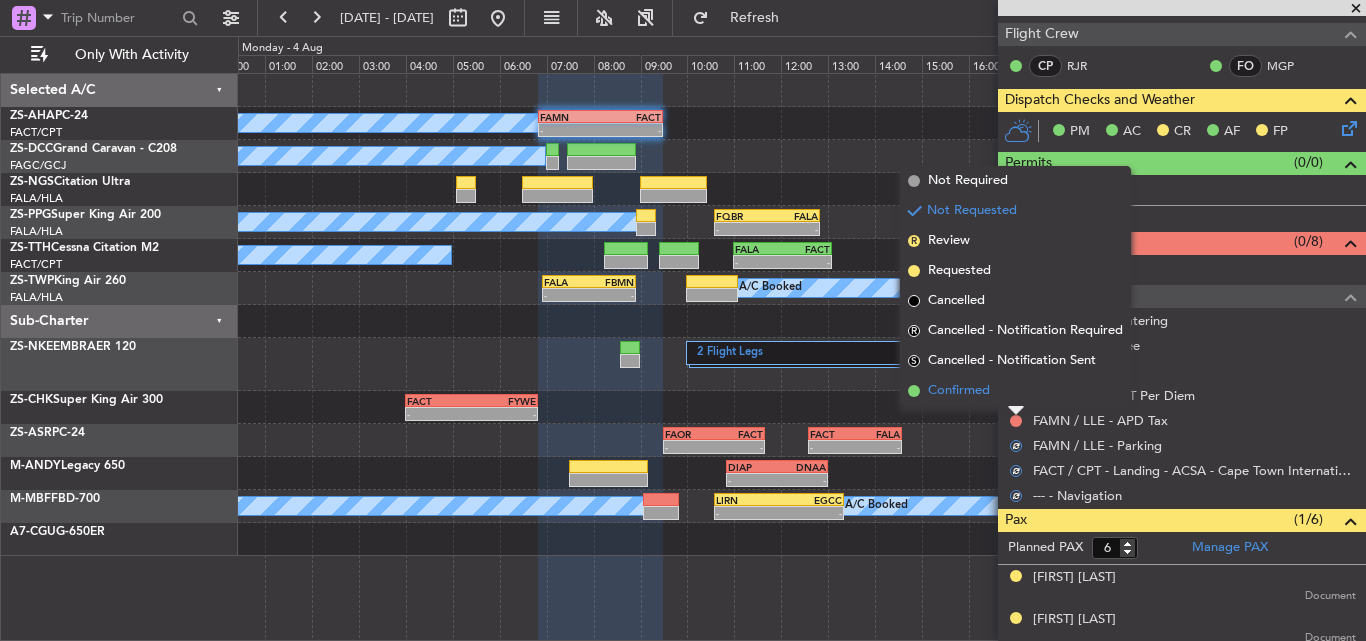 click on "Confirmed" at bounding box center (1015, 391) 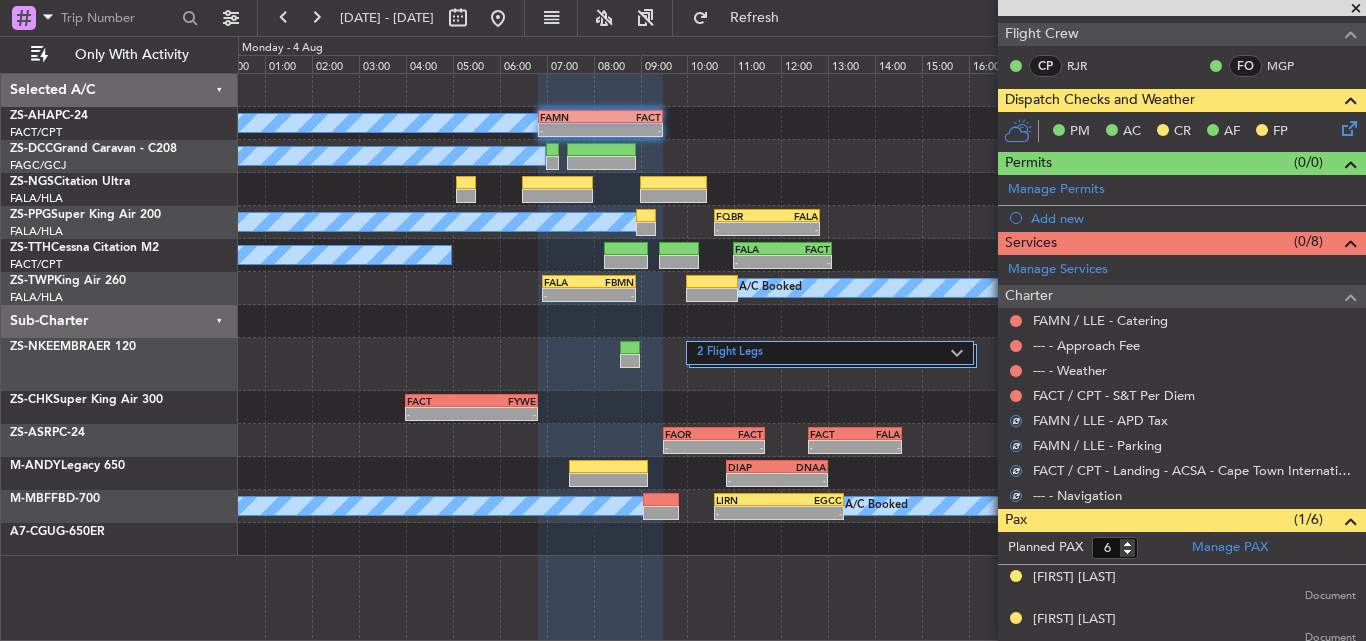 click at bounding box center [1016, 396] 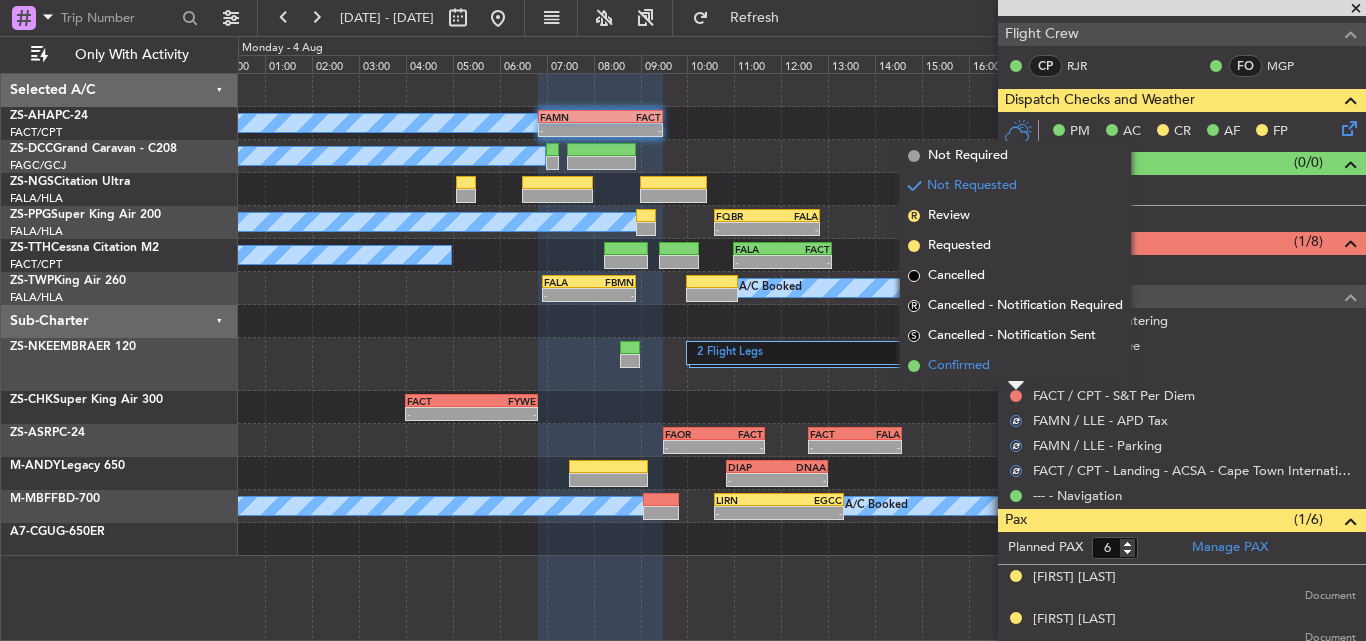 click on "Confirmed" at bounding box center [1015, 366] 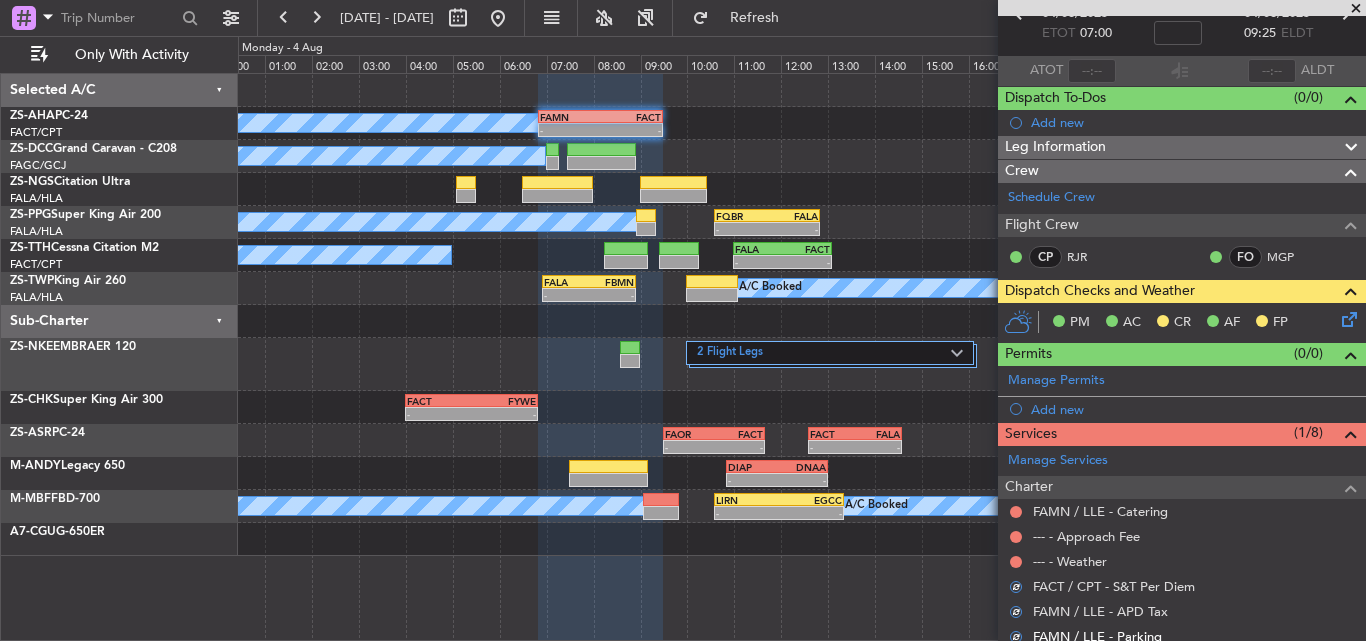 scroll, scrollTop: 100, scrollLeft: 0, axis: vertical 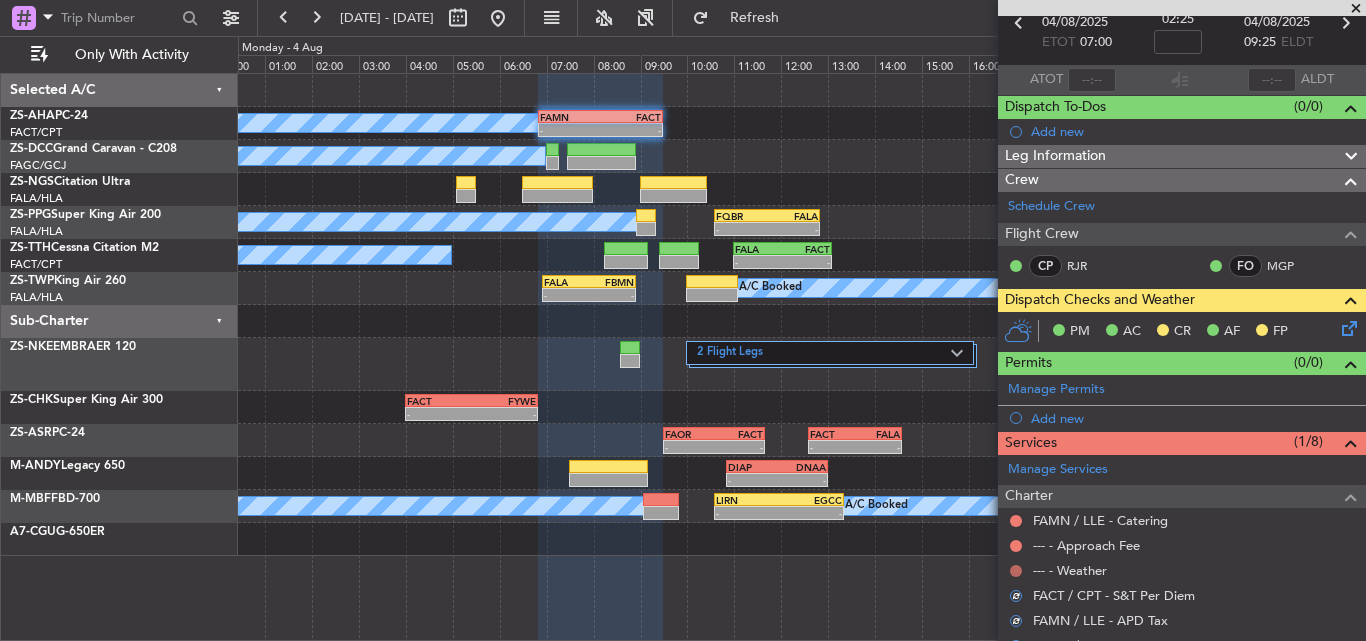 click at bounding box center (1016, 571) 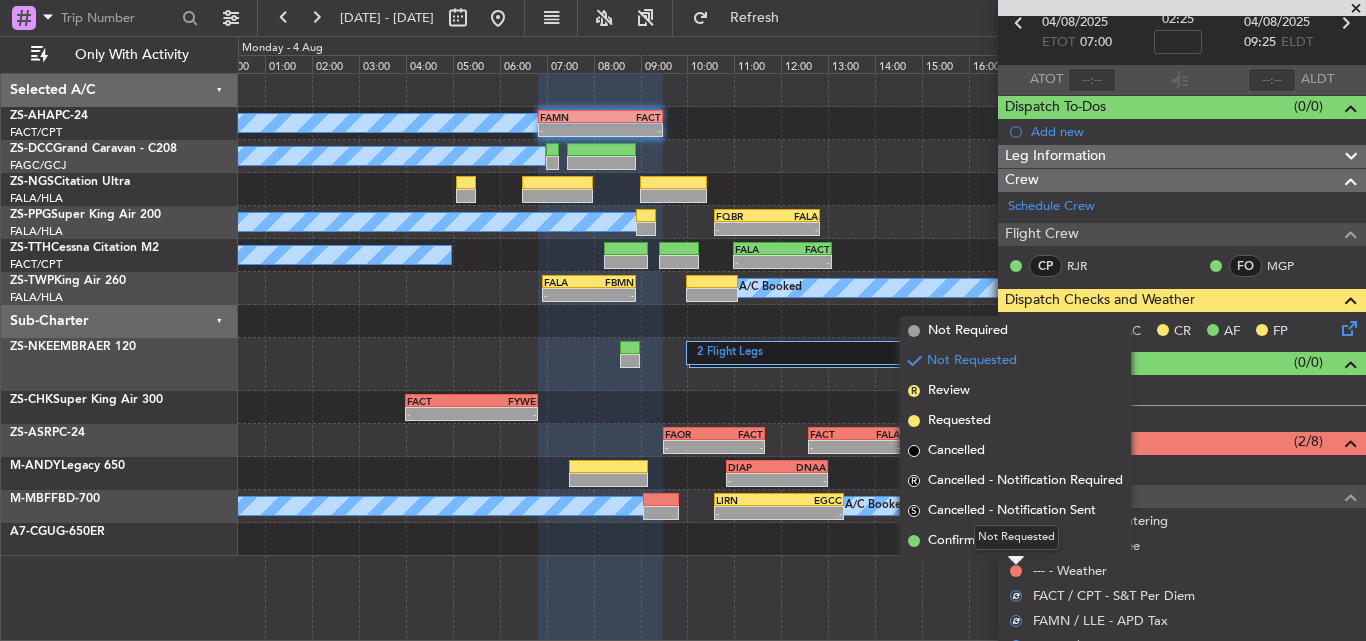 click on "Not Requested" at bounding box center [1016, 537] 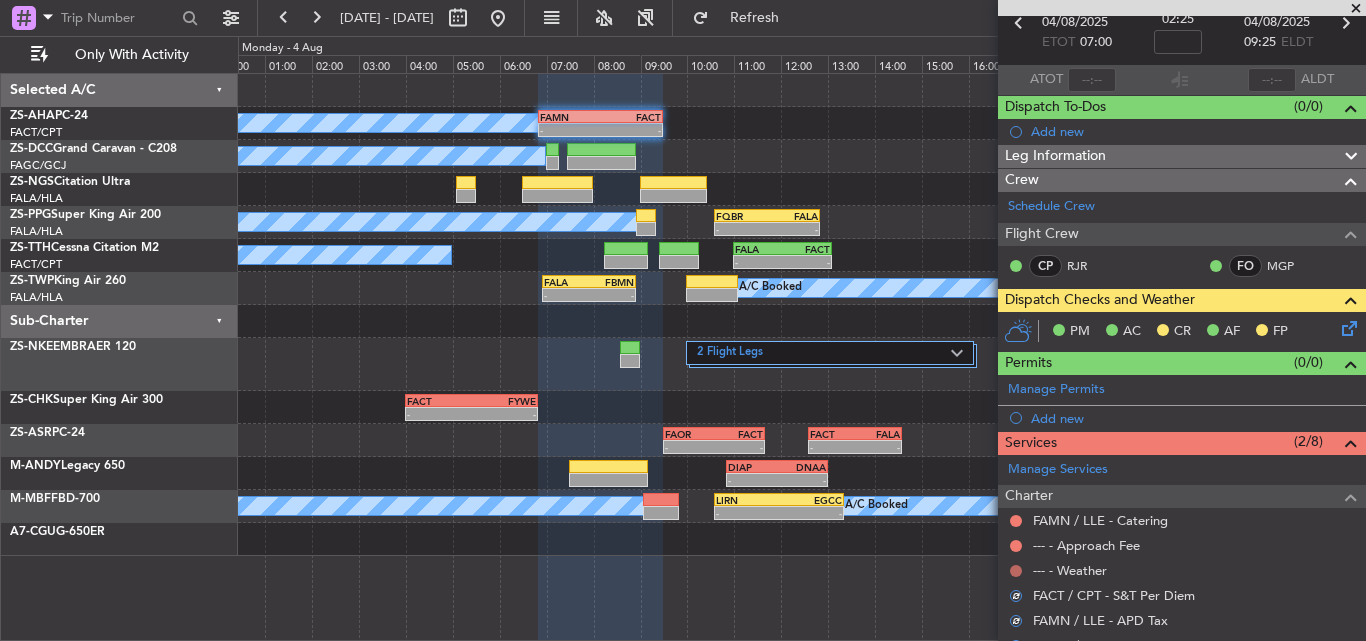 click at bounding box center (1016, 571) 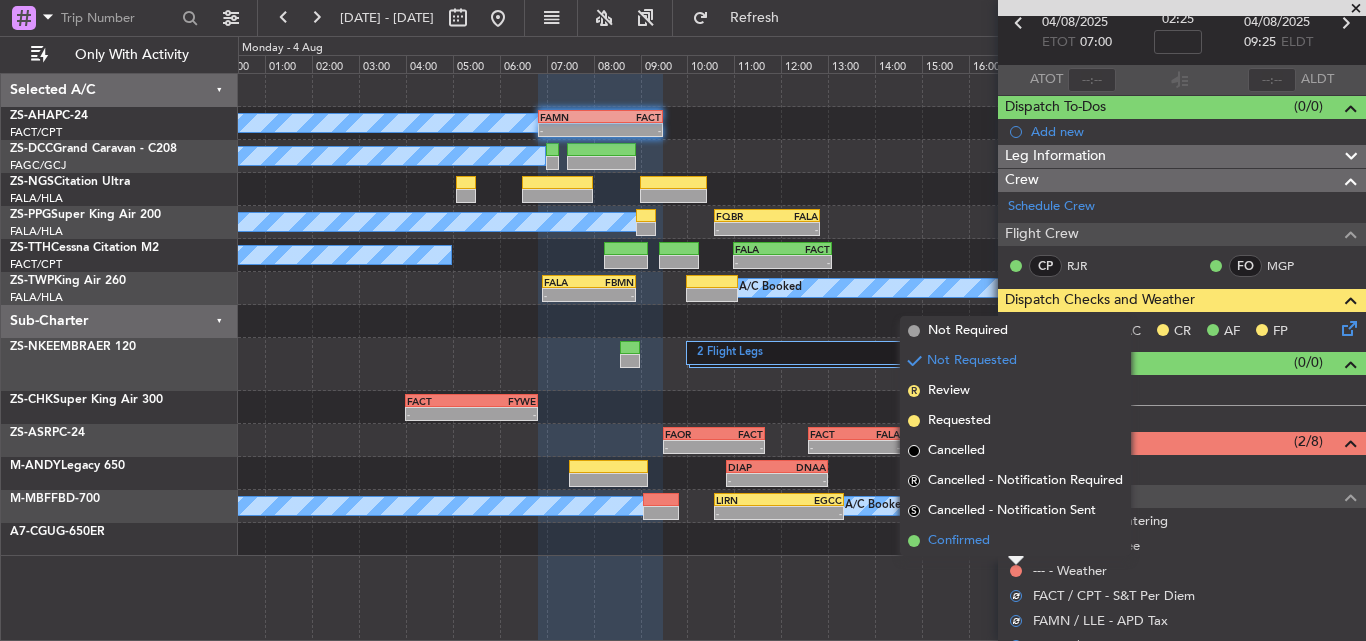 click on "Confirmed" at bounding box center [959, 541] 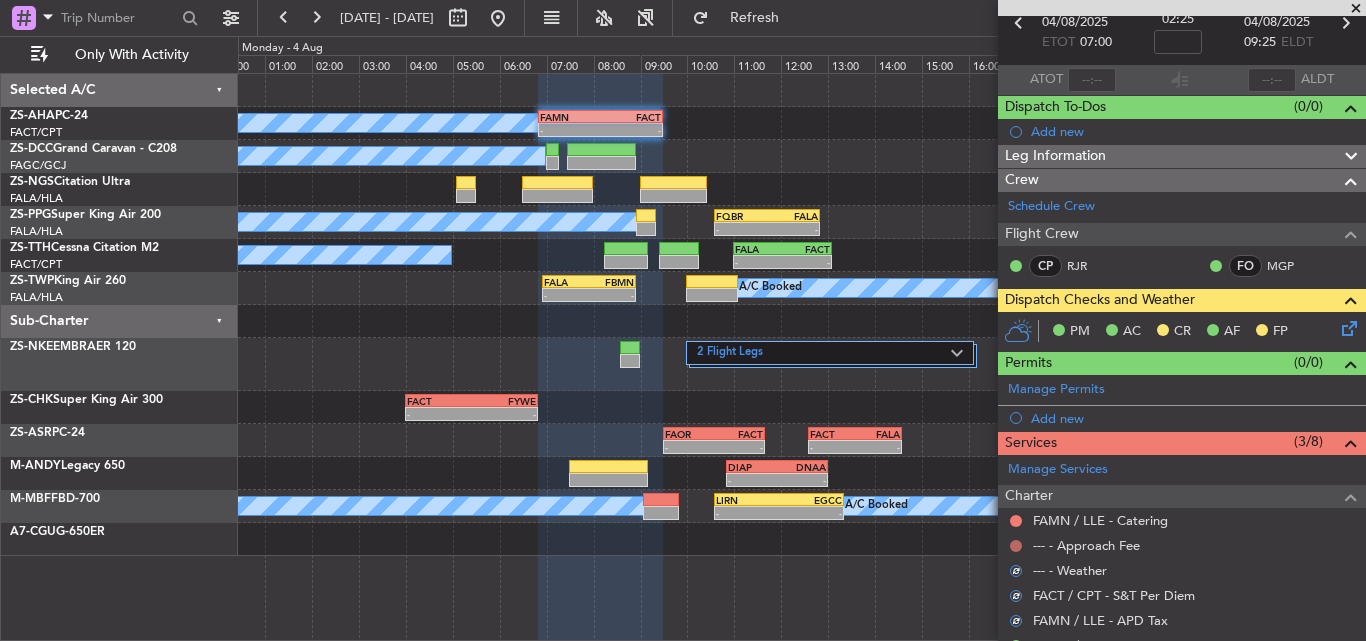 click at bounding box center [1016, 546] 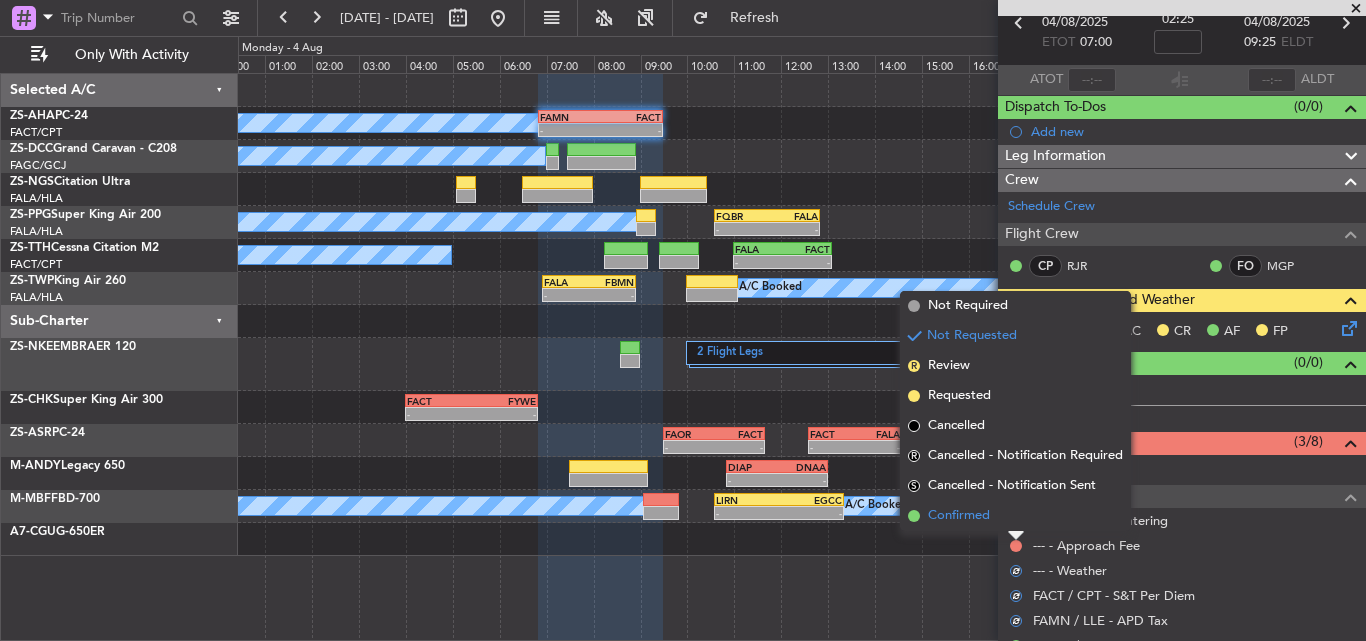 click on "Confirmed" at bounding box center [1015, 516] 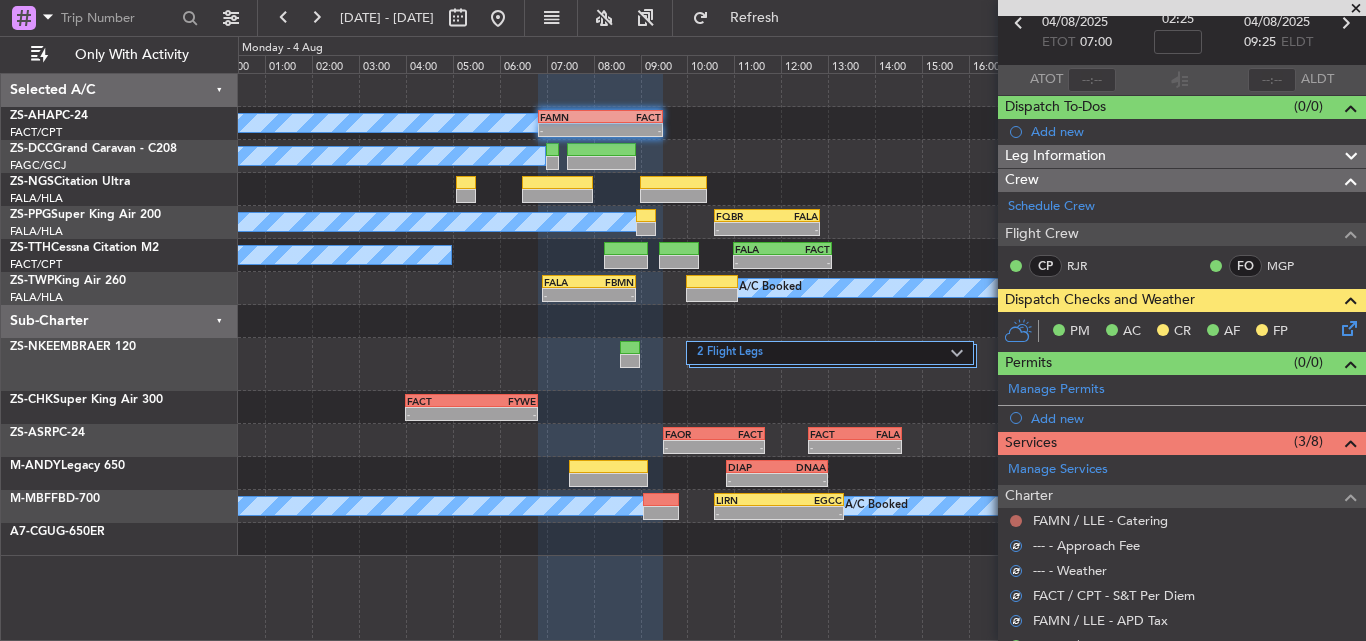 click at bounding box center (1016, 521) 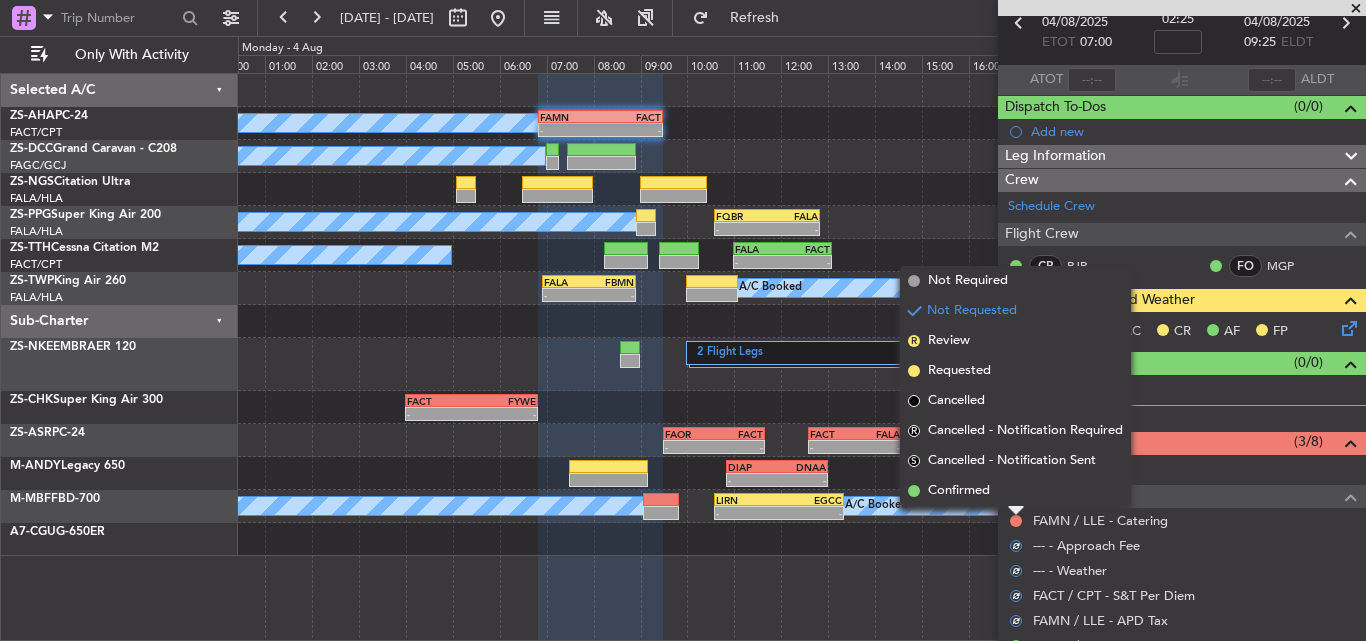 click on "Confirmed" at bounding box center [1015, 491] 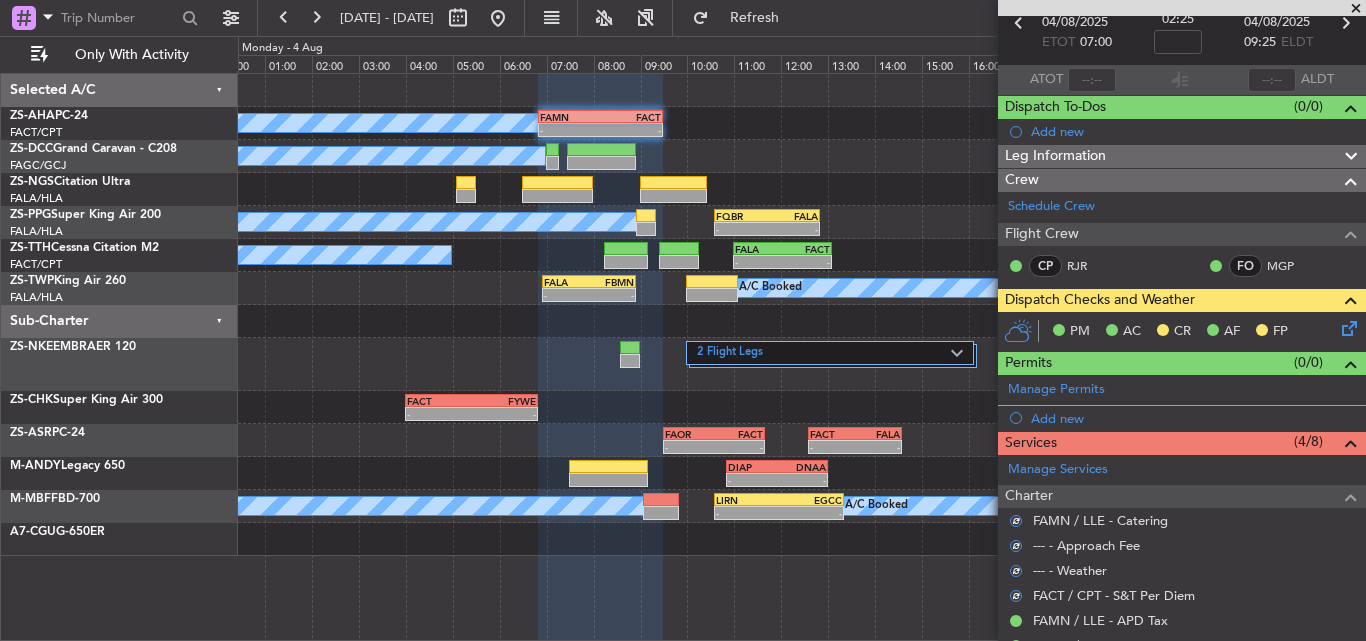 click 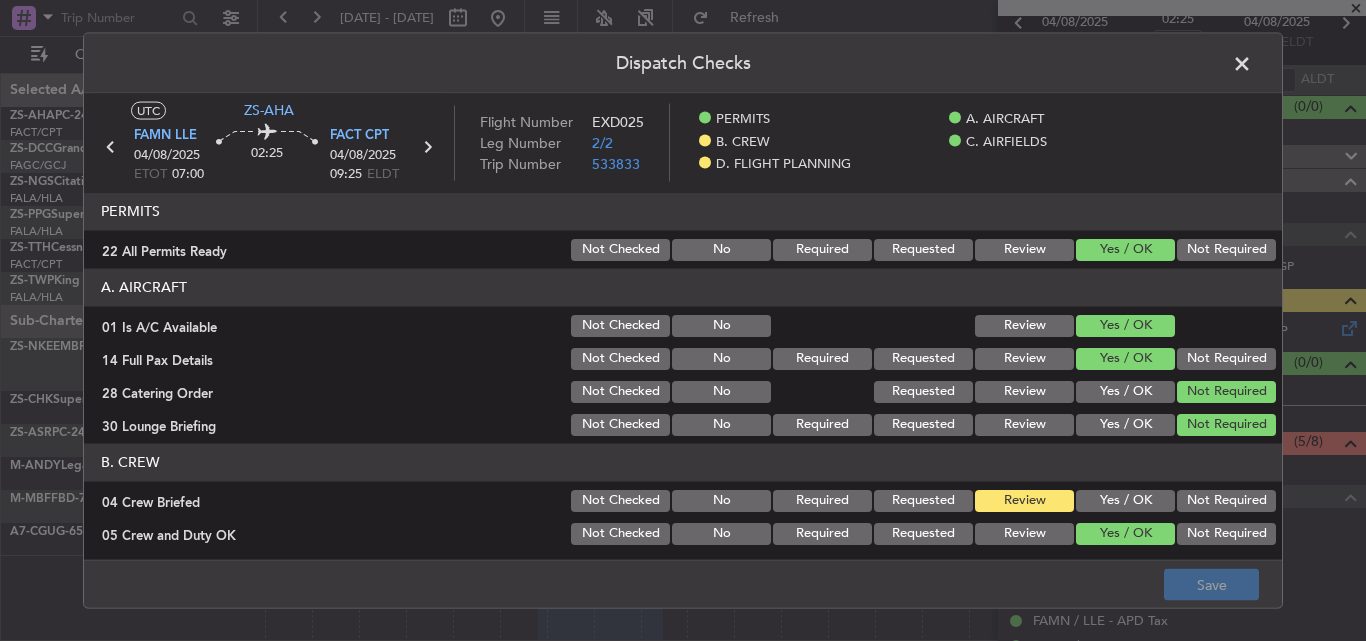 scroll, scrollTop: 200, scrollLeft: 0, axis: vertical 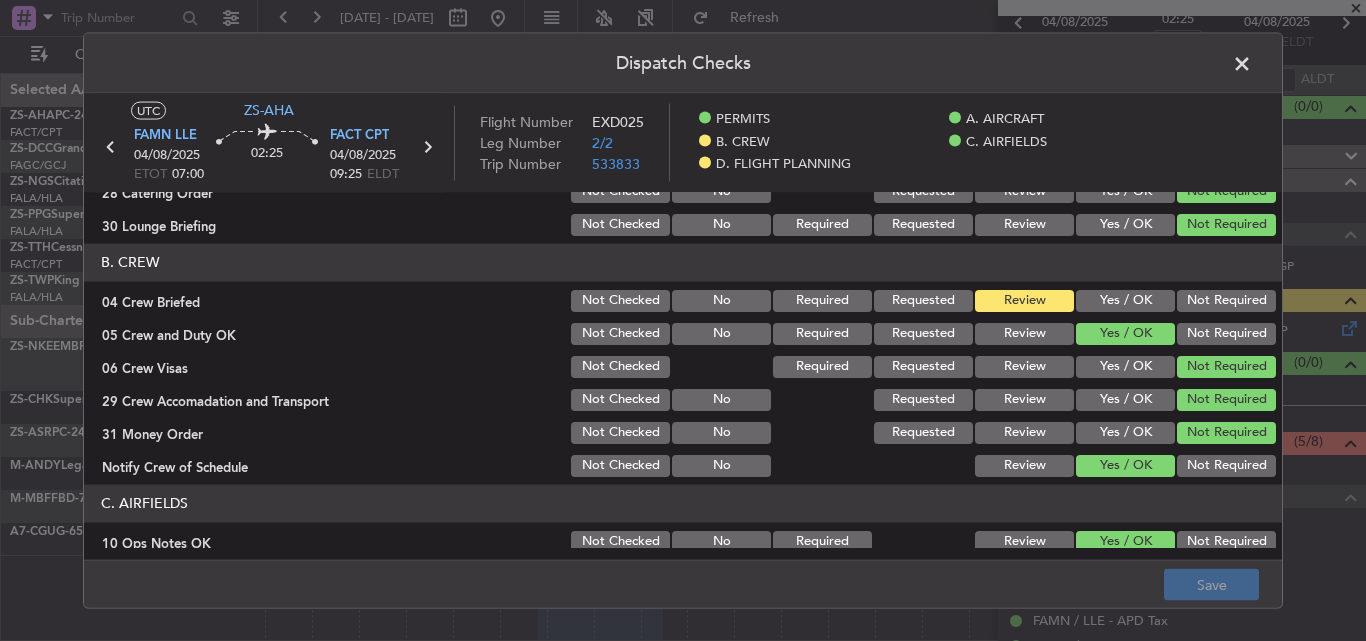 click on "Yes / OK" 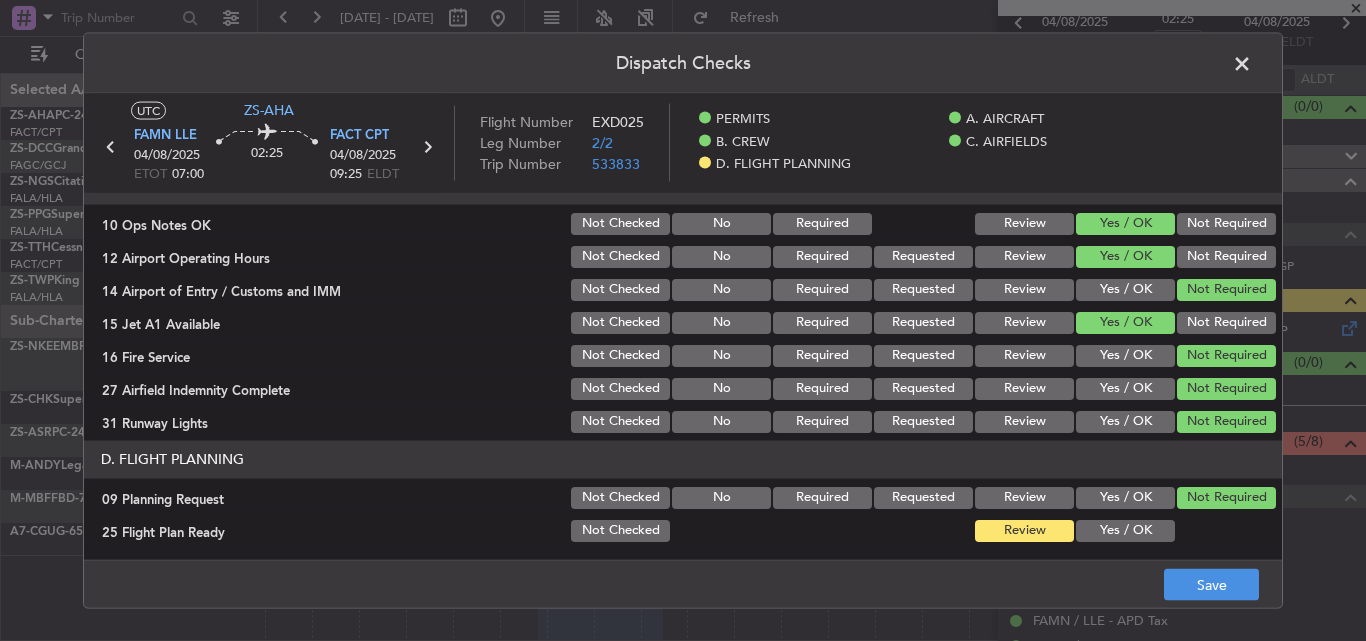 scroll, scrollTop: 520, scrollLeft: 0, axis: vertical 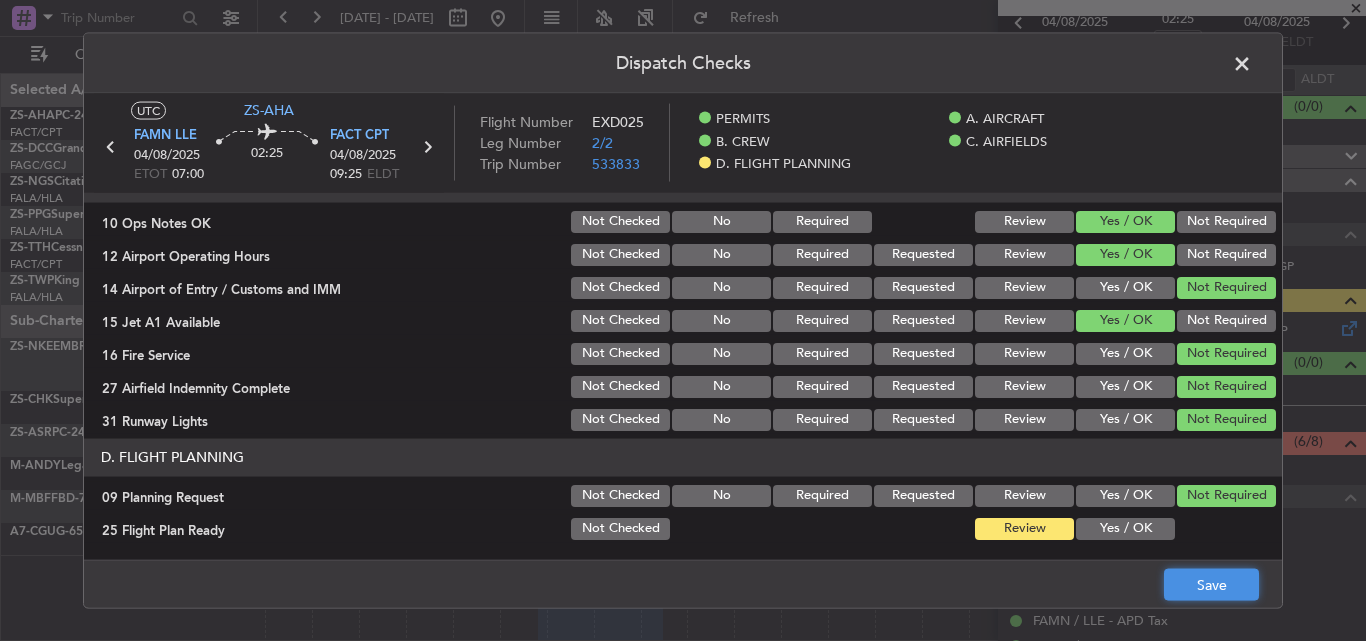 drag, startPoint x: 1194, startPoint y: 583, endPoint x: 1160, endPoint y: 583, distance: 34 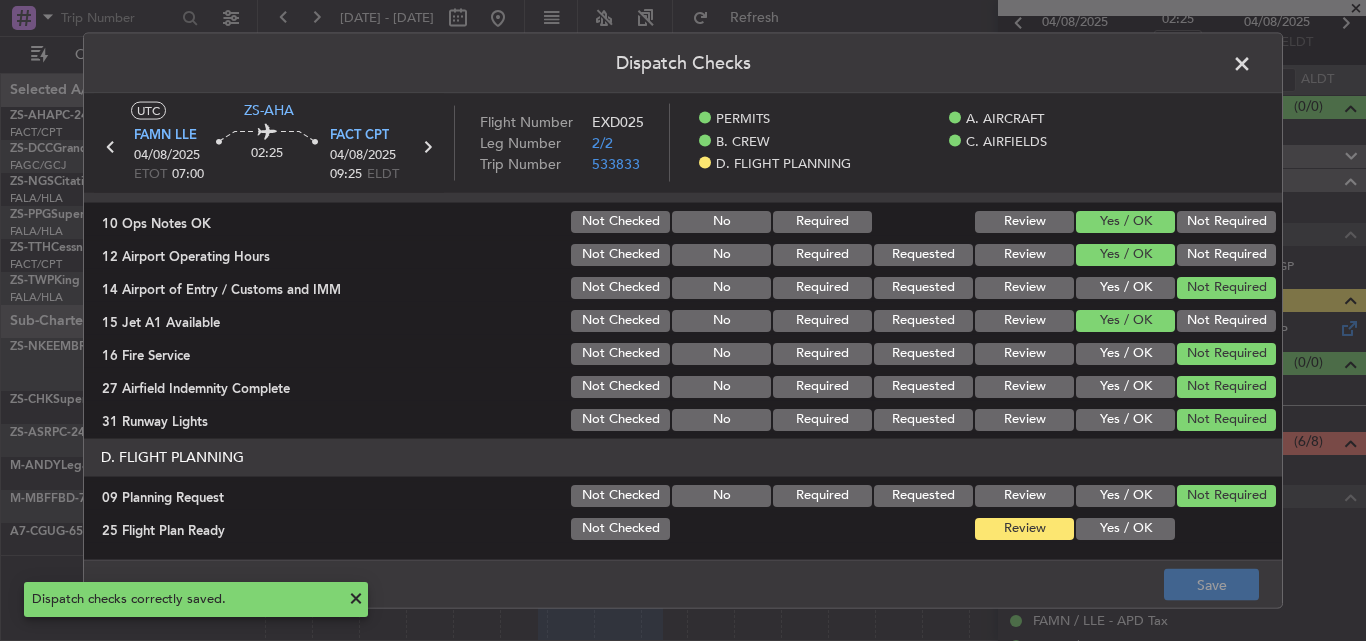 click 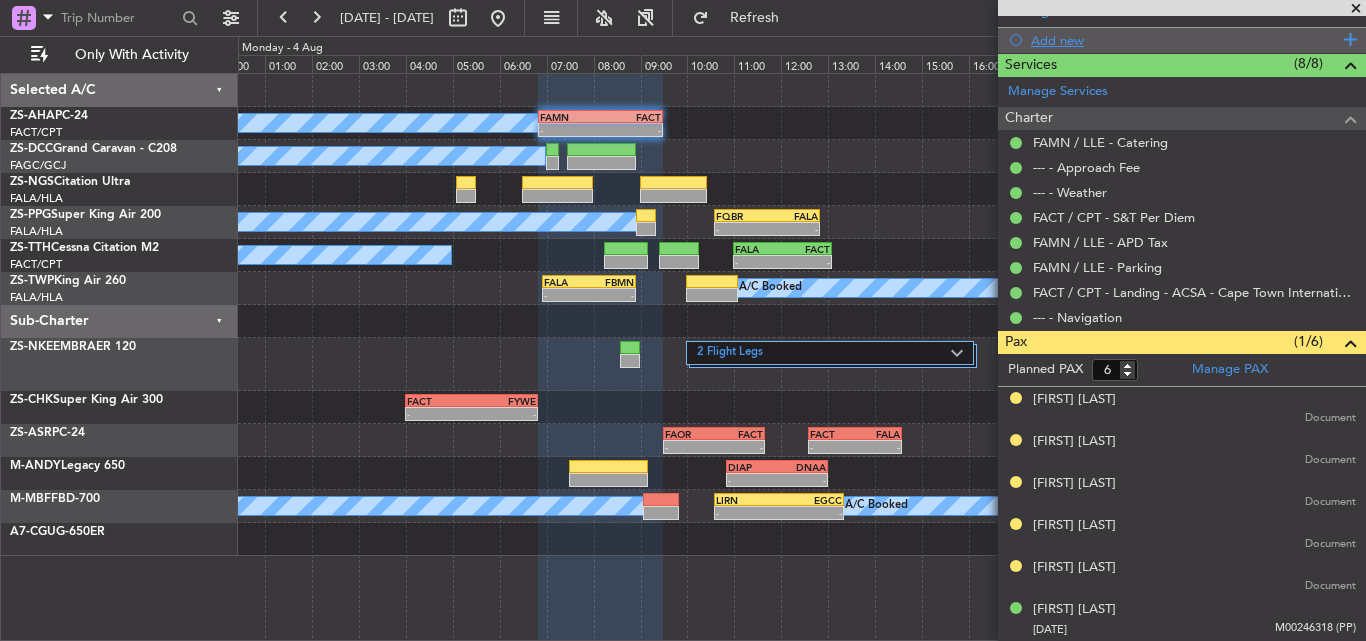 scroll, scrollTop: 0, scrollLeft: 0, axis: both 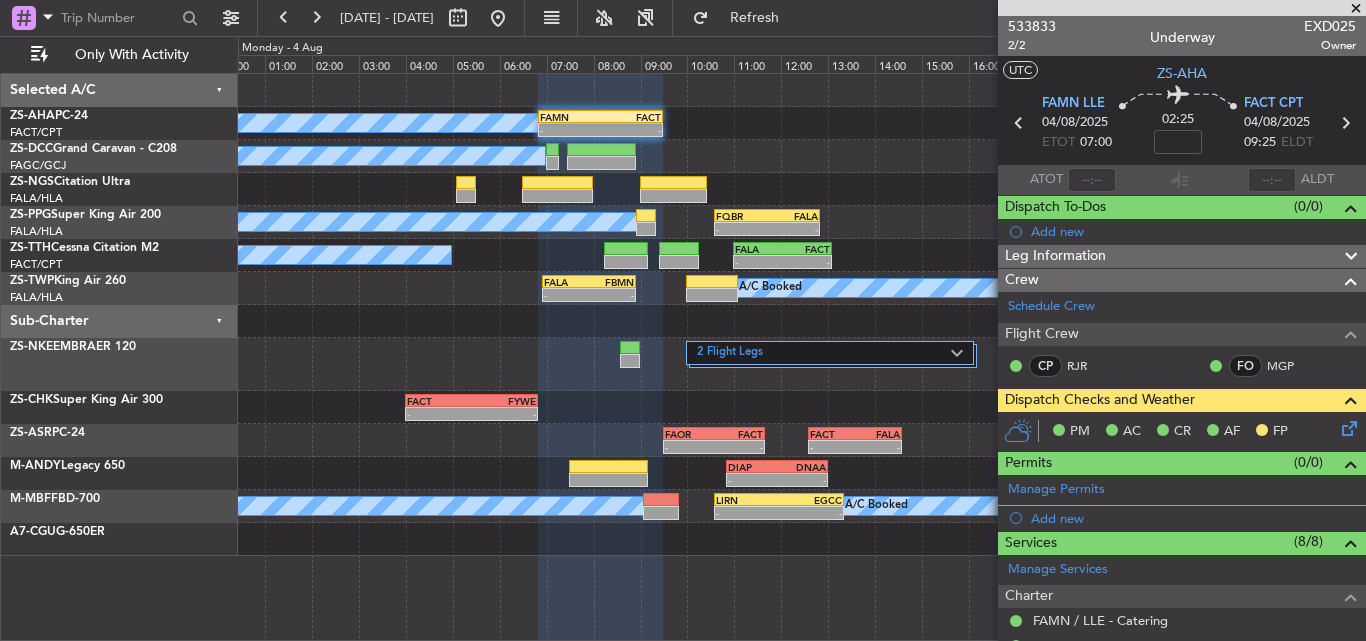drag, startPoint x: 1362, startPoint y: 6, endPoint x: 1238, endPoint y: 5, distance: 124.004036 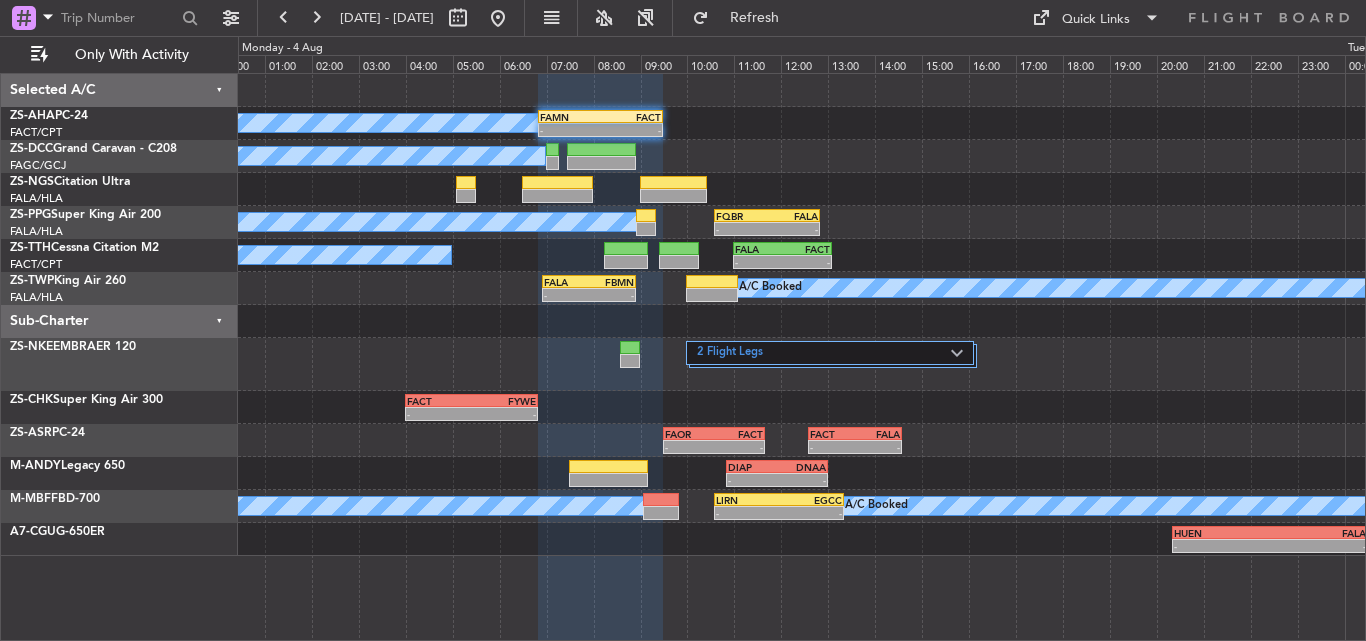 type on "0" 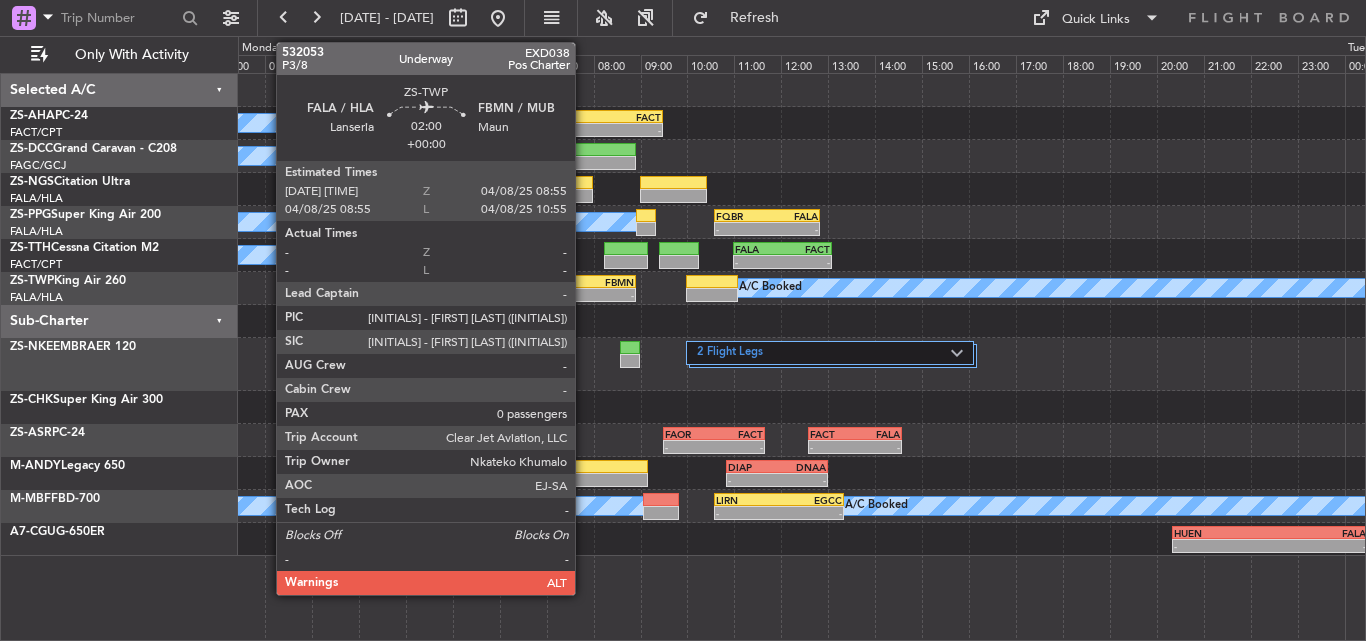 click on "-" 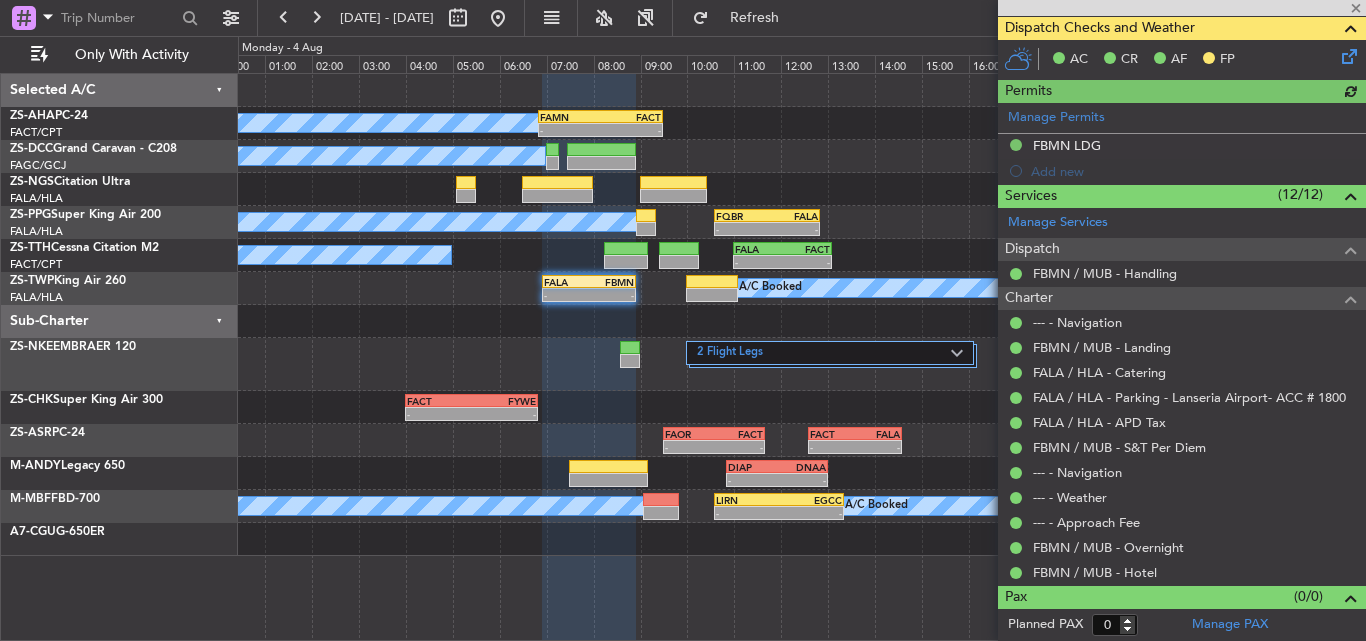 scroll, scrollTop: 0, scrollLeft: 0, axis: both 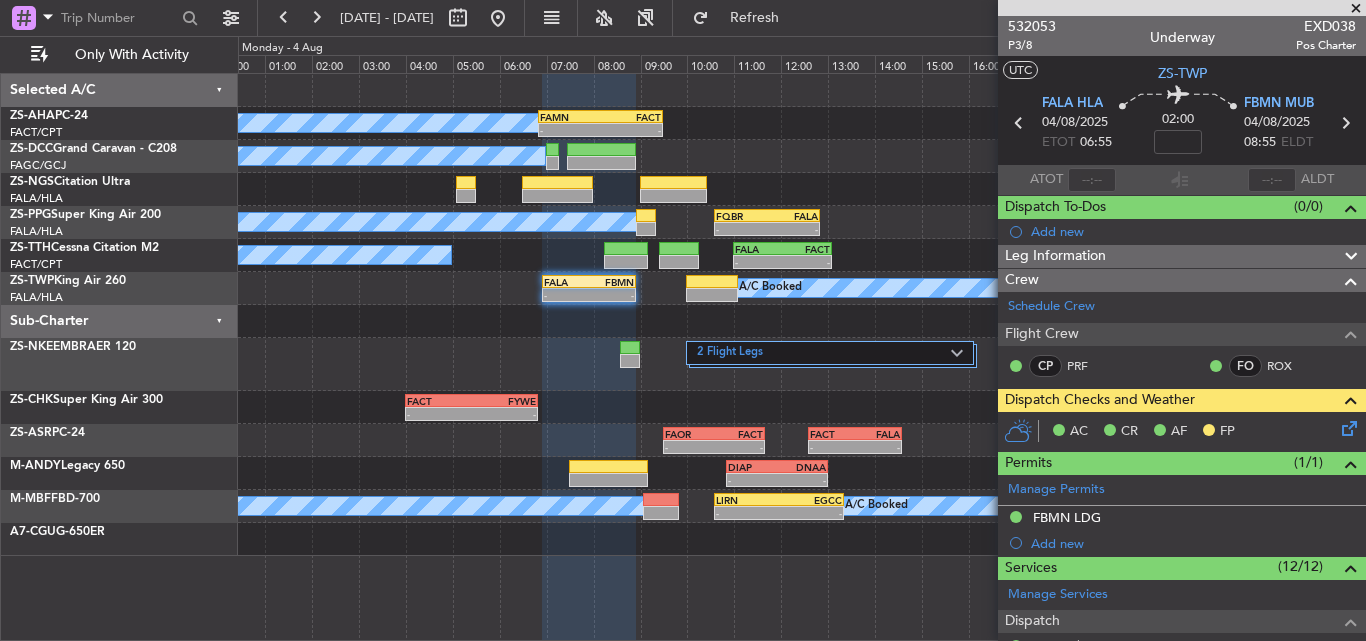 click at bounding box center (1356, 9) 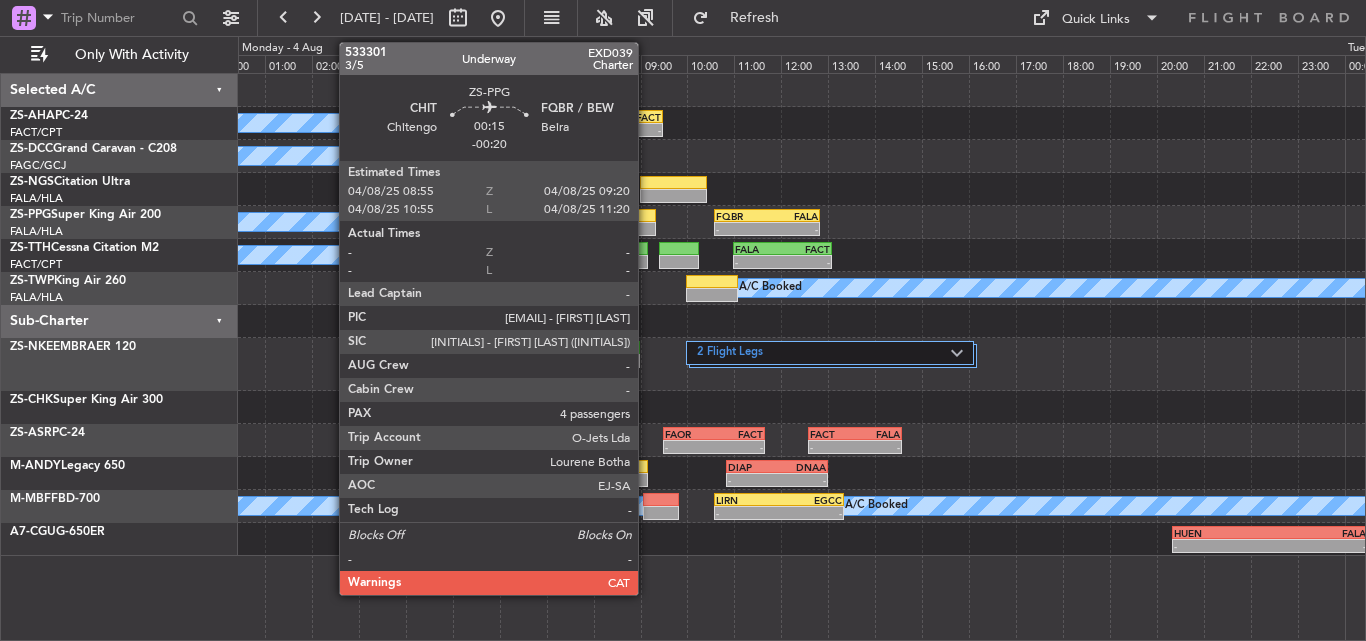 click 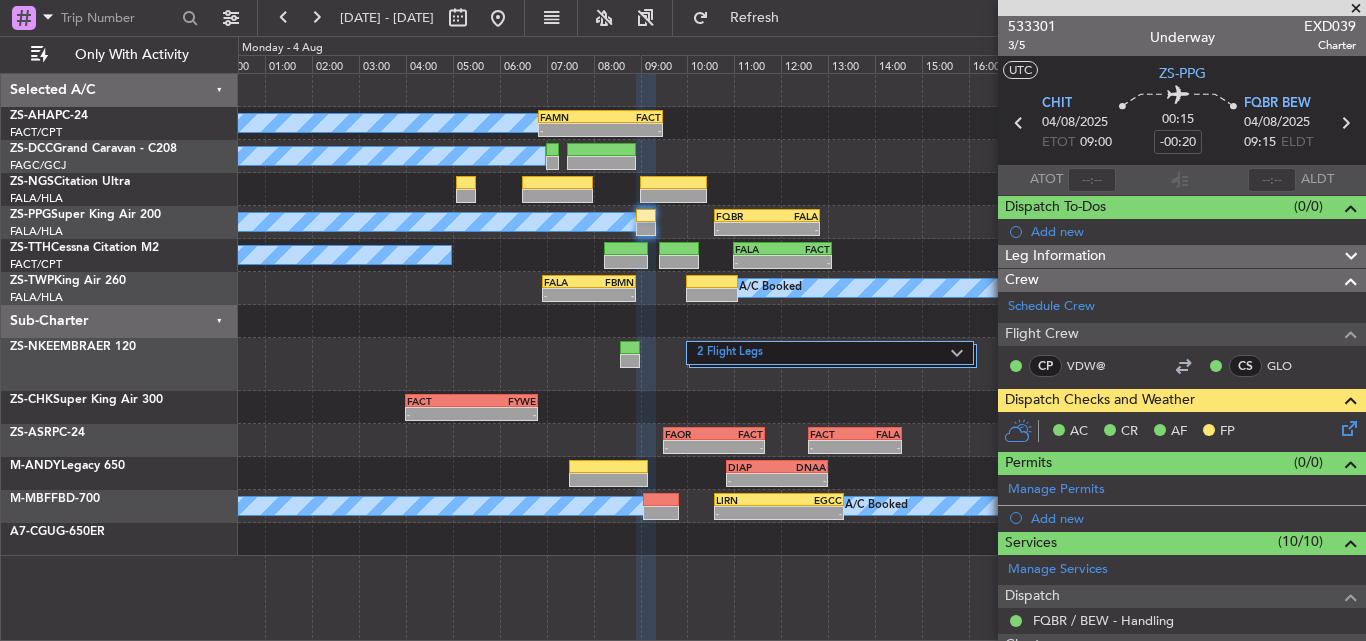 click at bounding box center (1182, 8) 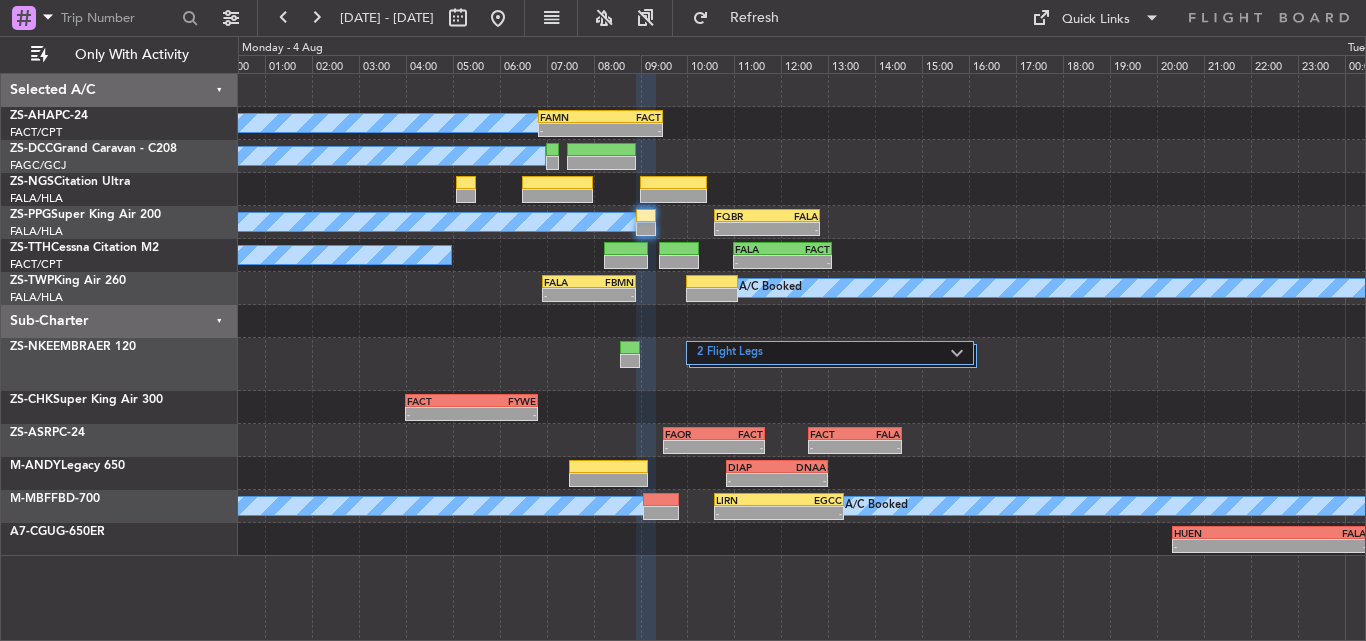 type on "0" 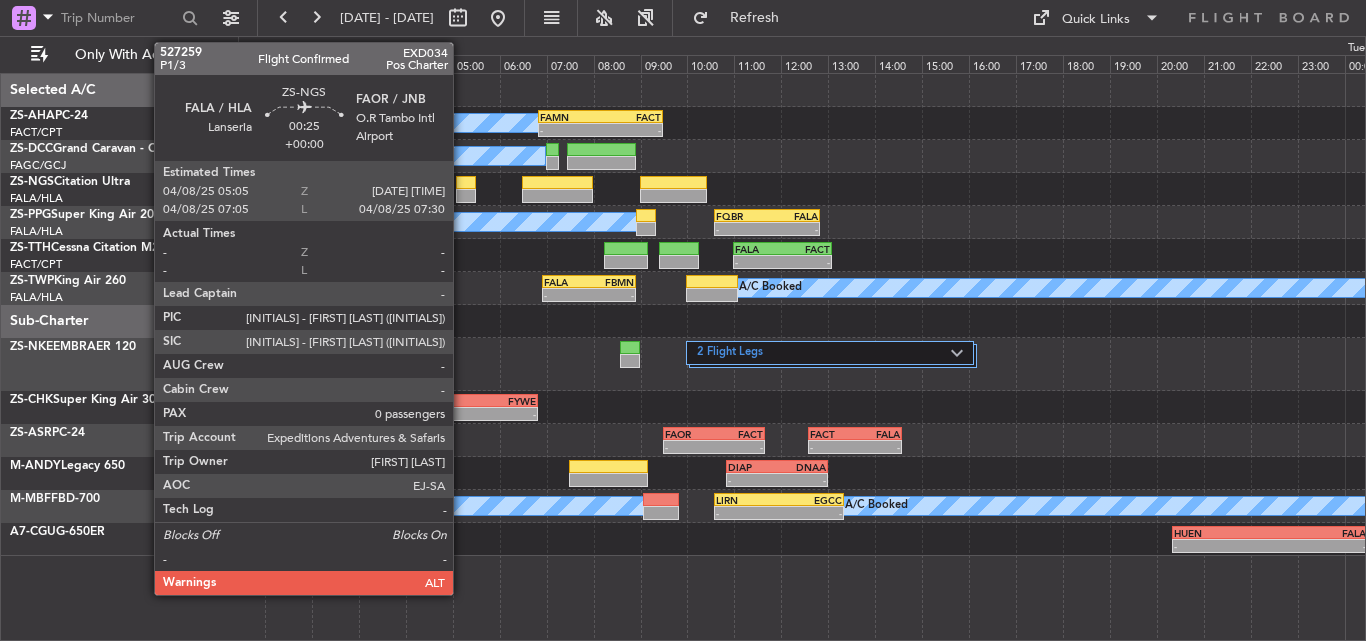 click 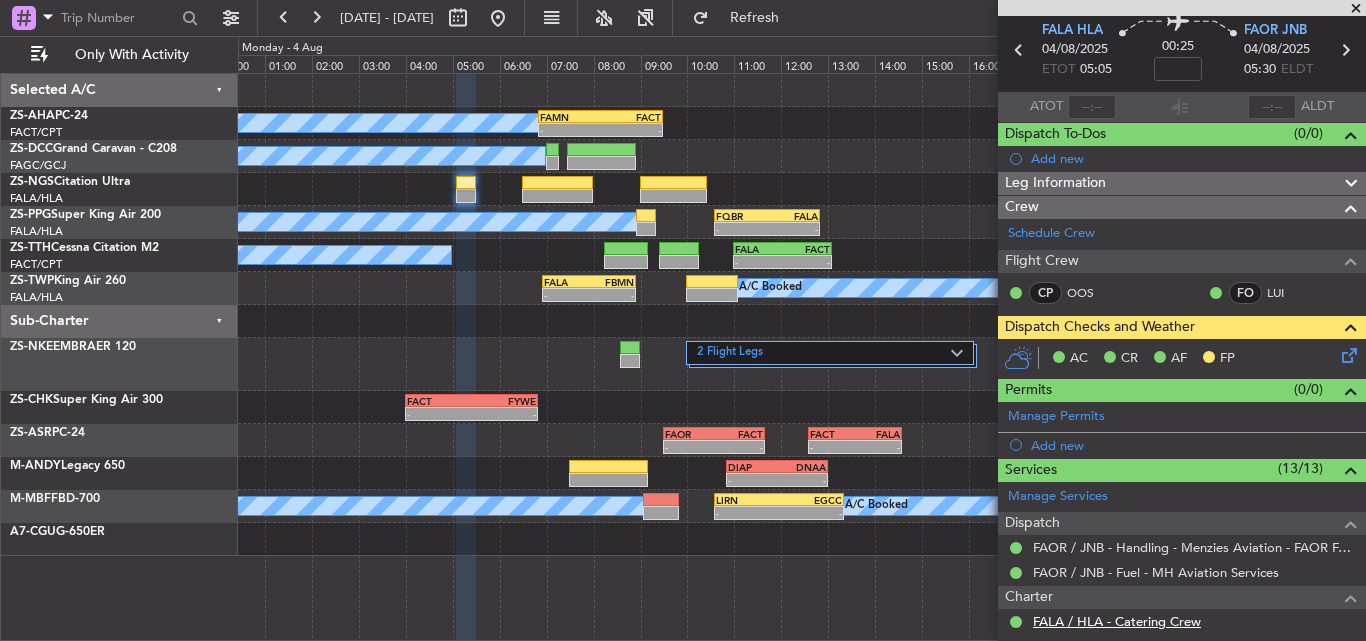 scroll, scrollTop: 0, scrollLeft: 0, axis: both 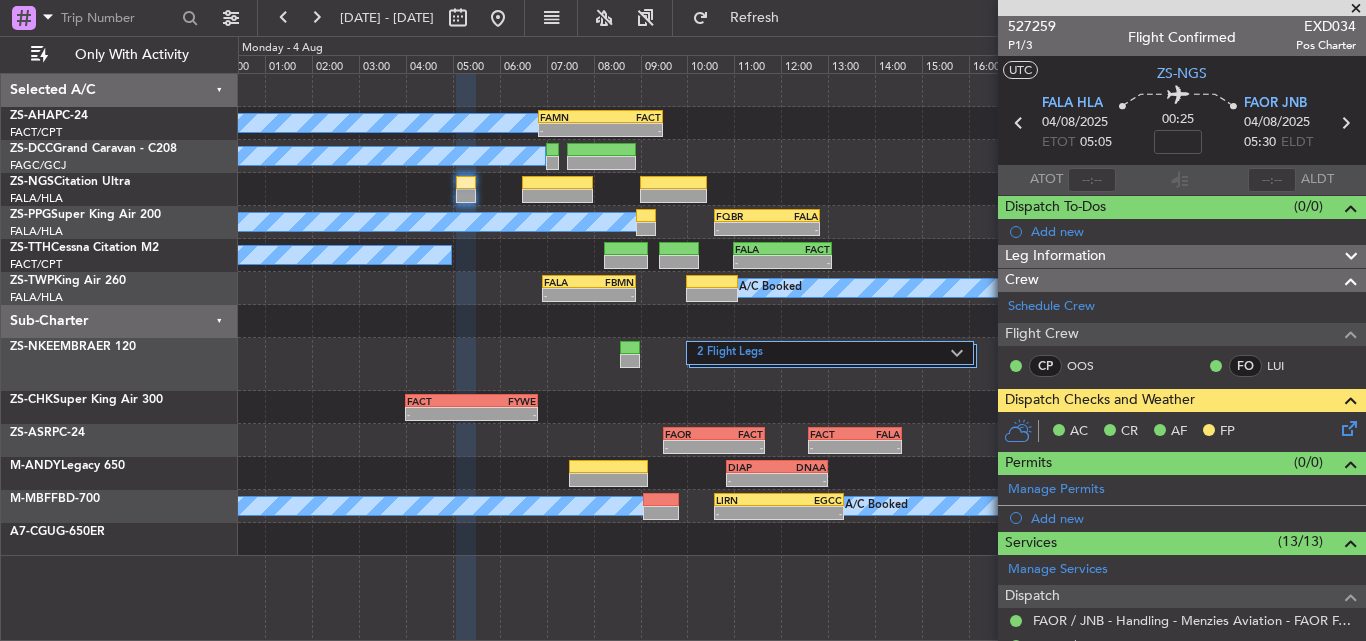click at bounding box center (1356, 9) 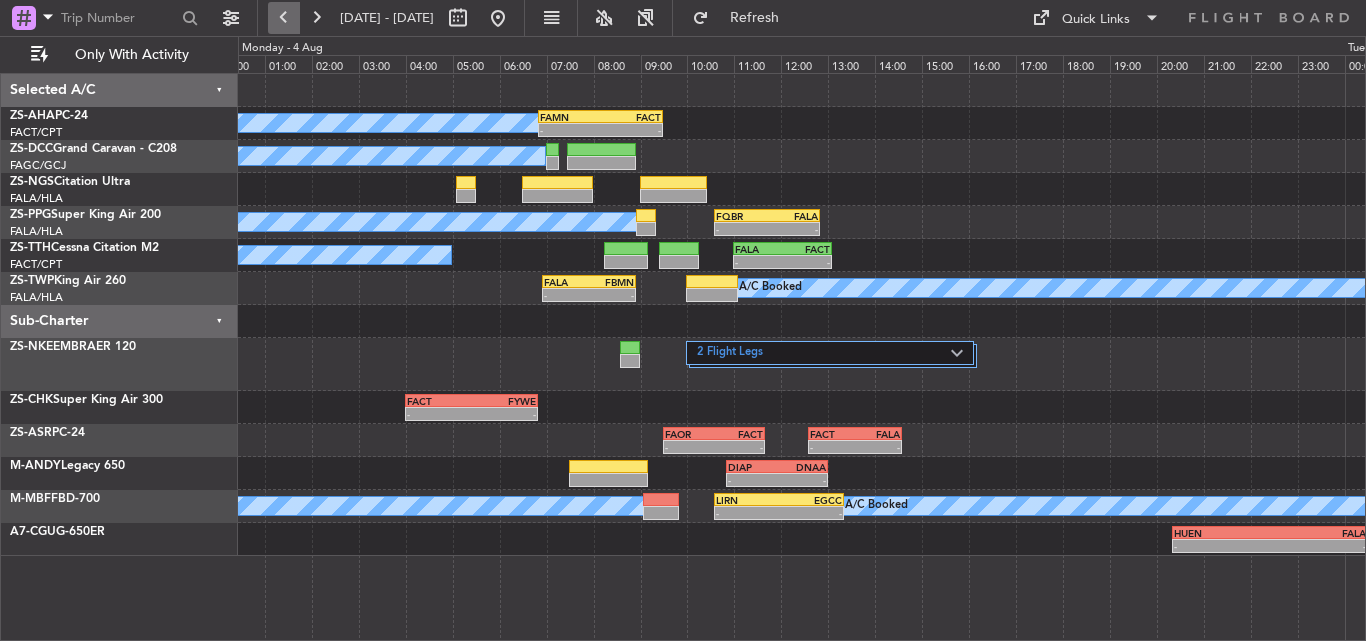 click at bounding box center (284, 18) 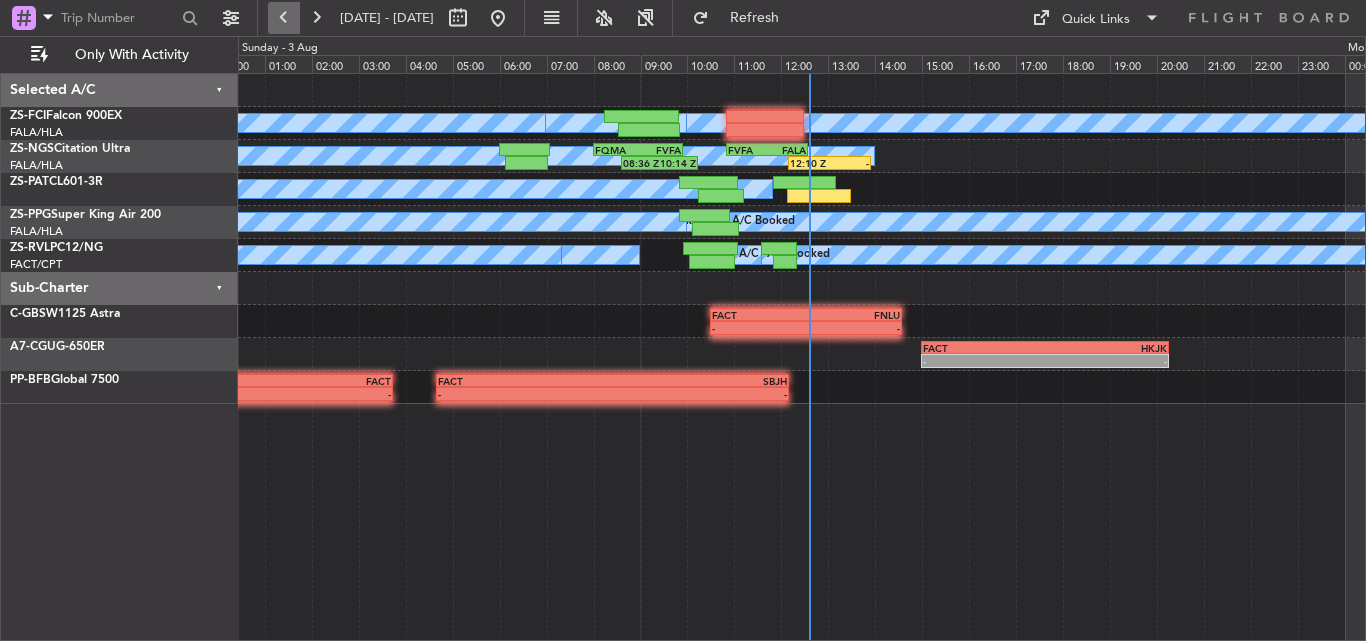 click at bounding box center [284, 18] 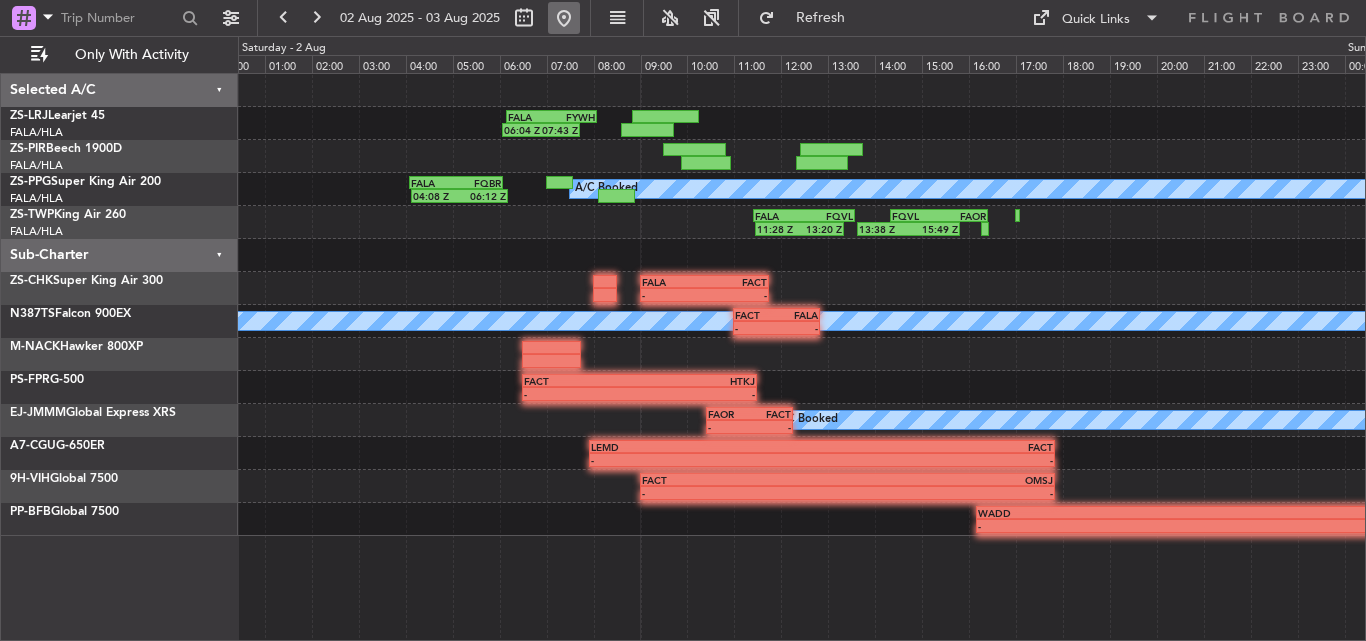 click at bounding box center [564, 18] 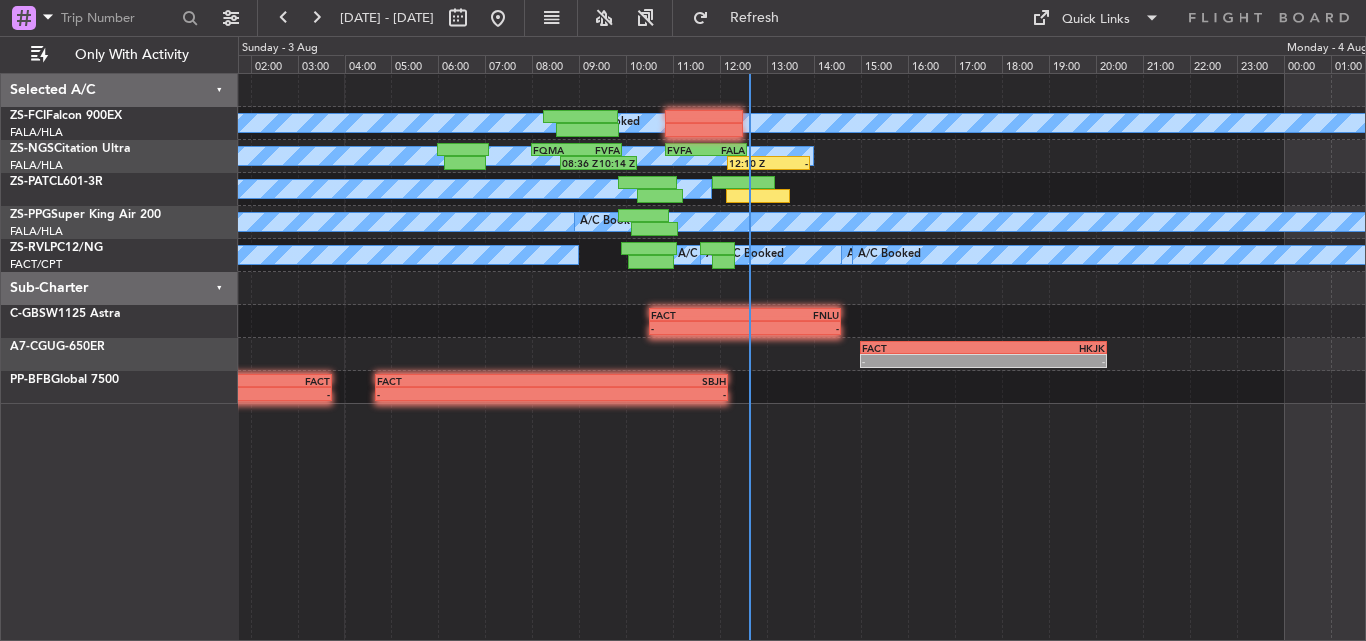 click on "A/C Booked" 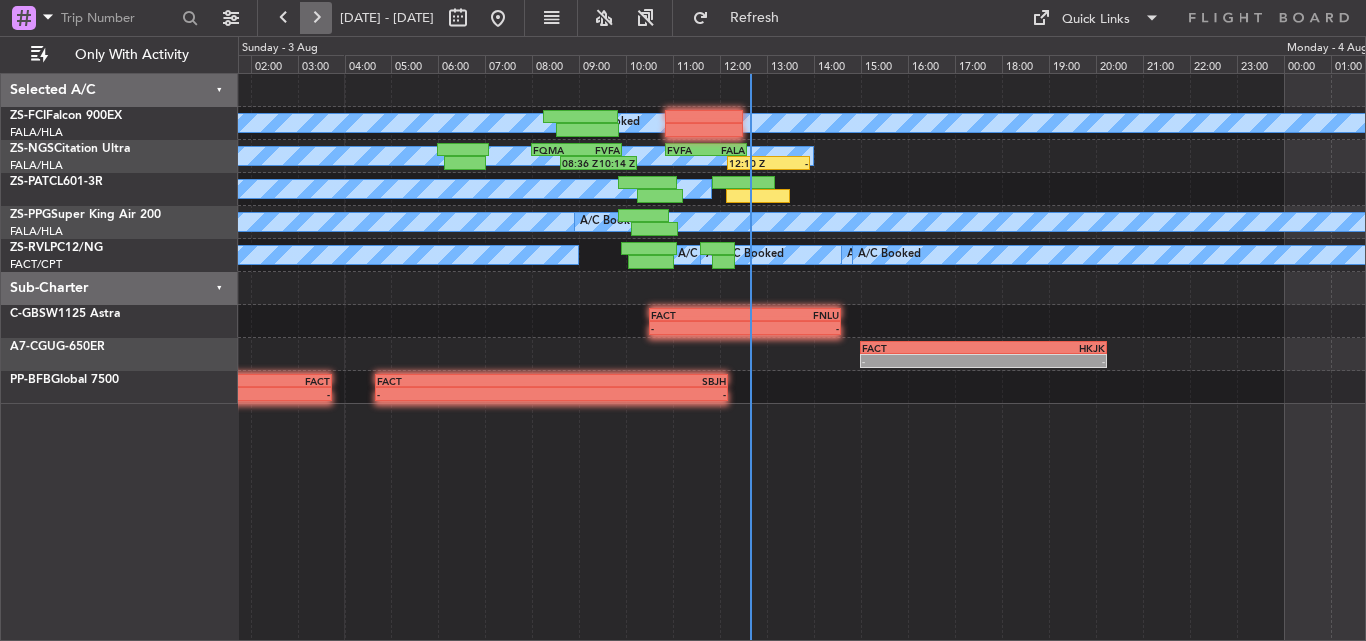 click at bounding box center [316, 18] 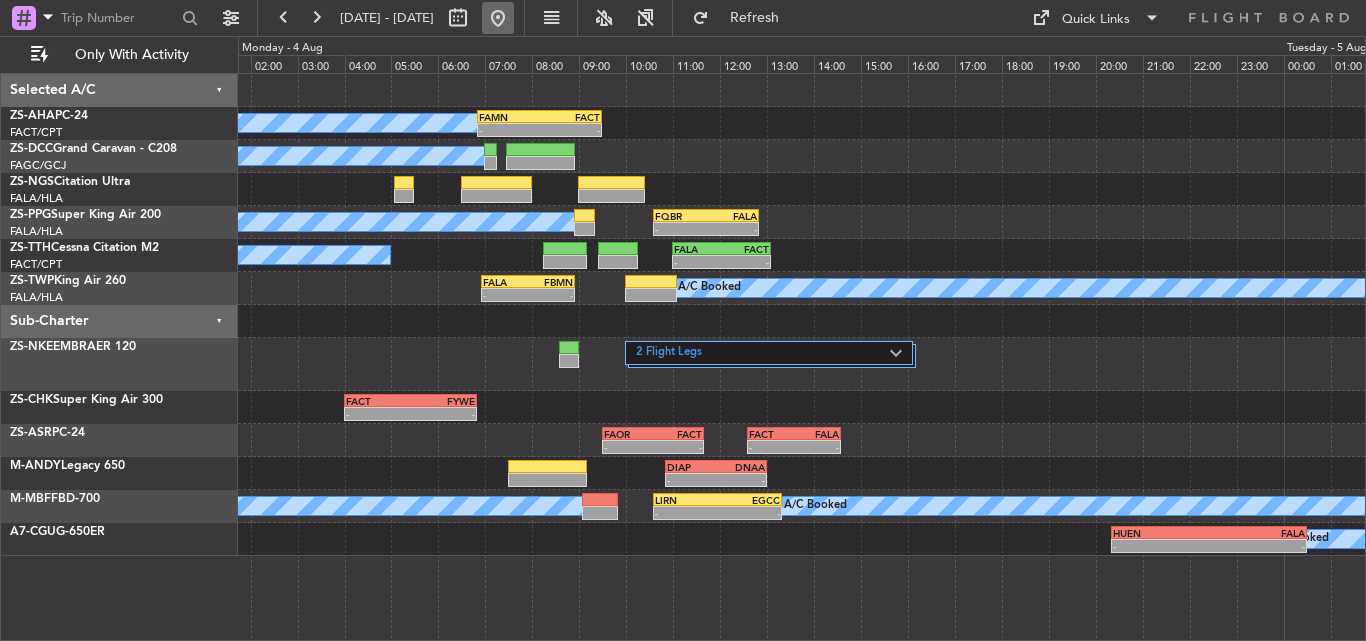 click at bounding box center [498, 18] 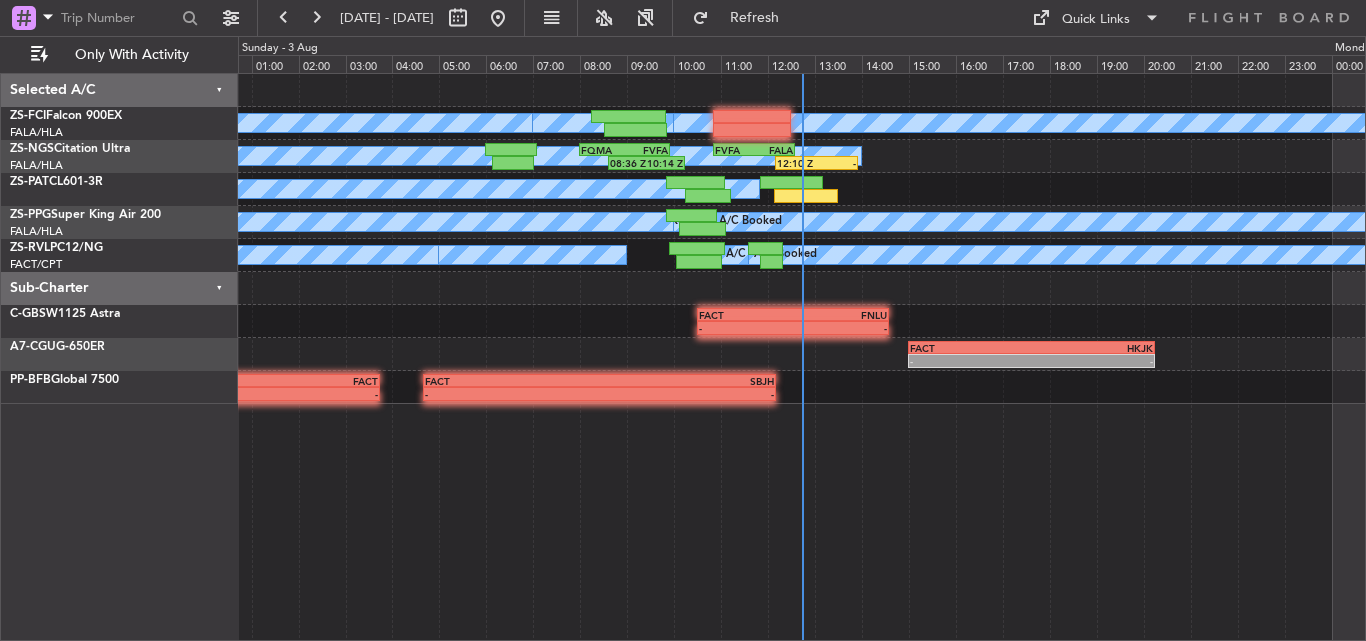 click 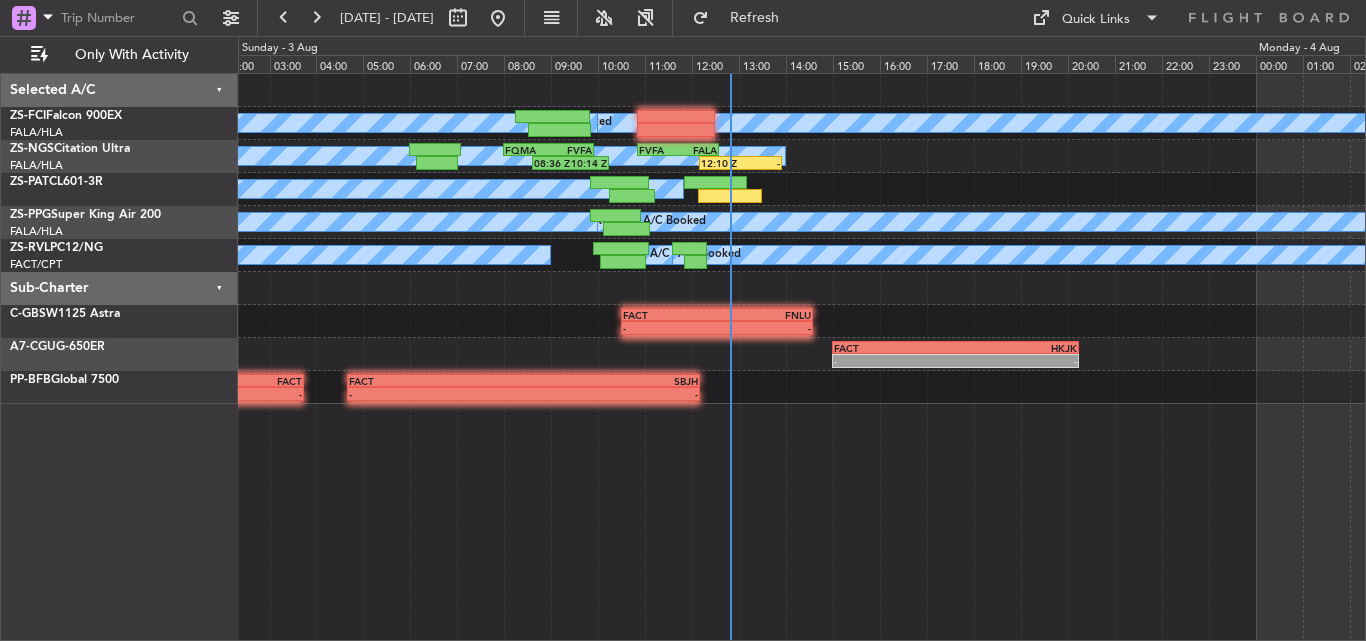type 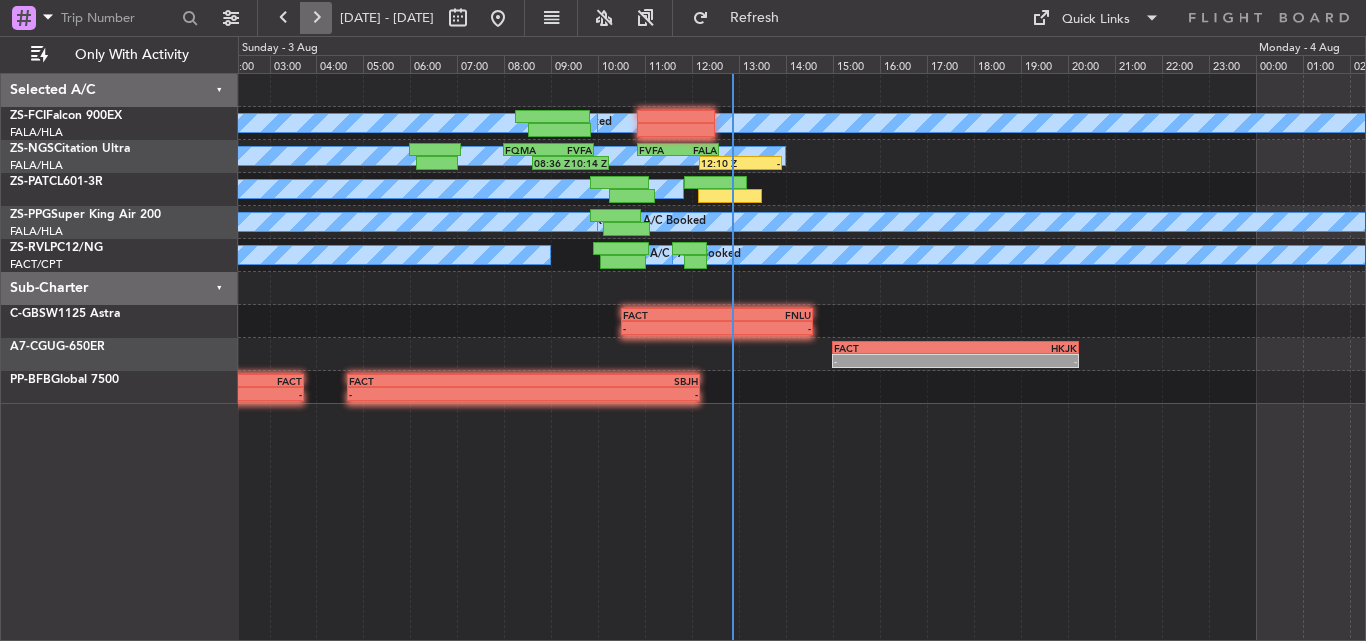 click at bounding box center [316, 18] 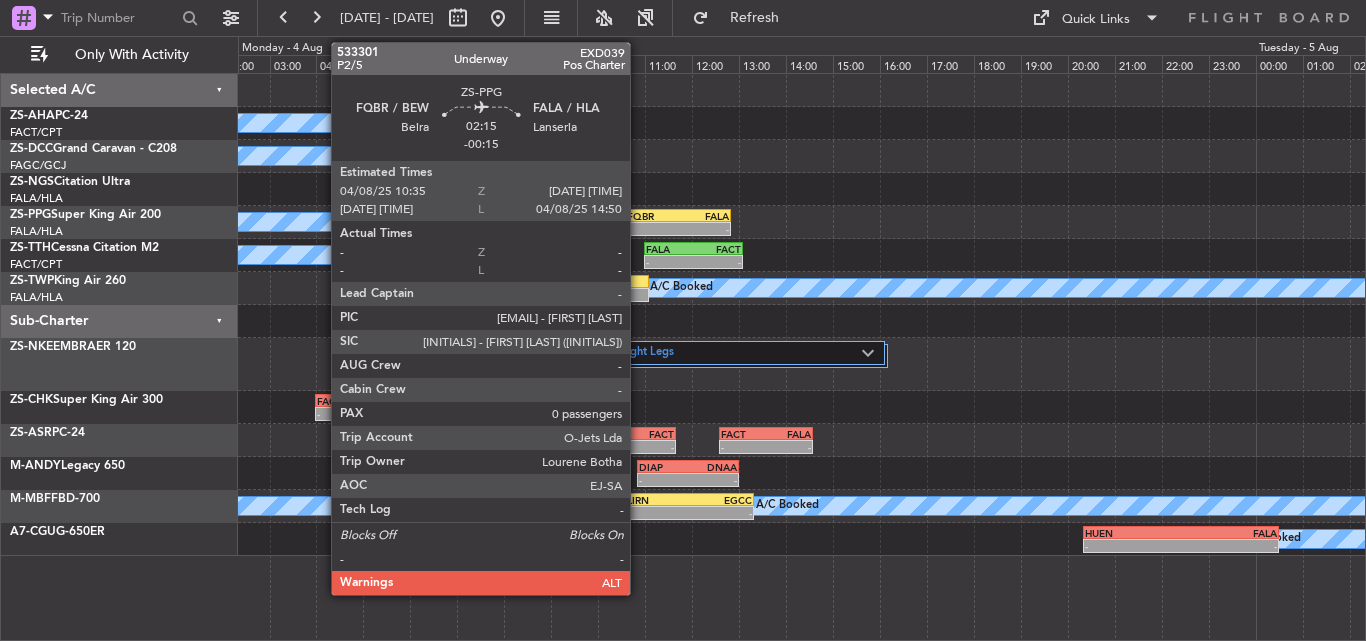 click on "FQBR" 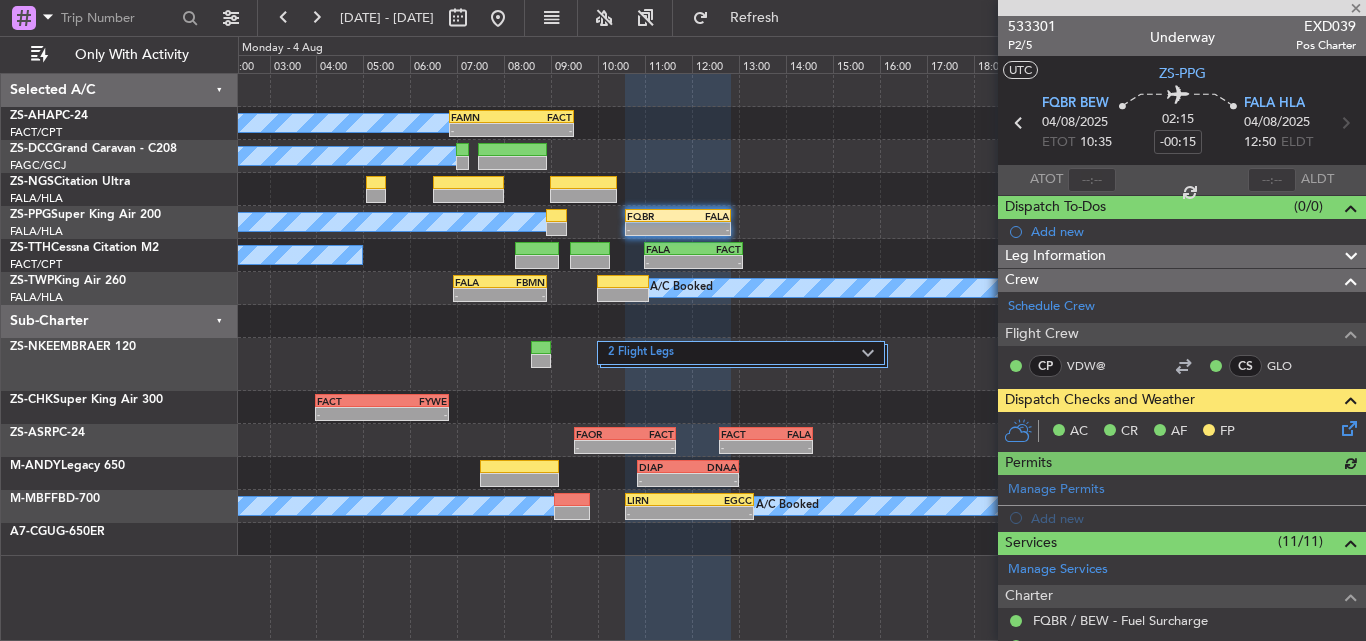 click 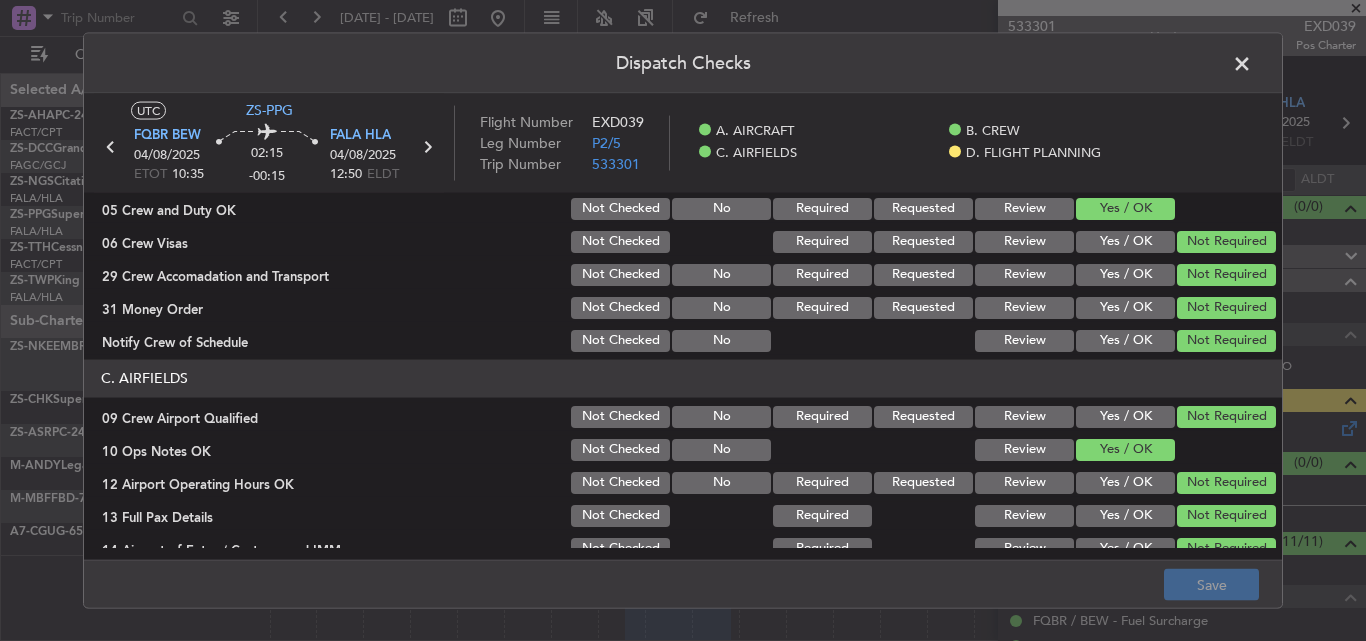 scroll, scrollTop: 543, scrollLeft: 0, axis: vertical 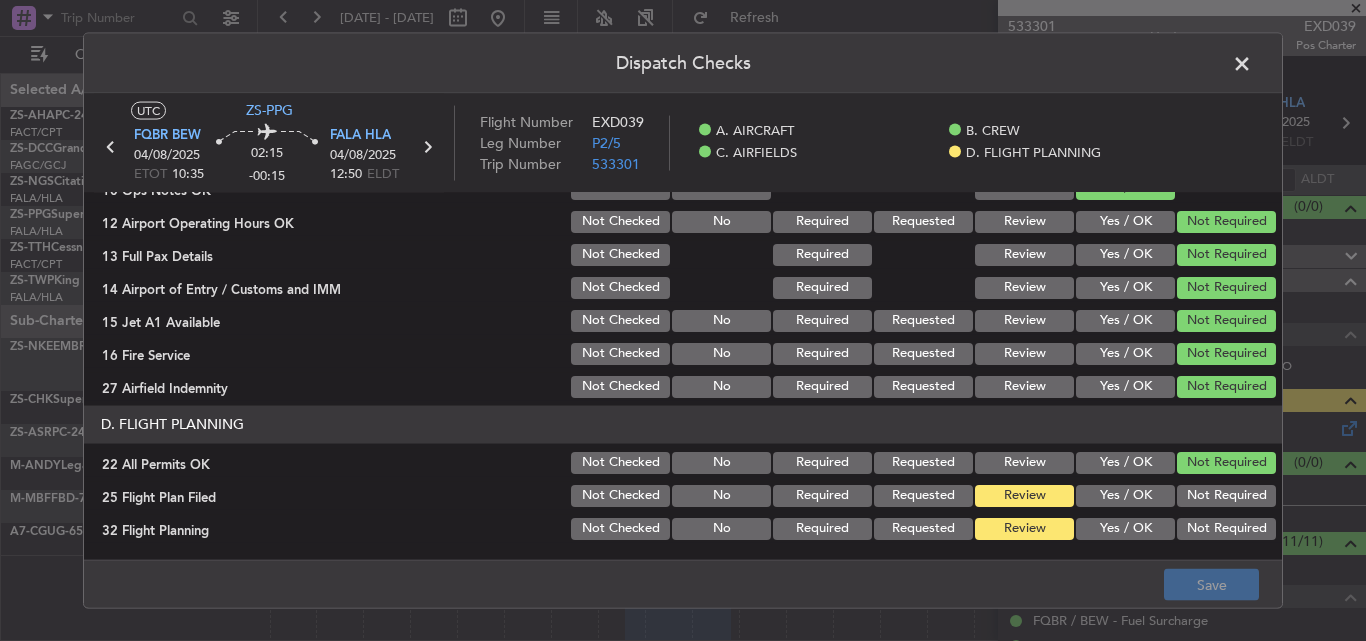click on "Yes / OK" 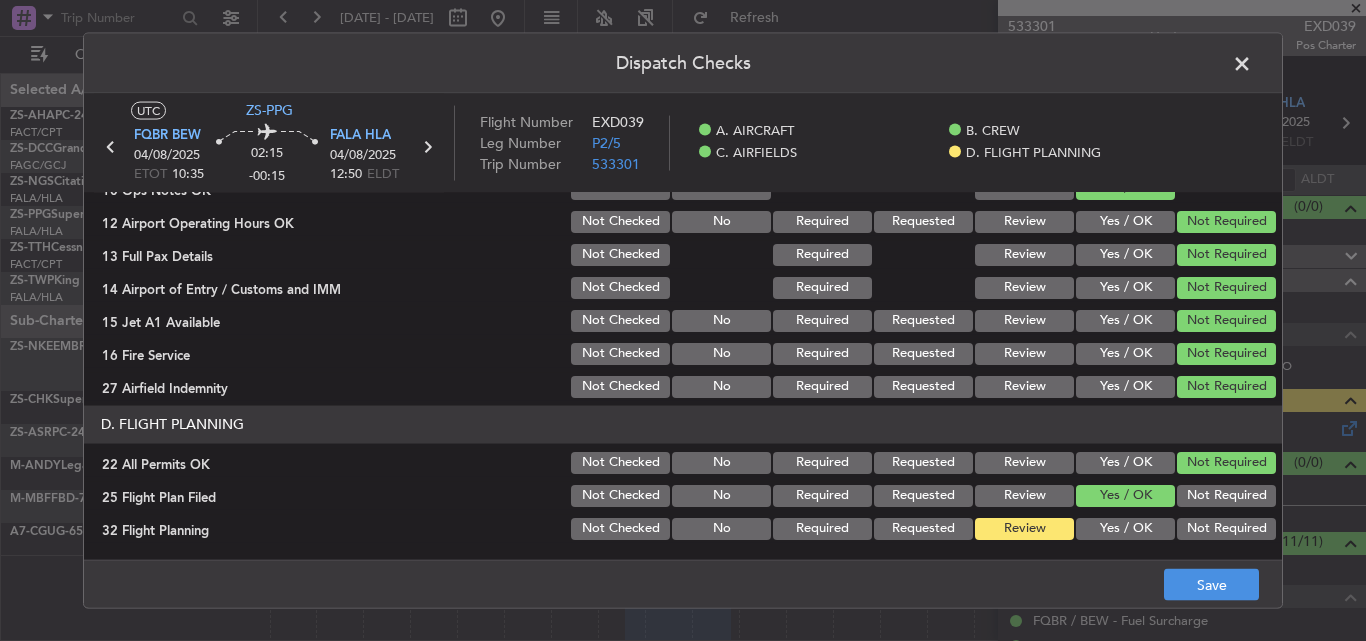 click on "Yes / OK" 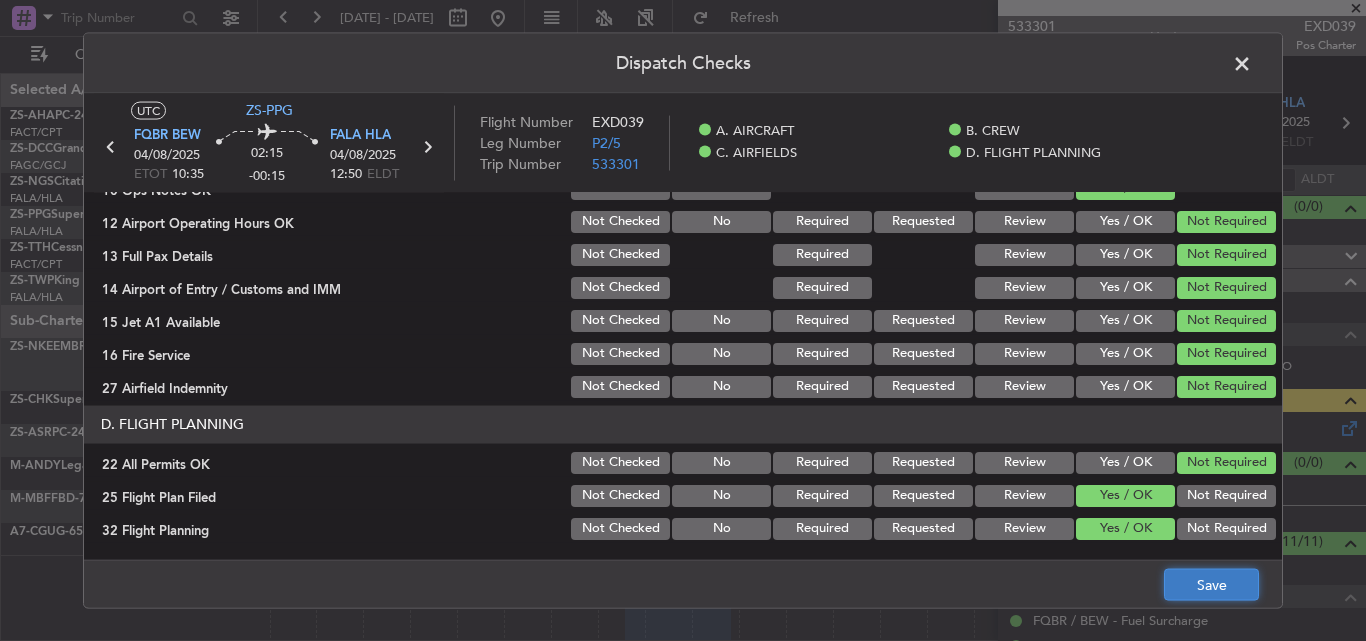 click on "Save" 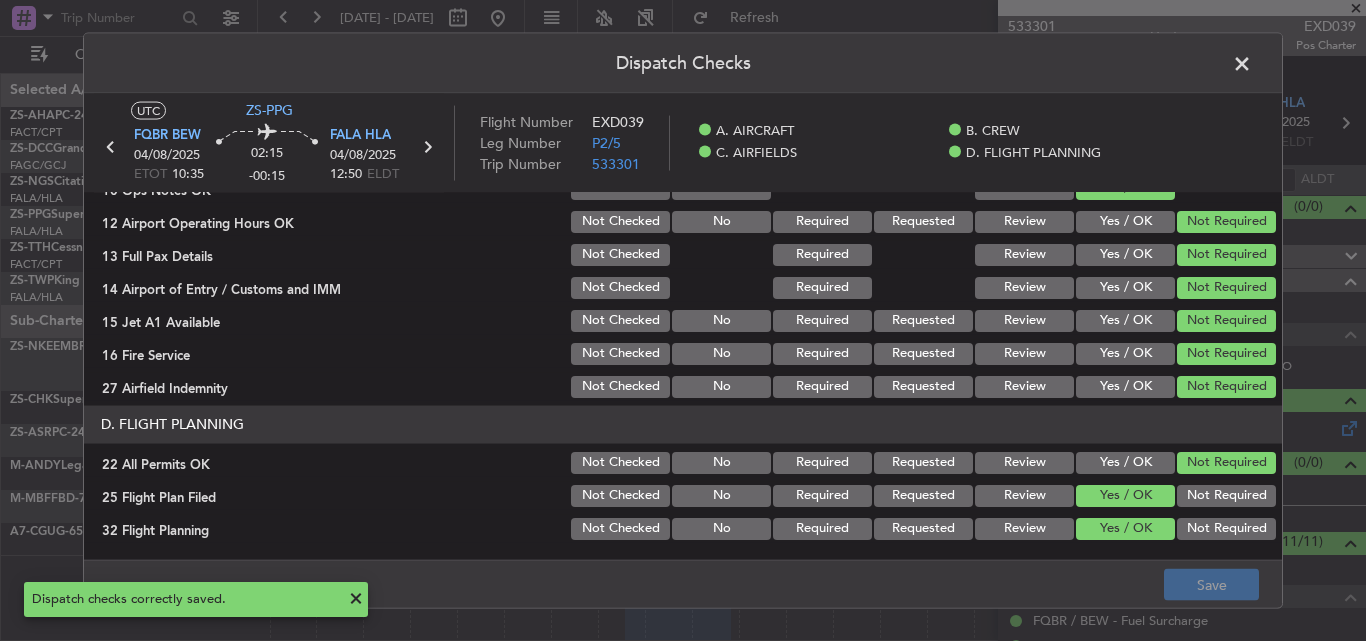 click 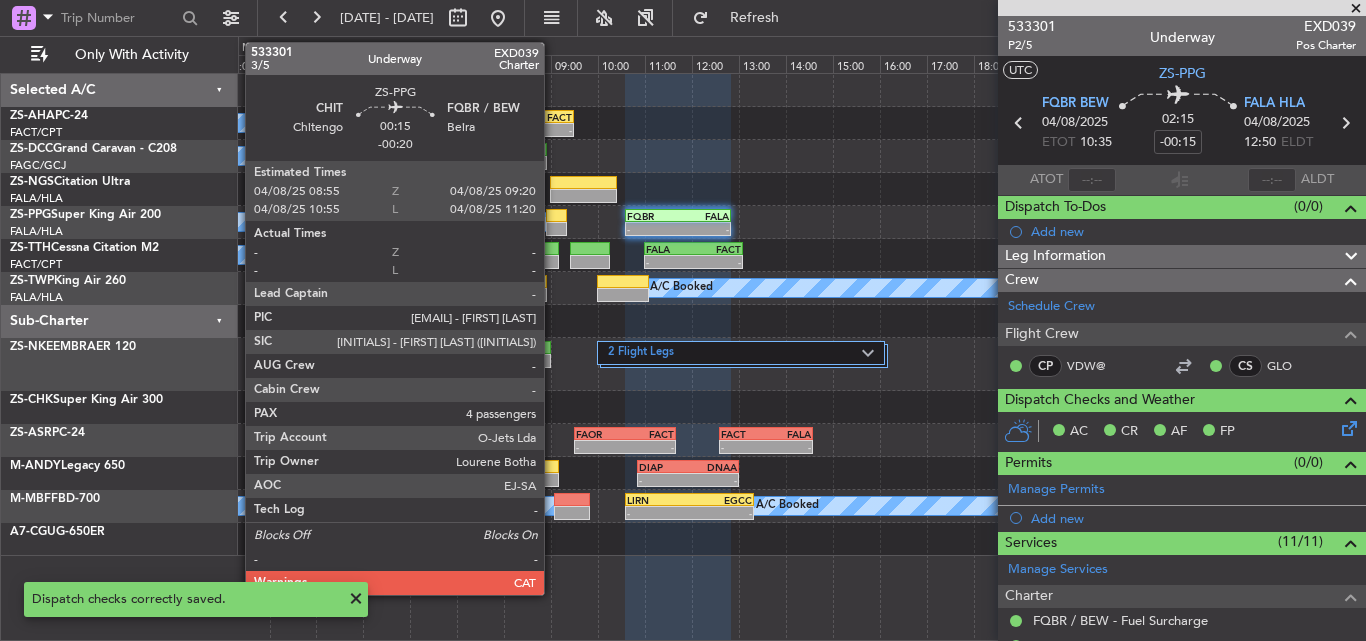 click 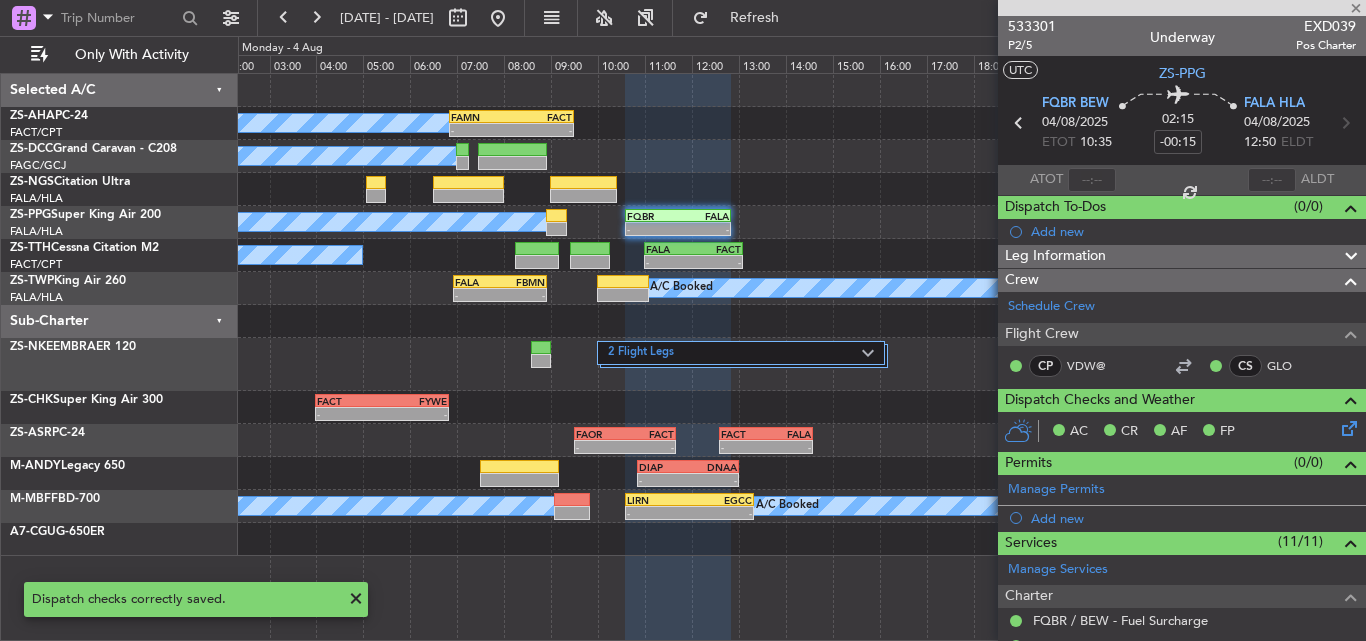 type on "-00:20" 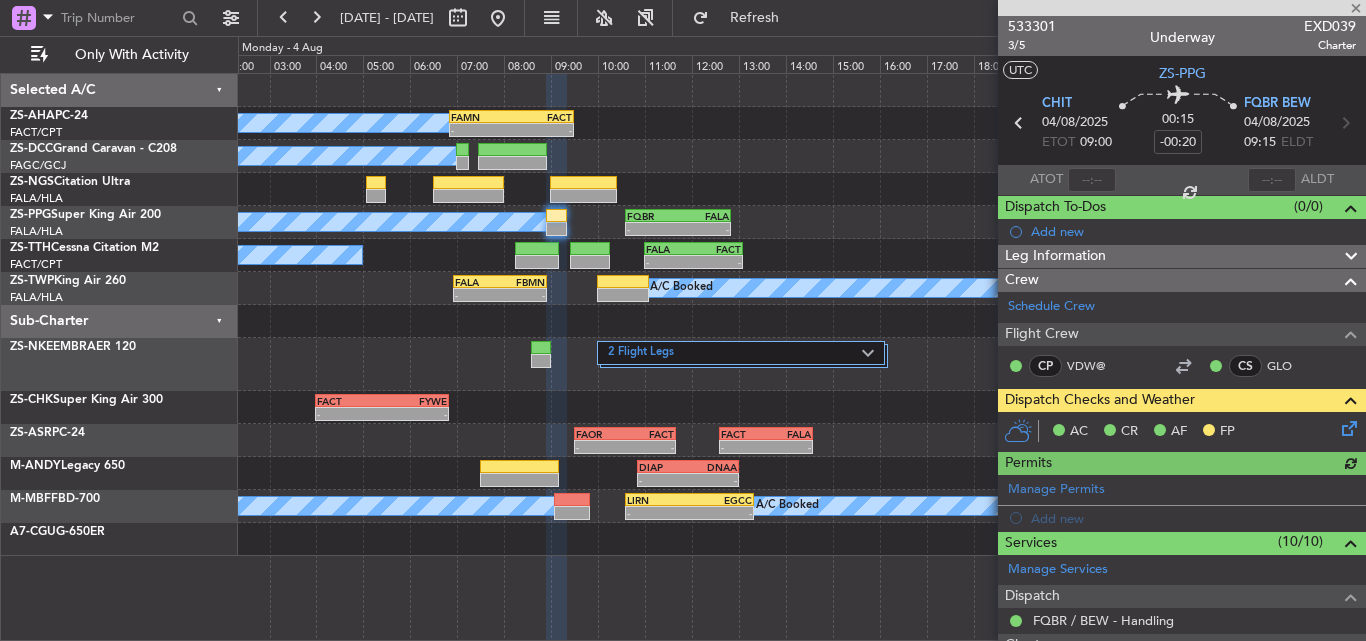 click 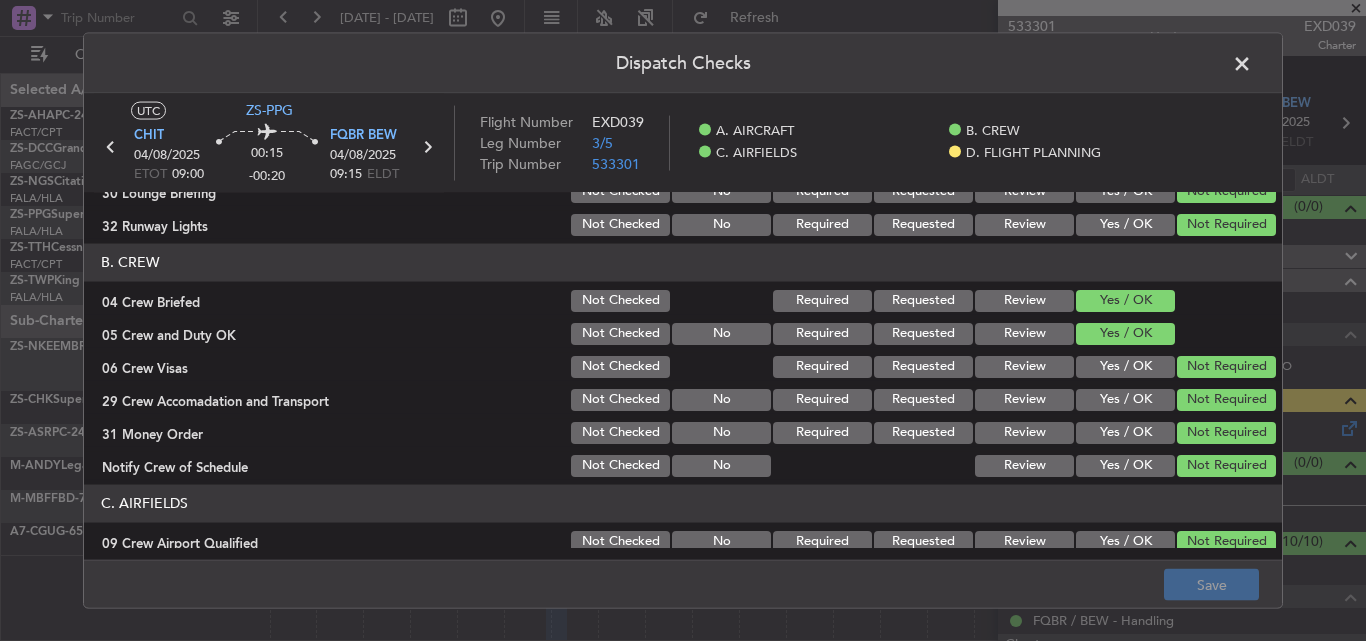 scroll, scrollTop: 543, scrollLeft: 0, axis: vertical 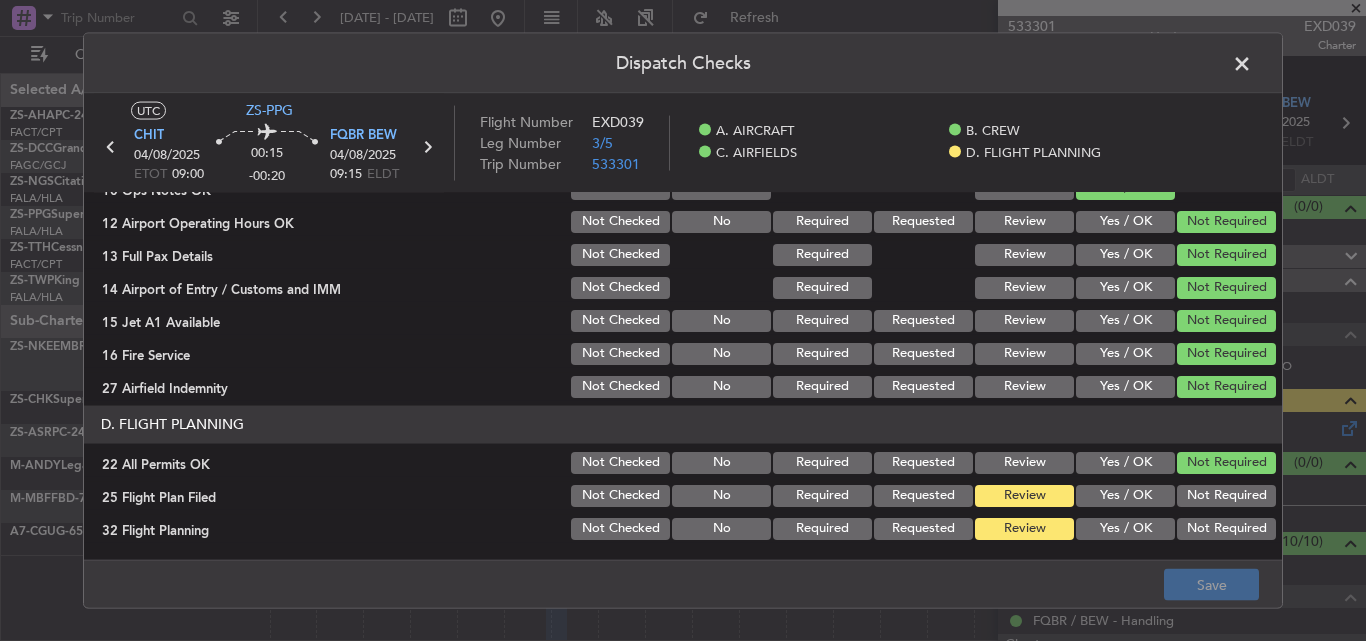 click on "Yes / OK" 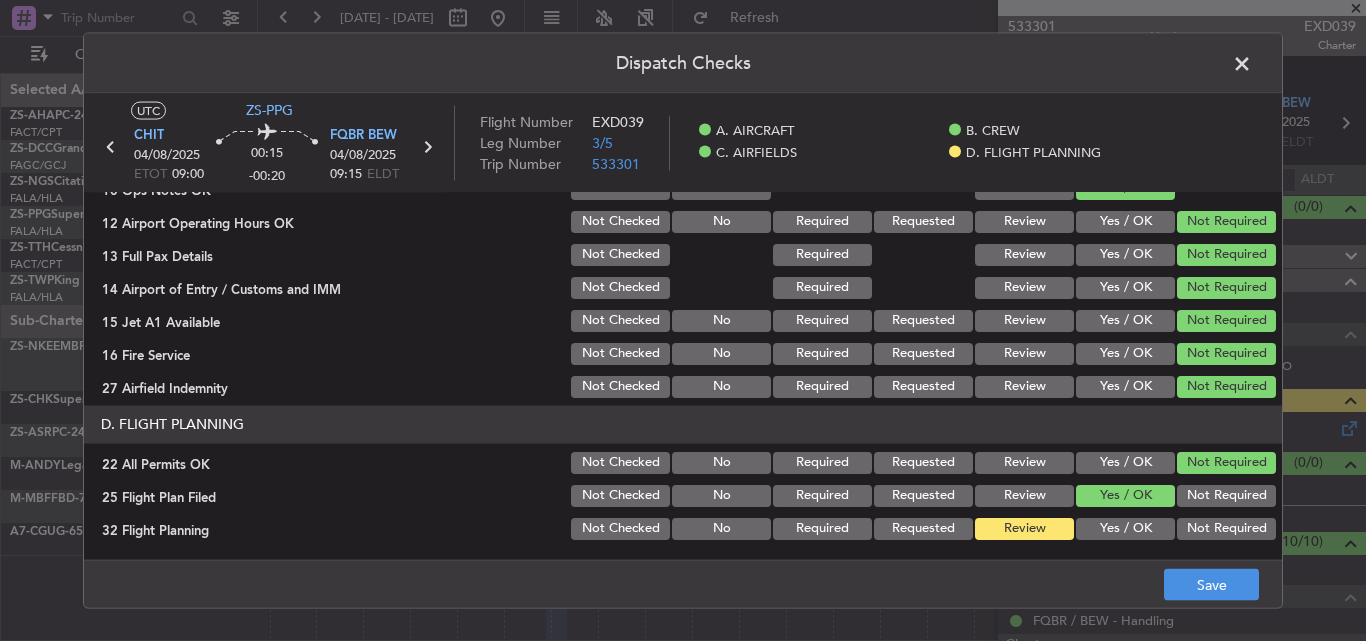 click on "Yes / OK" 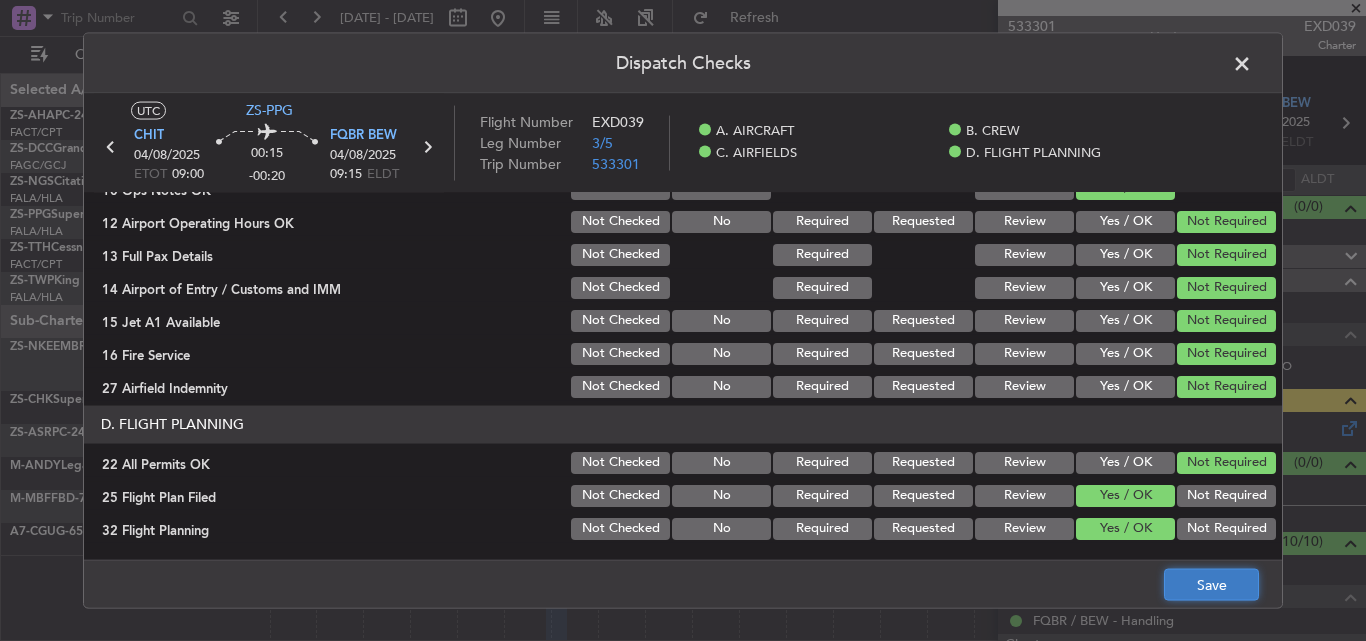 click on "Save" 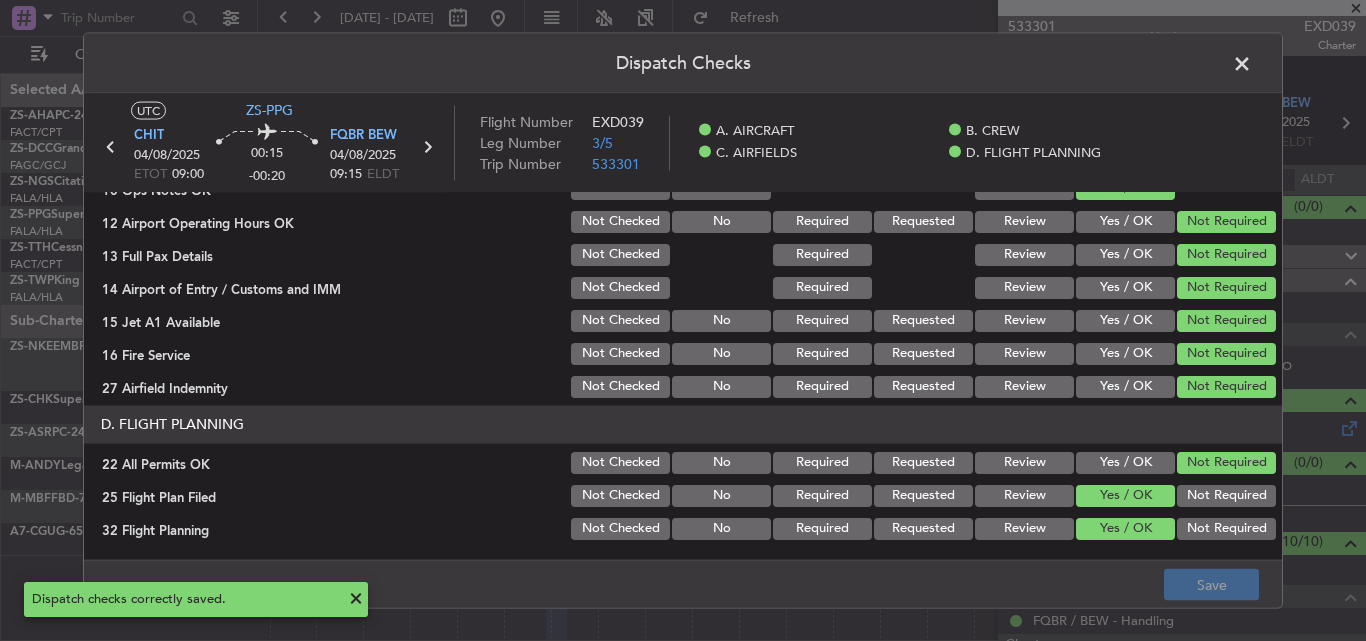 click 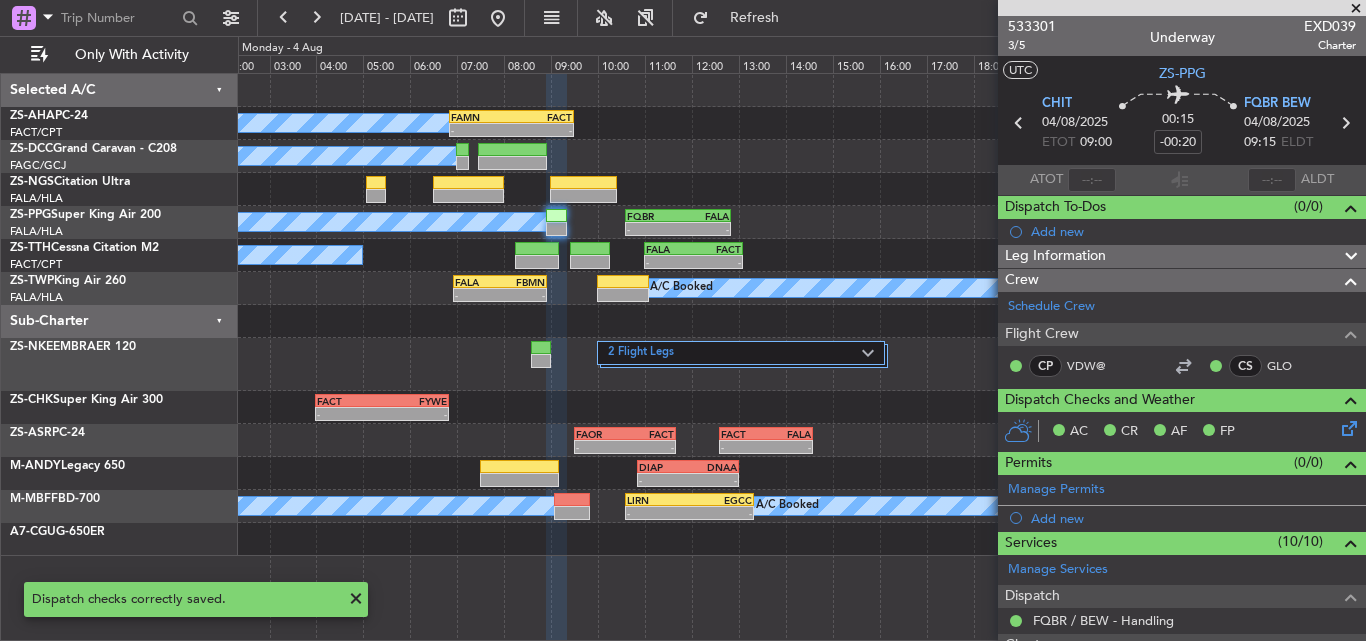 click at bounding box center (1356, 9) 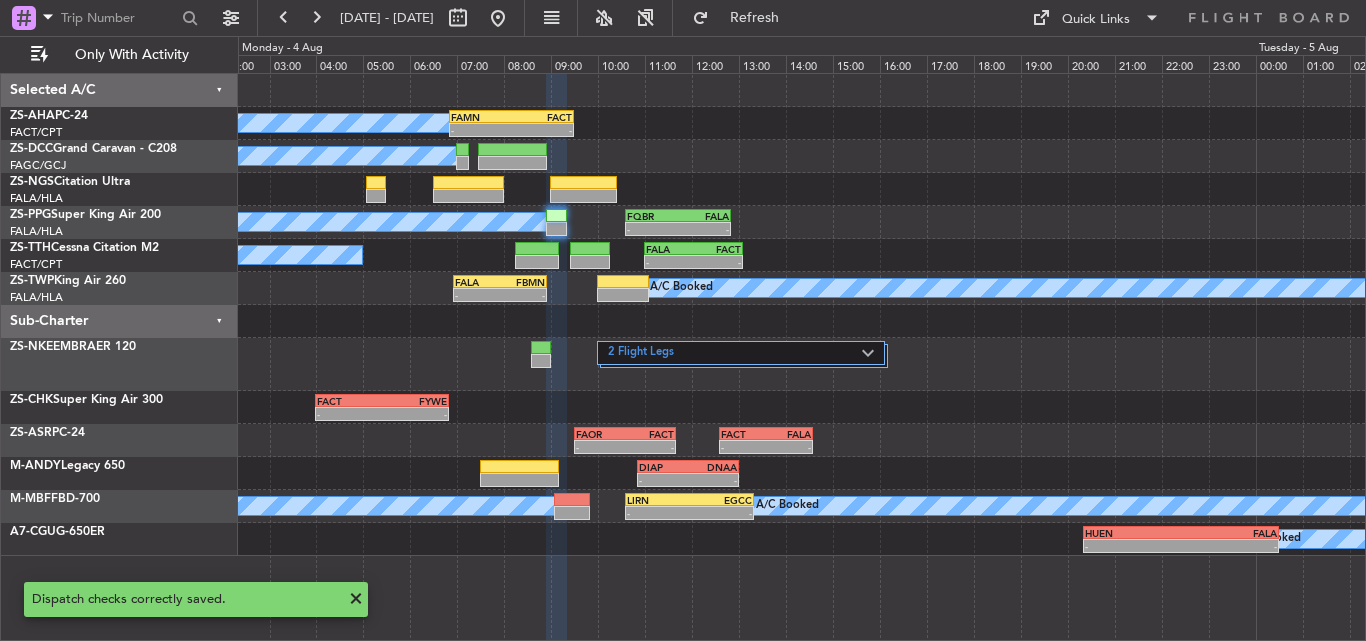 type on "0" 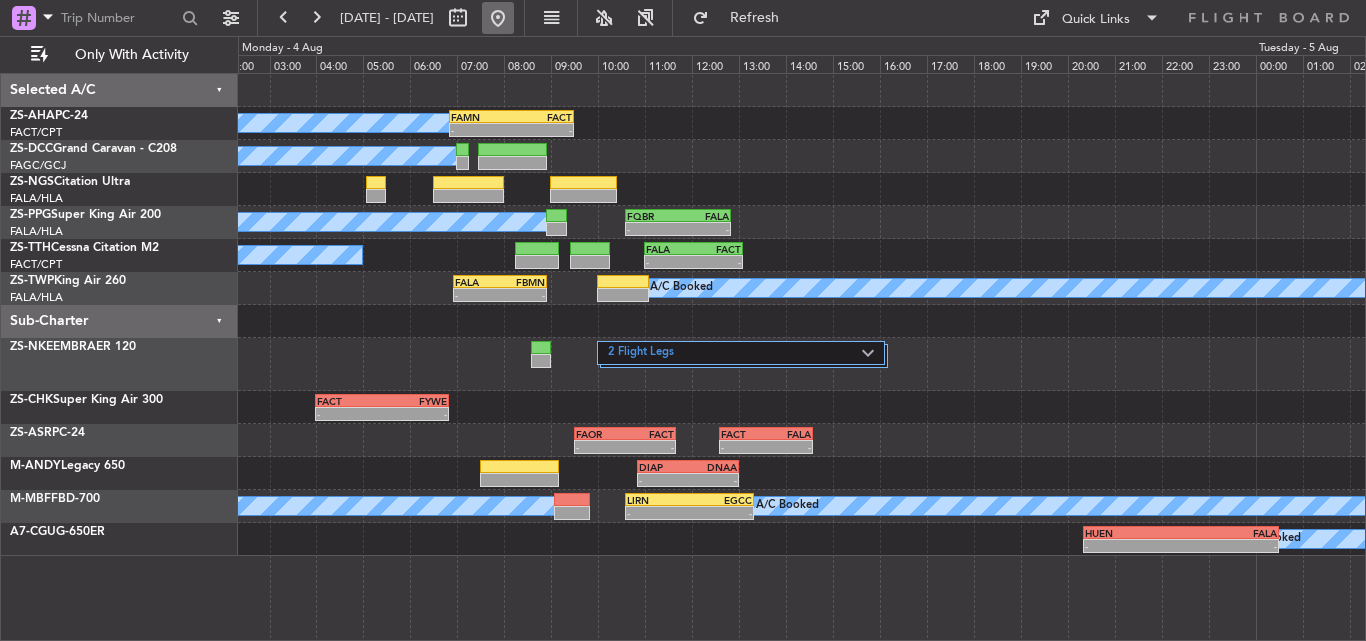 click at bounding box center (498, 18) 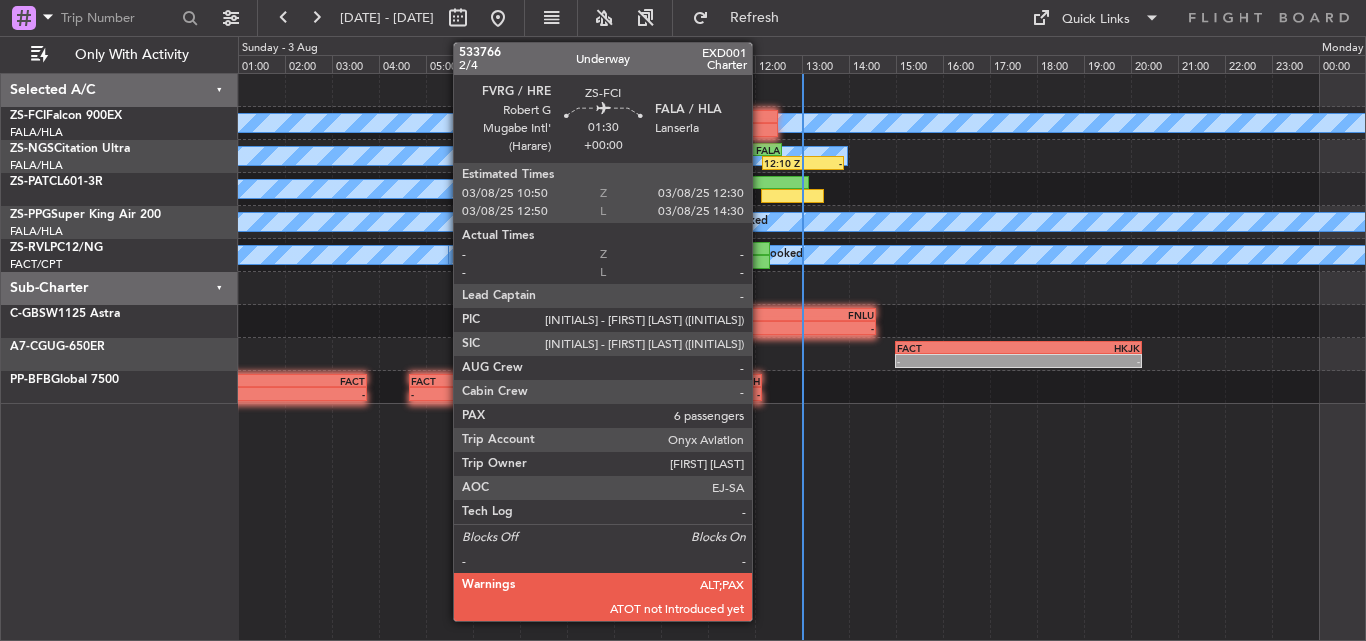 click 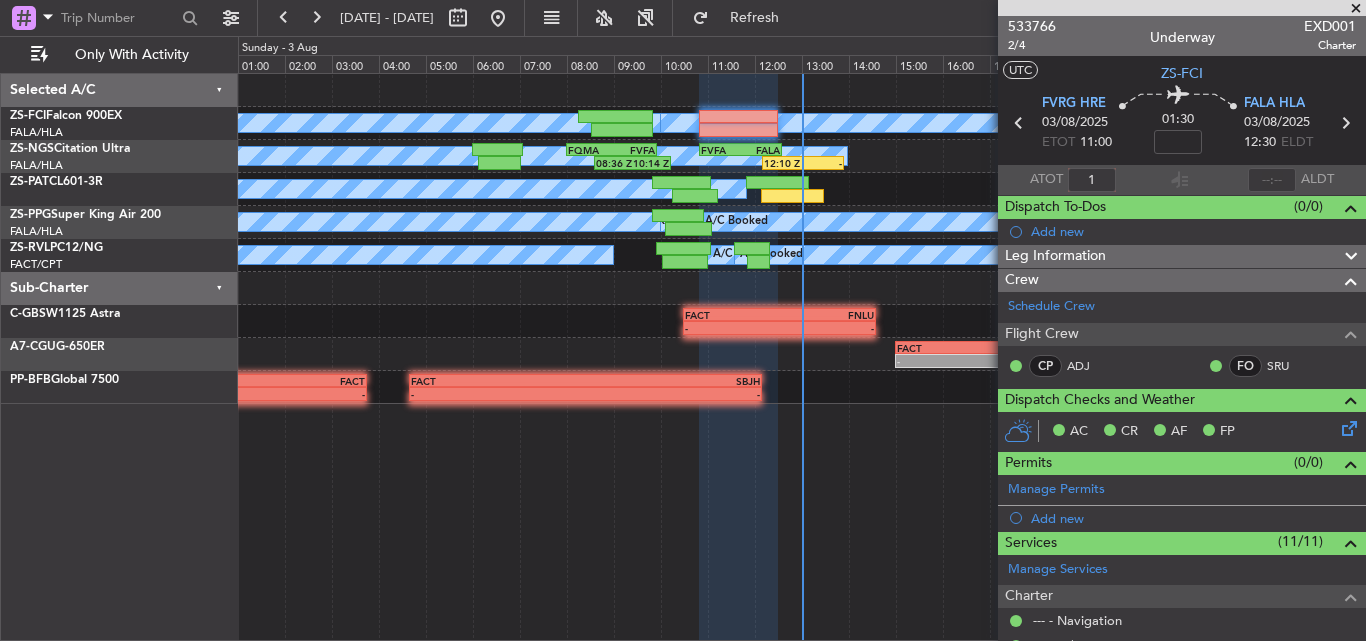 scroll, scrollTop: 0, scrollLeft: 0, axis: both 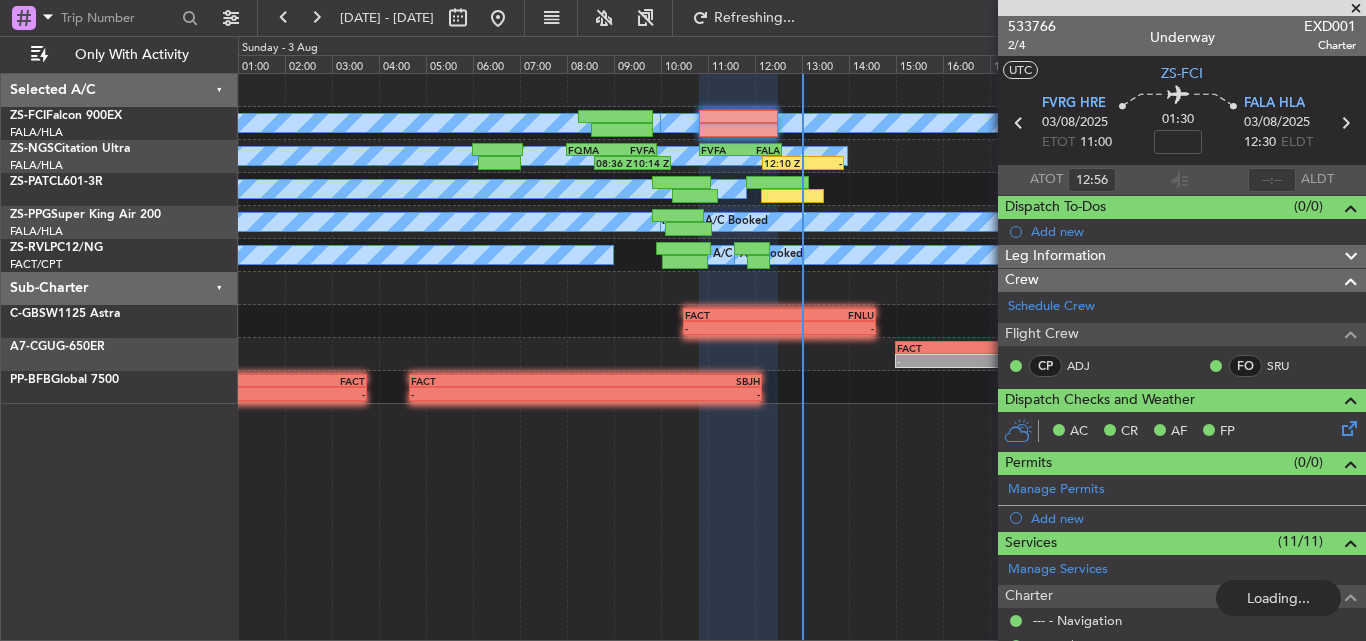 type on "12:56" 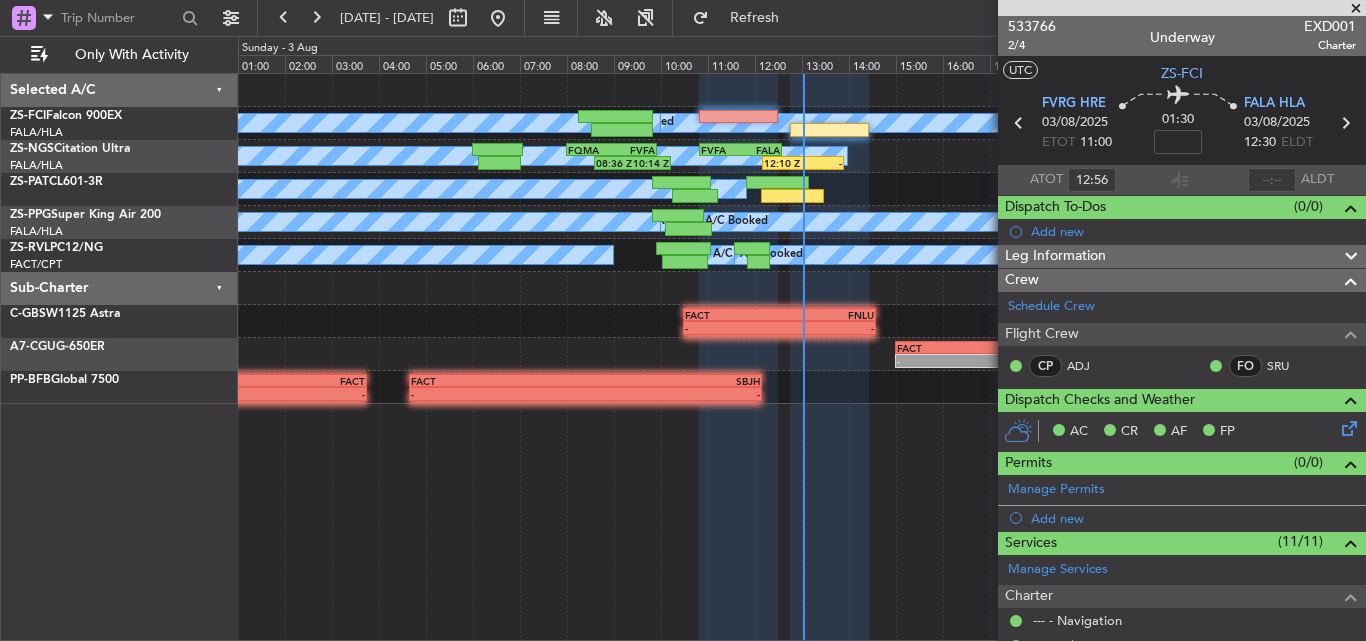 click at bounding box center (1356, 9) 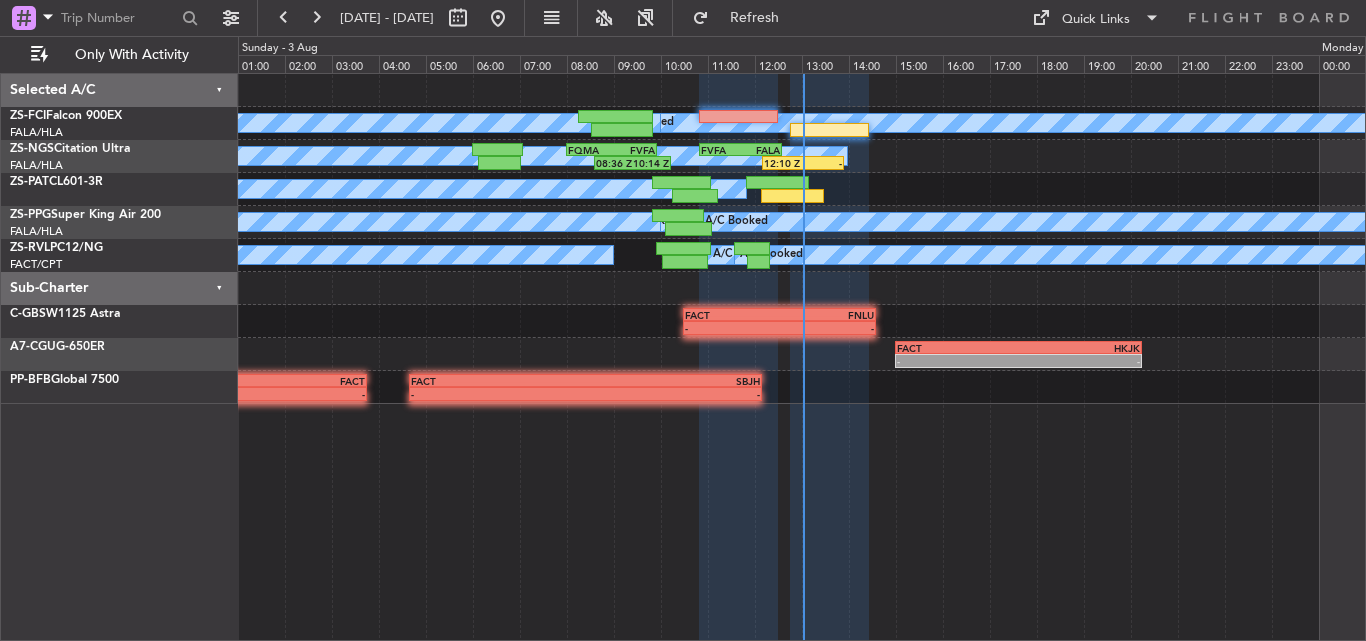 type on "0" 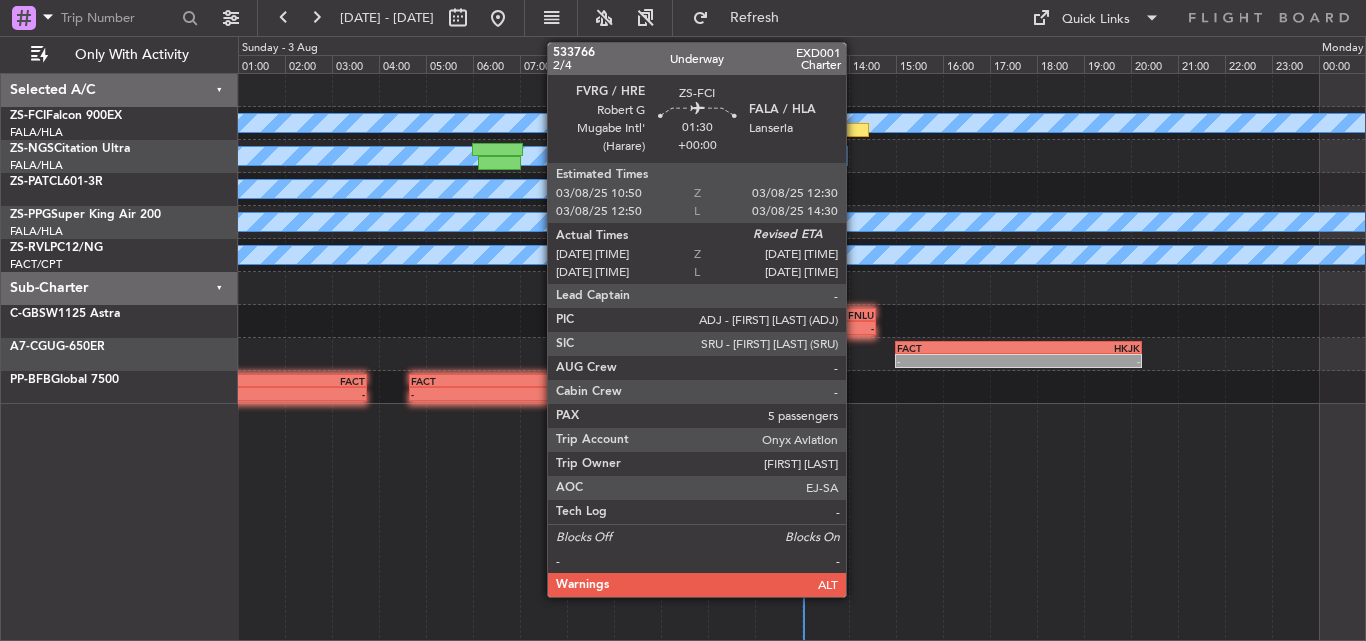 click 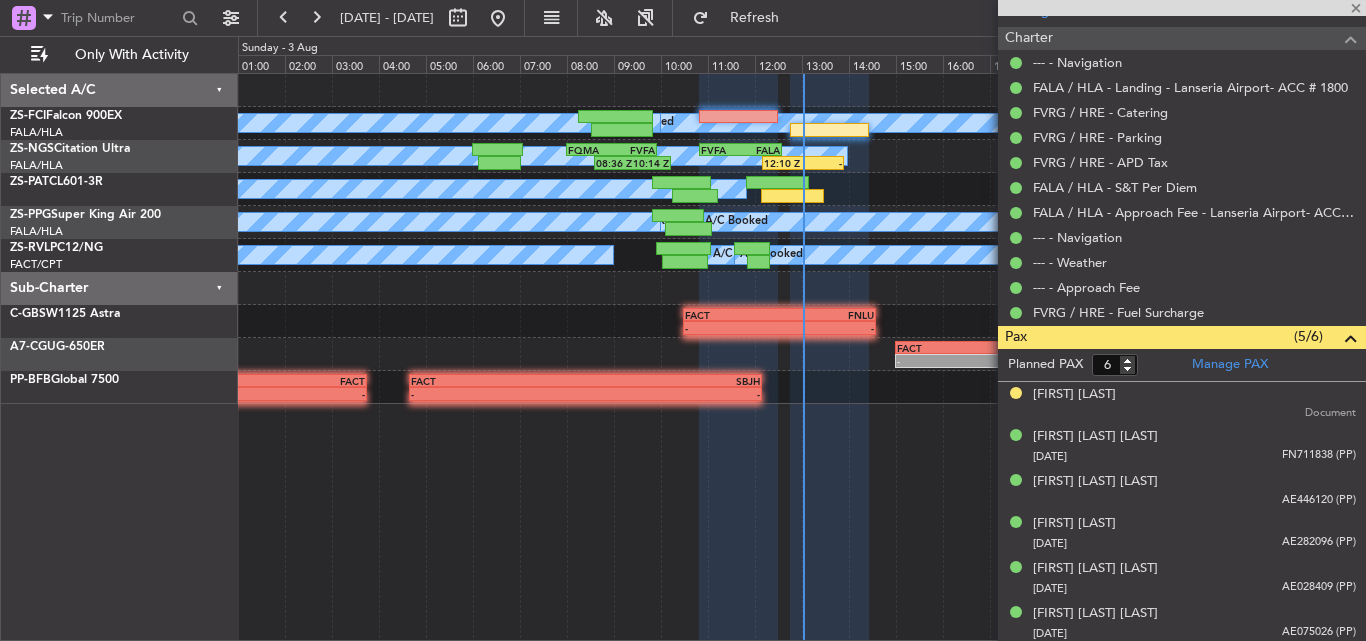 scroll, scrollTop: 562, scrollLeft: 0, axis: vertical 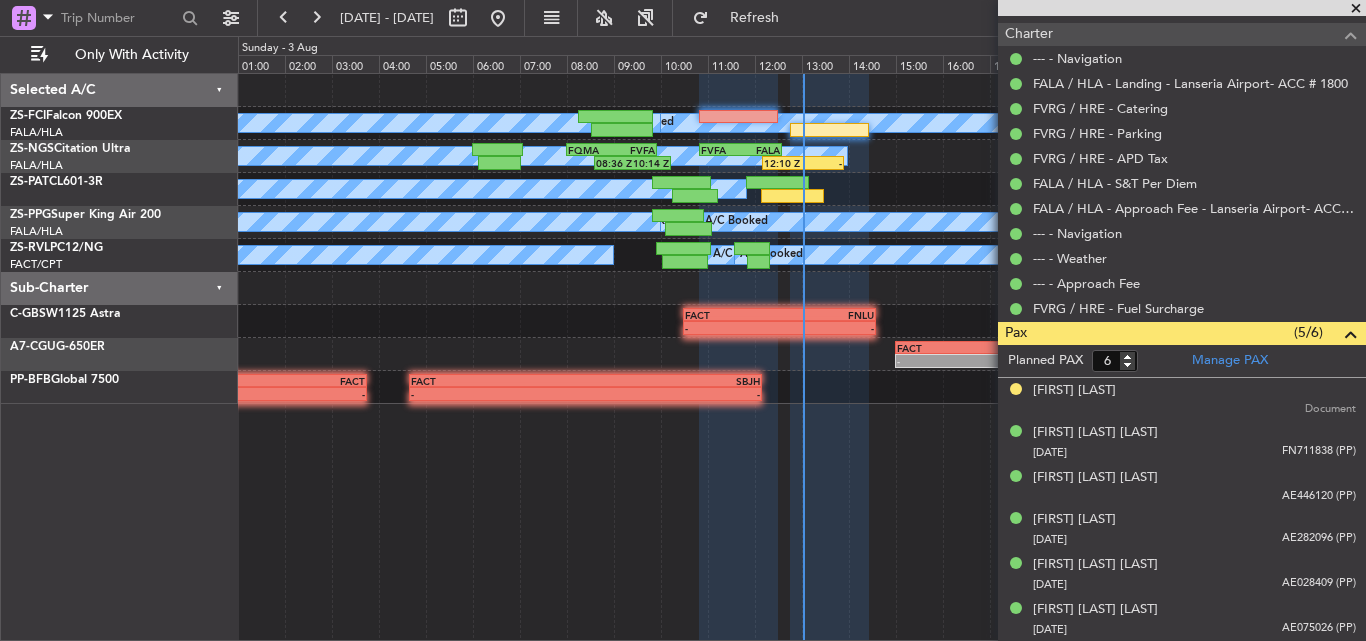 click at bounding box center (1356, 9) 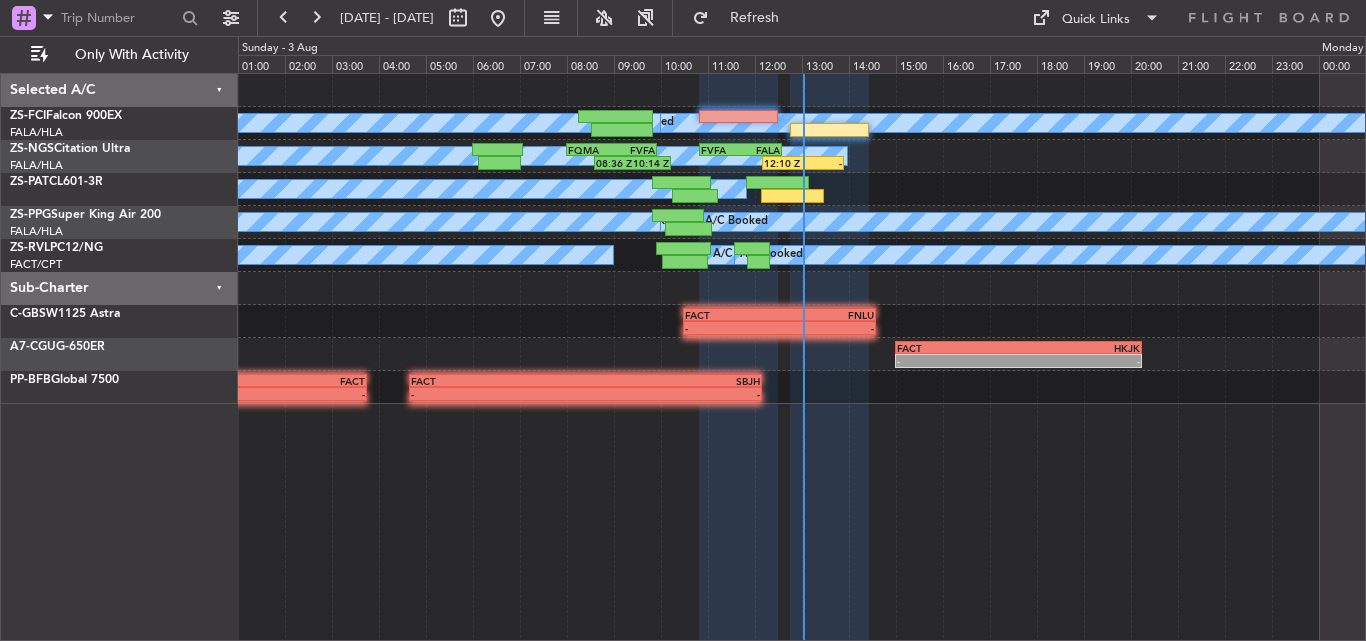 type on "0" 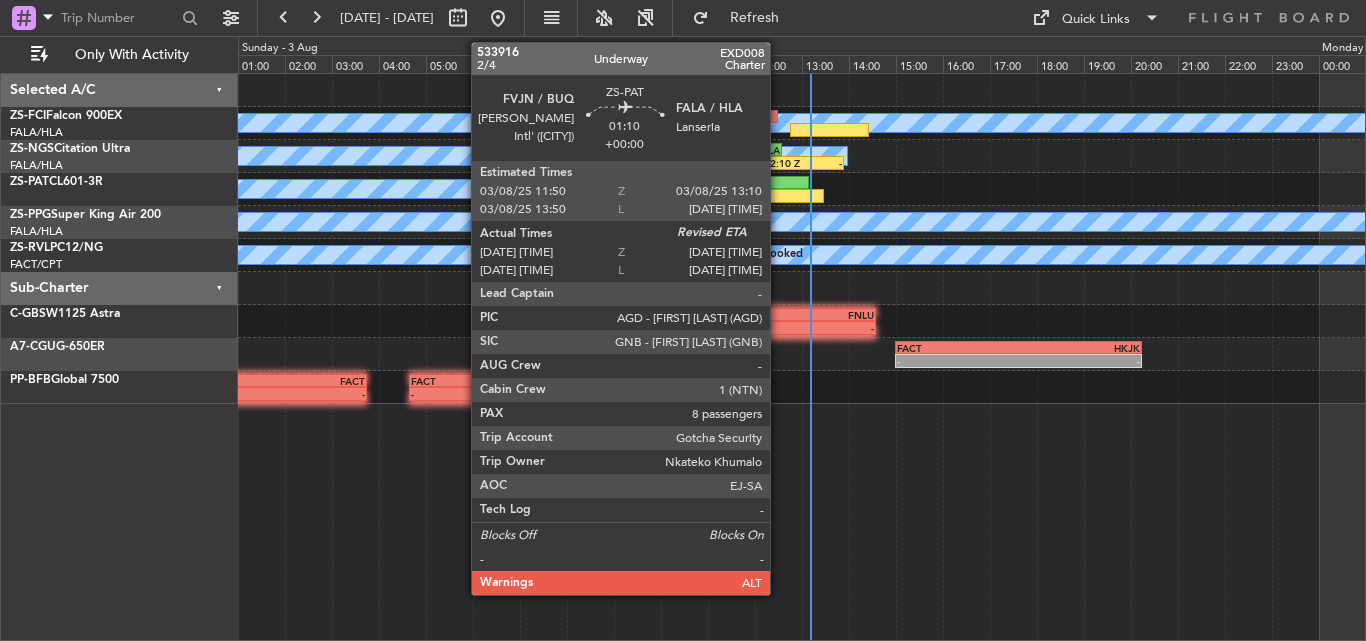 click 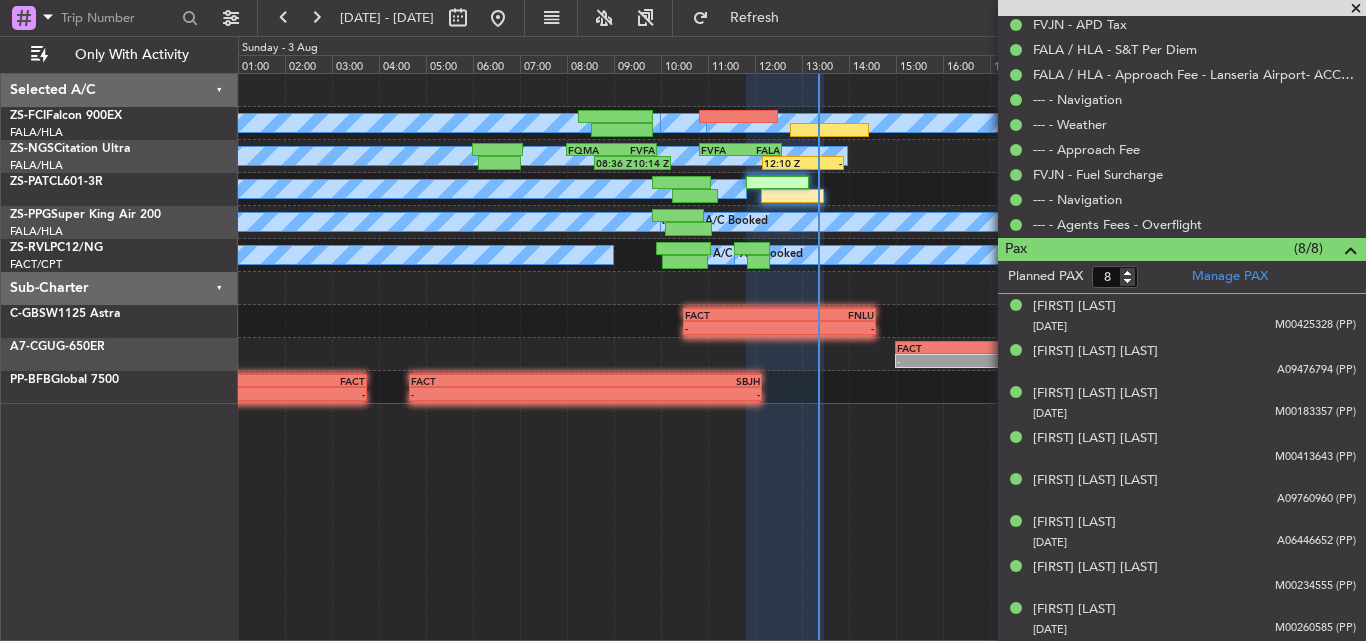 scroll, scrollTop: 0, scrollLeft: 0, axis: both 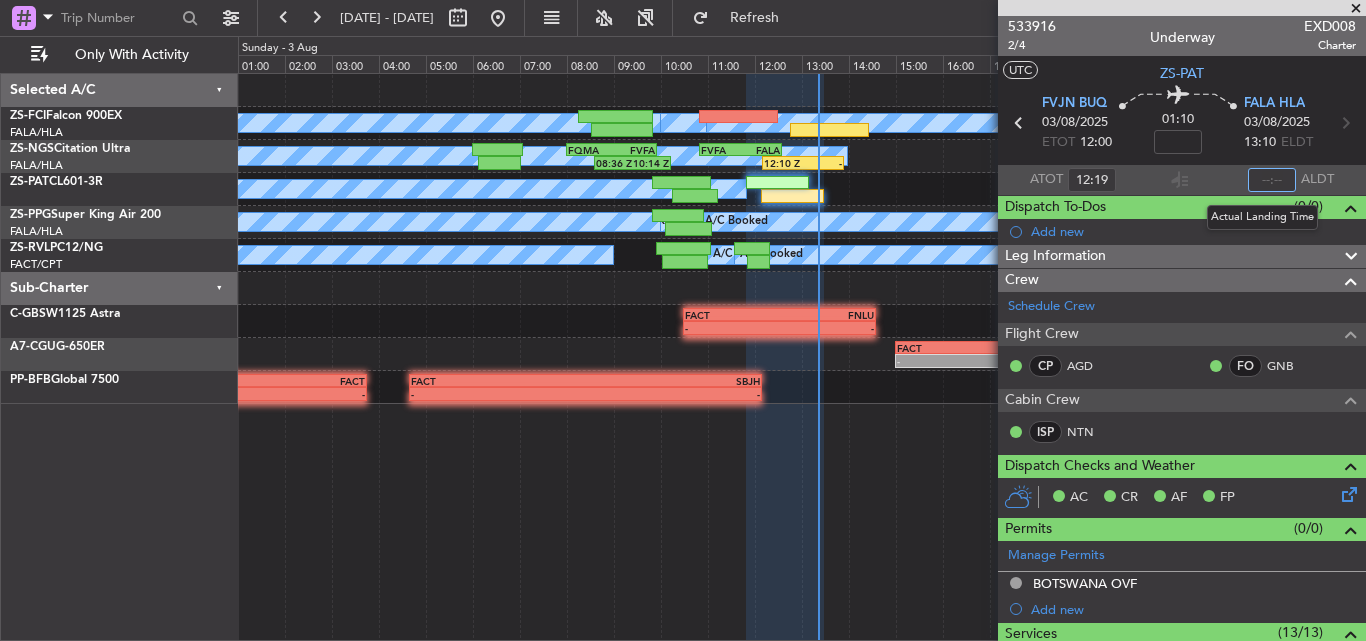 click at bounding box center [1272, 180] 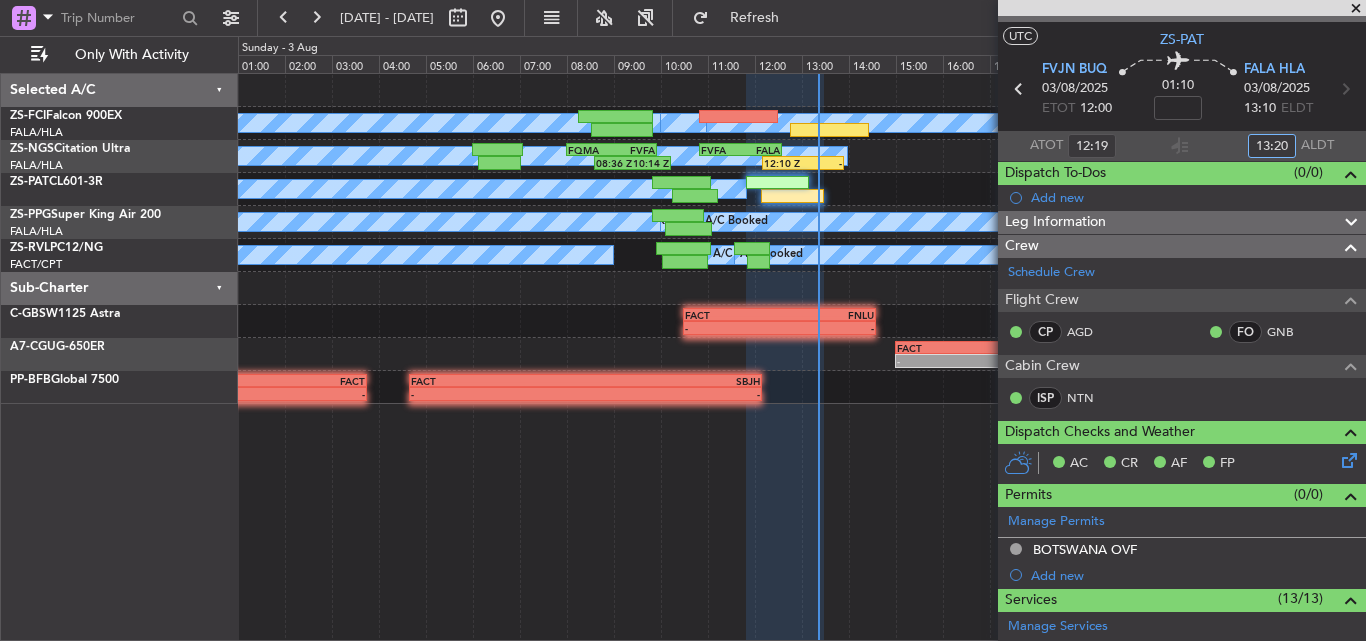 scroll, scrollTop: 0, scrollLeft: 0, axis: both 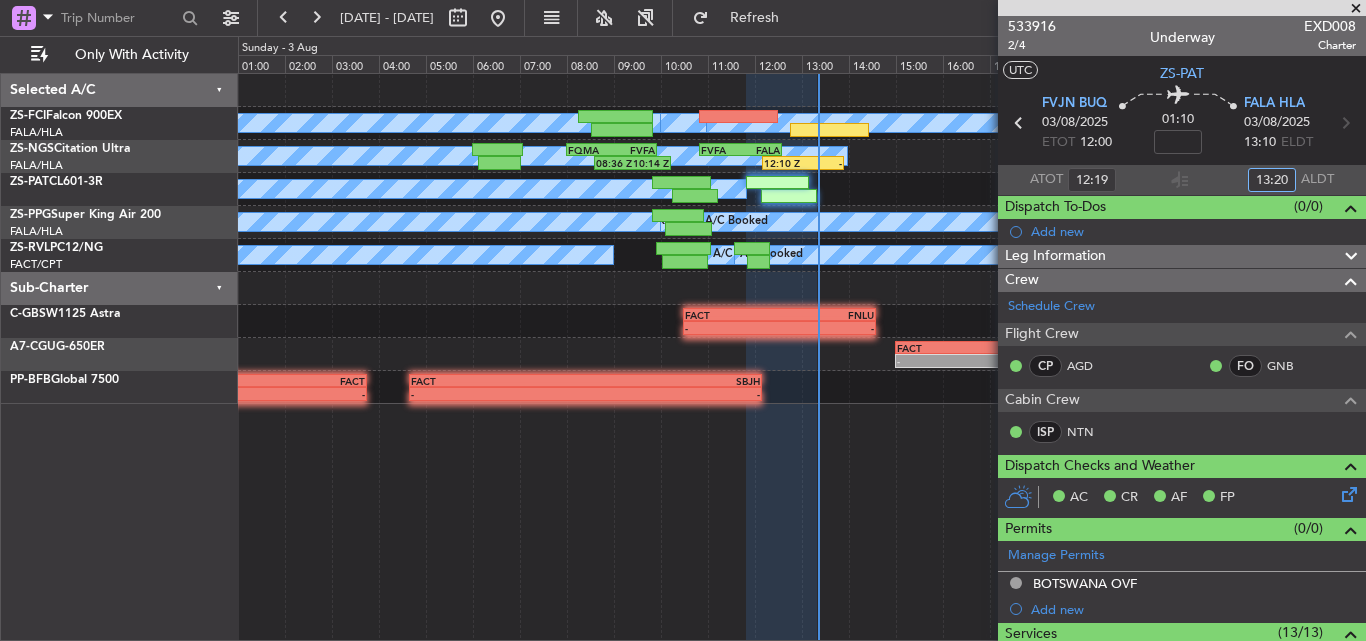 type on "13:20" 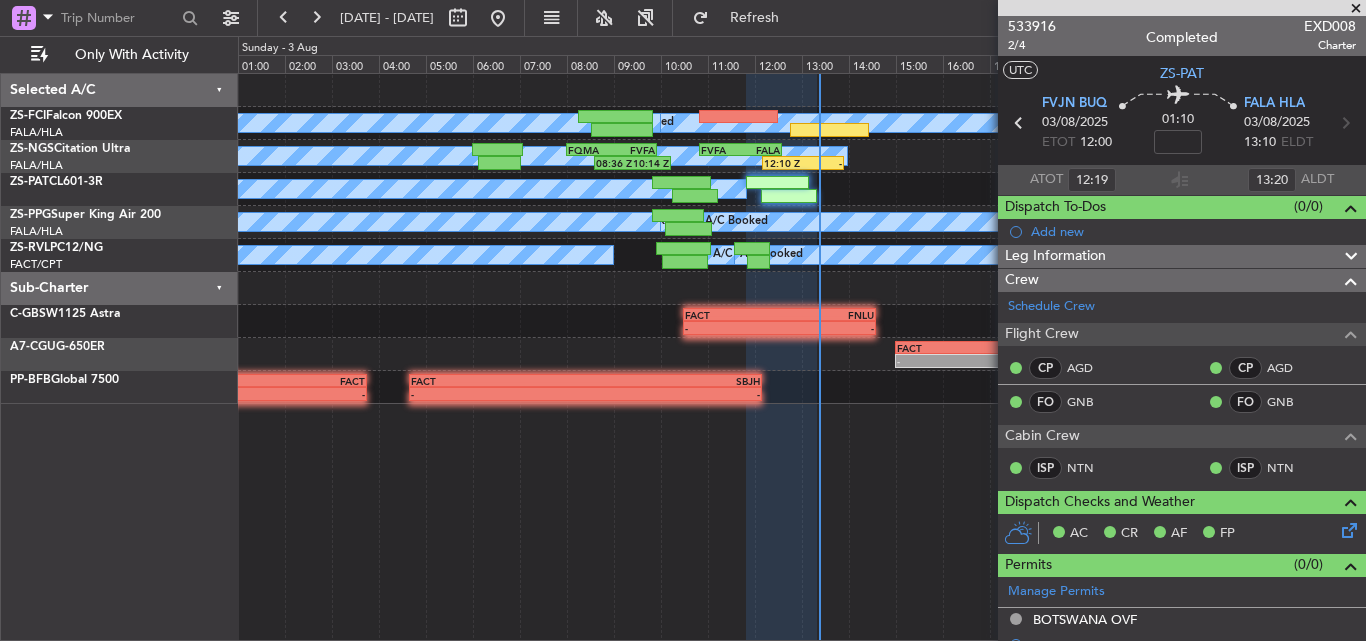 click at bounding box center [1356, 9] 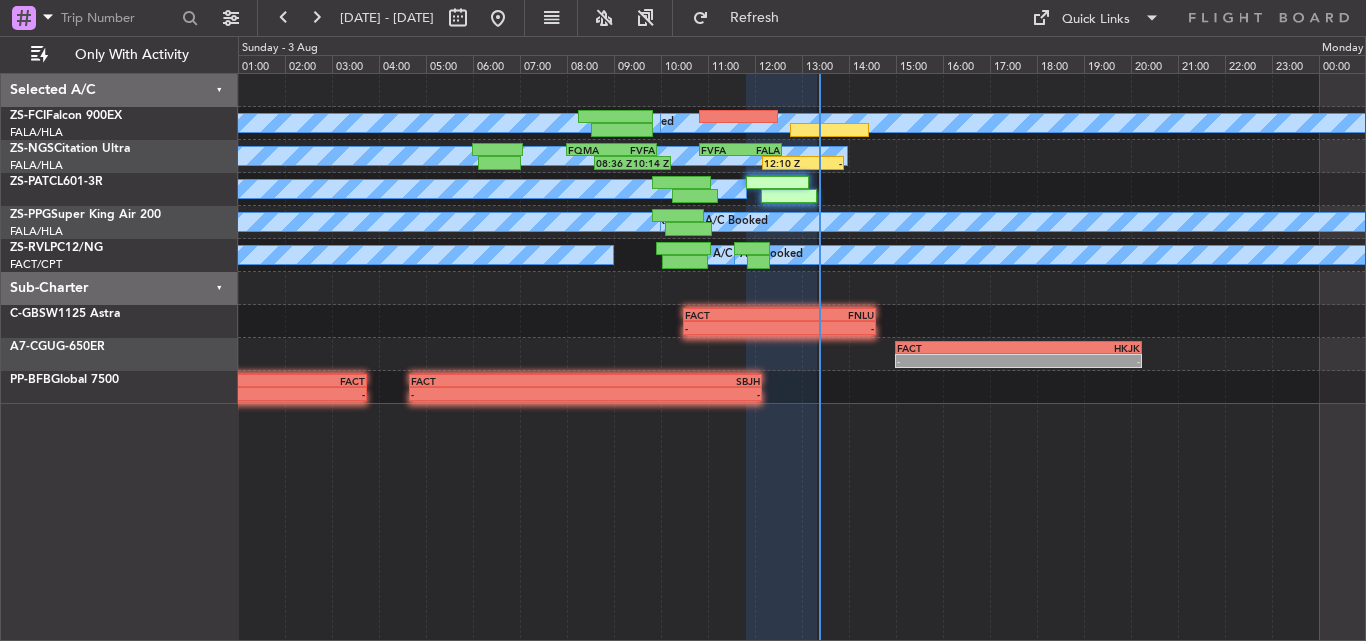 type on "0" 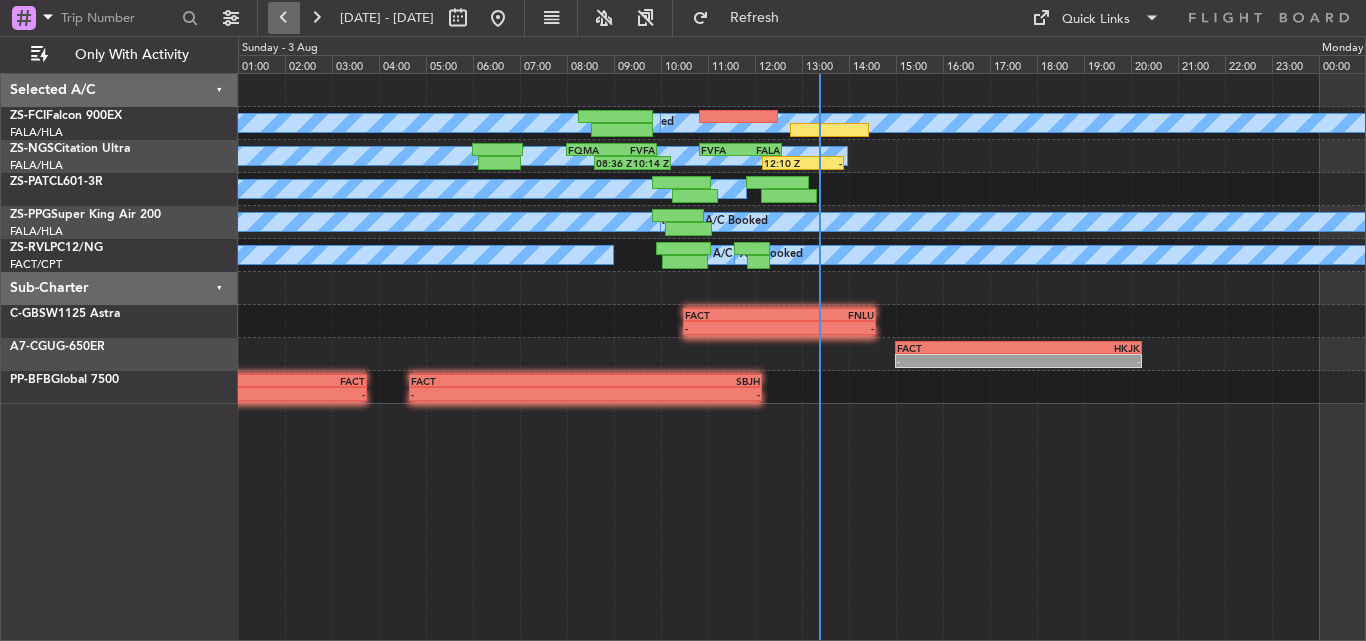 click at bounding box center (284, 18) 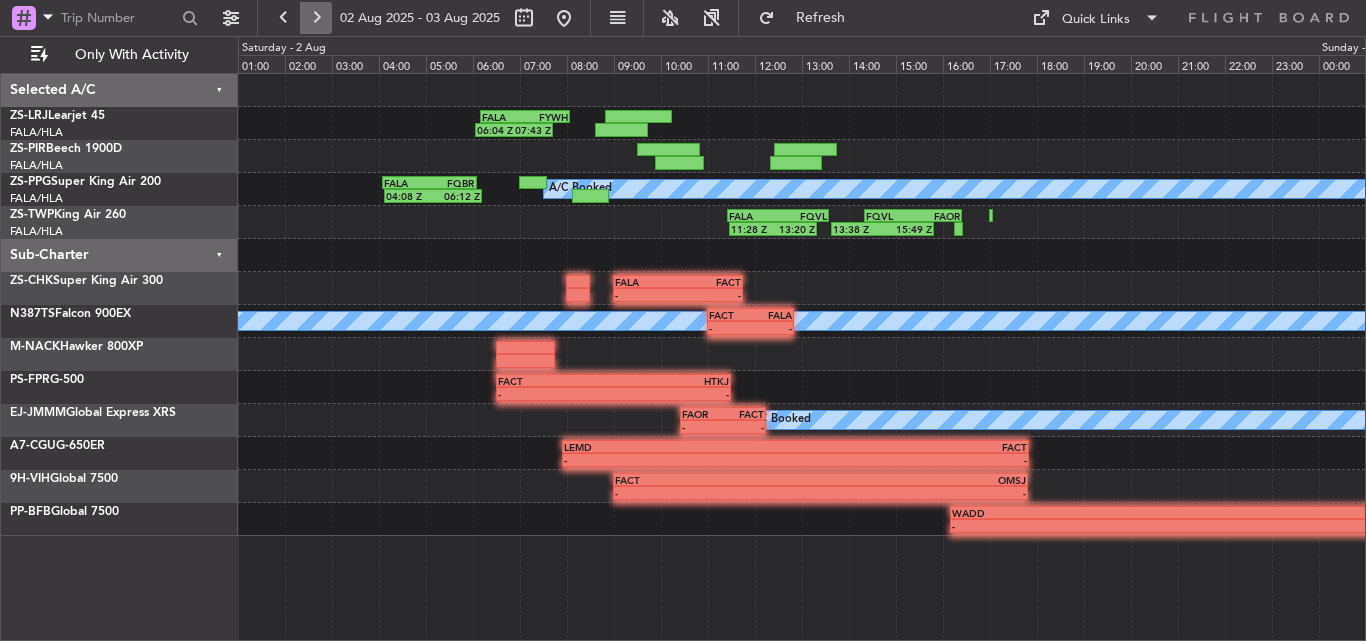 click at bounding box center (316, 18) 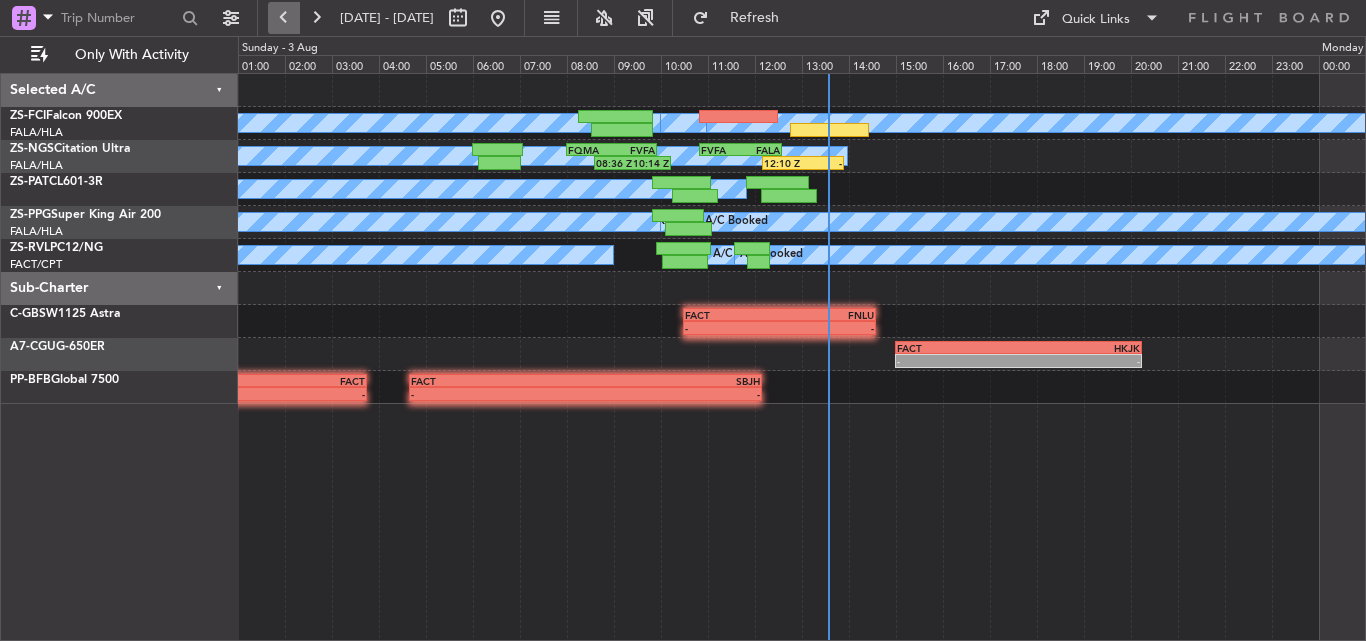 click at bounding box center [284, 18] 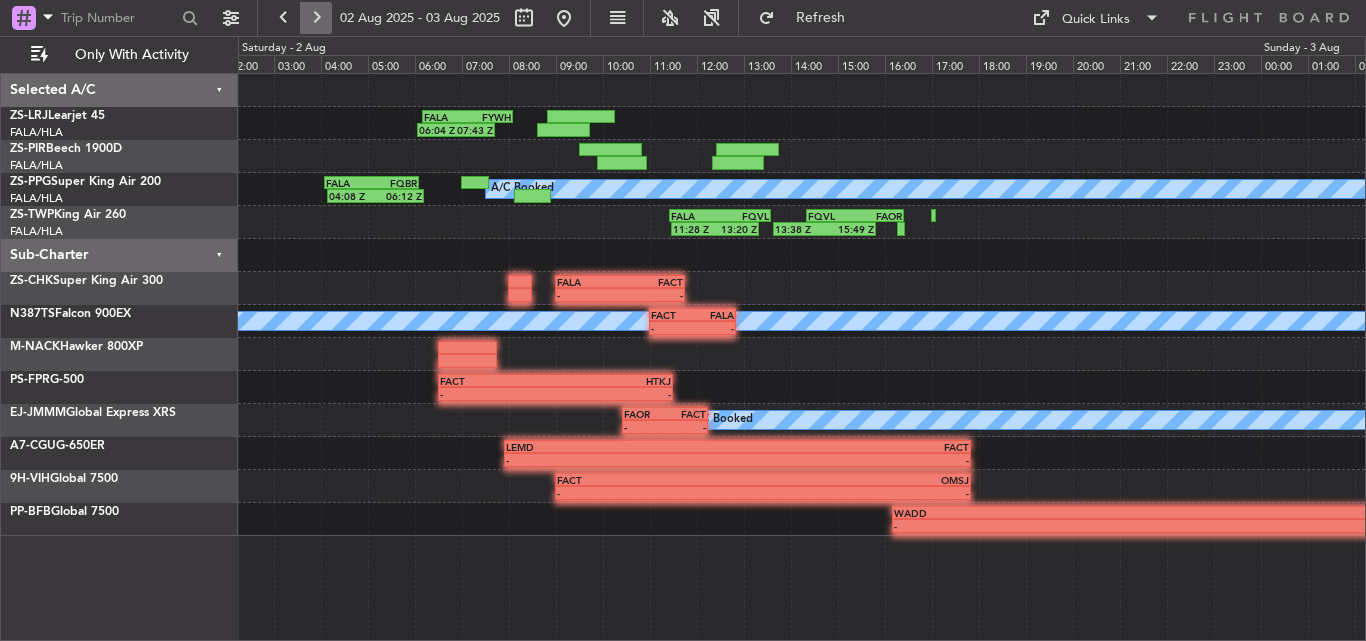 click at bounding box center [316, 18] 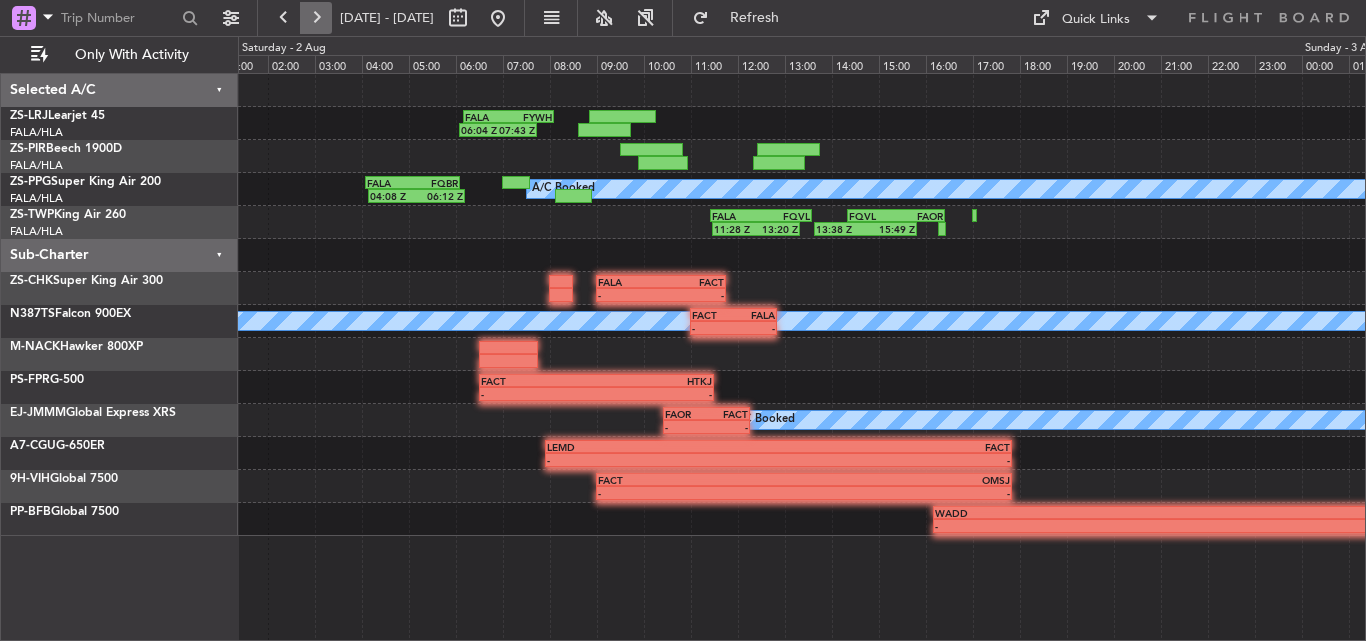 click at bounding box center [316, 18] 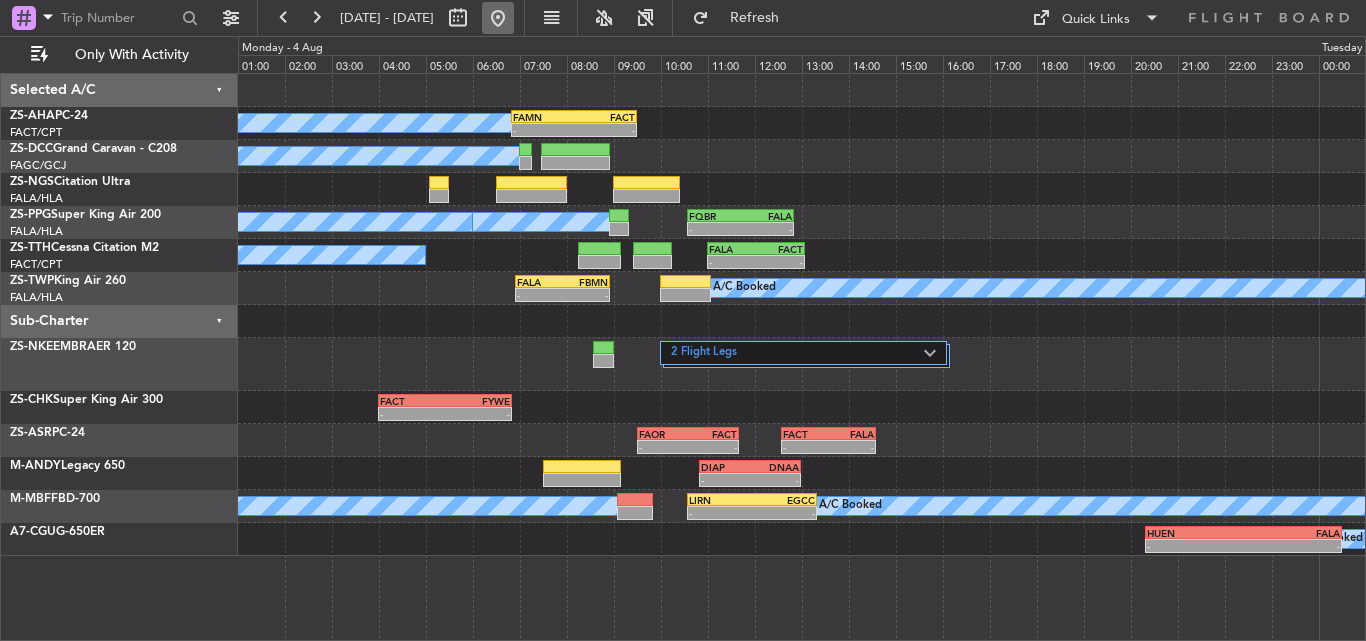 click at bounding box center (498, 18) 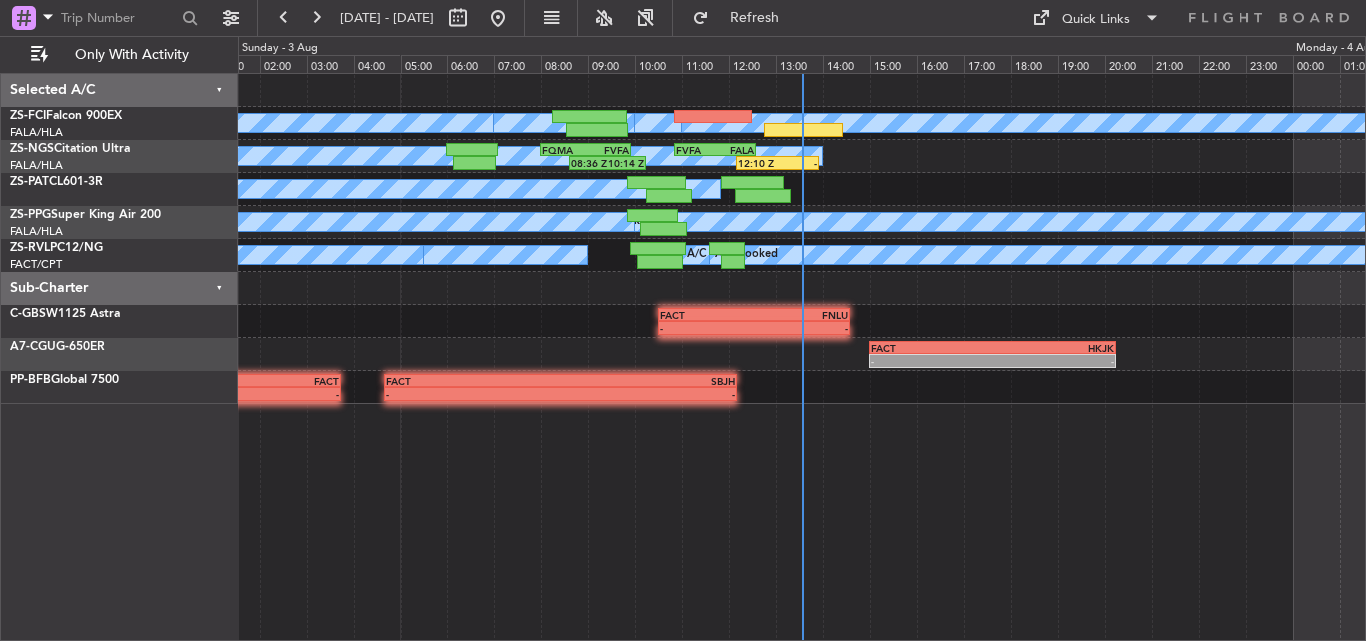 click on "A/C Booked
A/C Booked
A/C Booked
A/C Booked
A/C Booked
A/C Booked
12:10 Z
-
FVFA
10:50 Z
FALA
12:35 Z
A/C Booked
08:36 Z
10:14 Z
FQMA
08:00 Z
FVFA
09:55 Z
A/C Booked
A/C Booked
A/C Booked
A/C Booked
A/C Booked
A/C Booked
A/C Booked
A/C Booked
A/C Booked
A/C Booked
A/C Booked
A/C Booked
A/C Booked
-
-
FACT
10:30 Z
FNLU
- -" 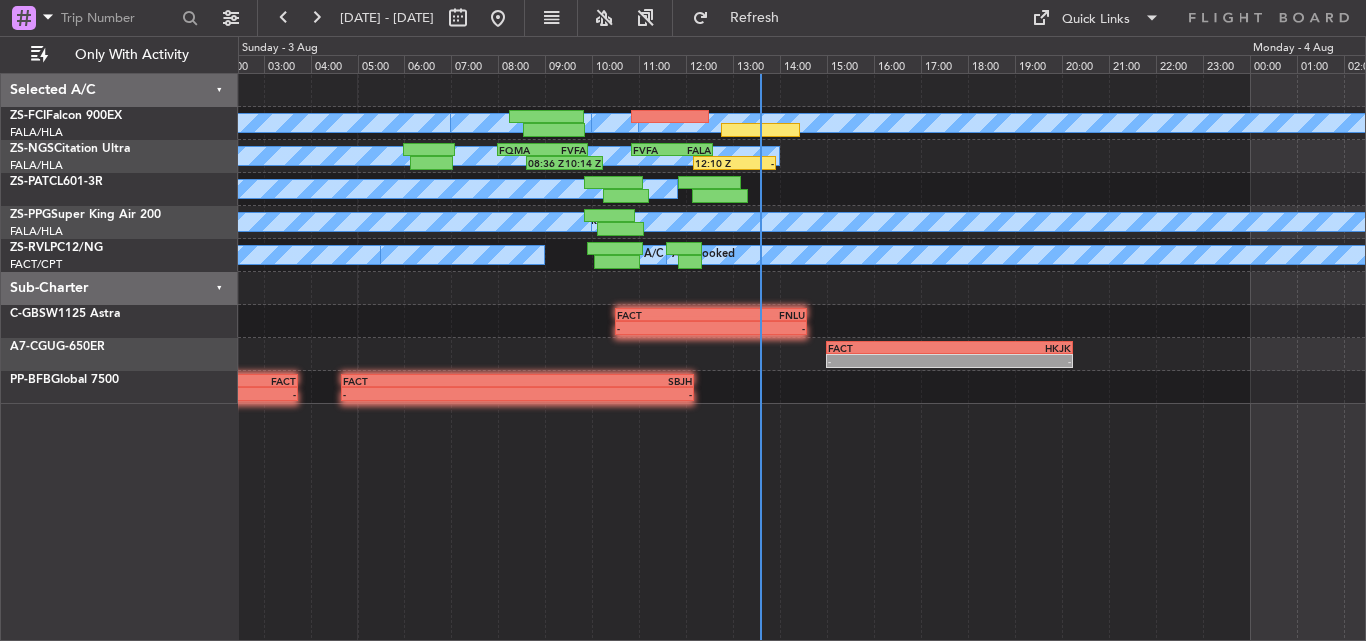 click on "A/C Booked
A/C Booked
A/C Booked
A/C Booked
A/C Booked
A/C Booked
12:10 Z
-
FVFA
10:50 Z
FALA
12:35 Z
A/C Booked
08:36 Z
10:14 Z
FQMA
08:00 Z
FVFA
09:55 Z
A/C Booked
A/C Booked
A/C Booked
A/C Booked
A/C Booked
A/C Booked
A/C Booked
A/C Booked
A/C Booked
A/C Booked
A/C Booked
A/C Booked
A/C Booked
-
-
FACT
10:30 Z
FNLU
- -" 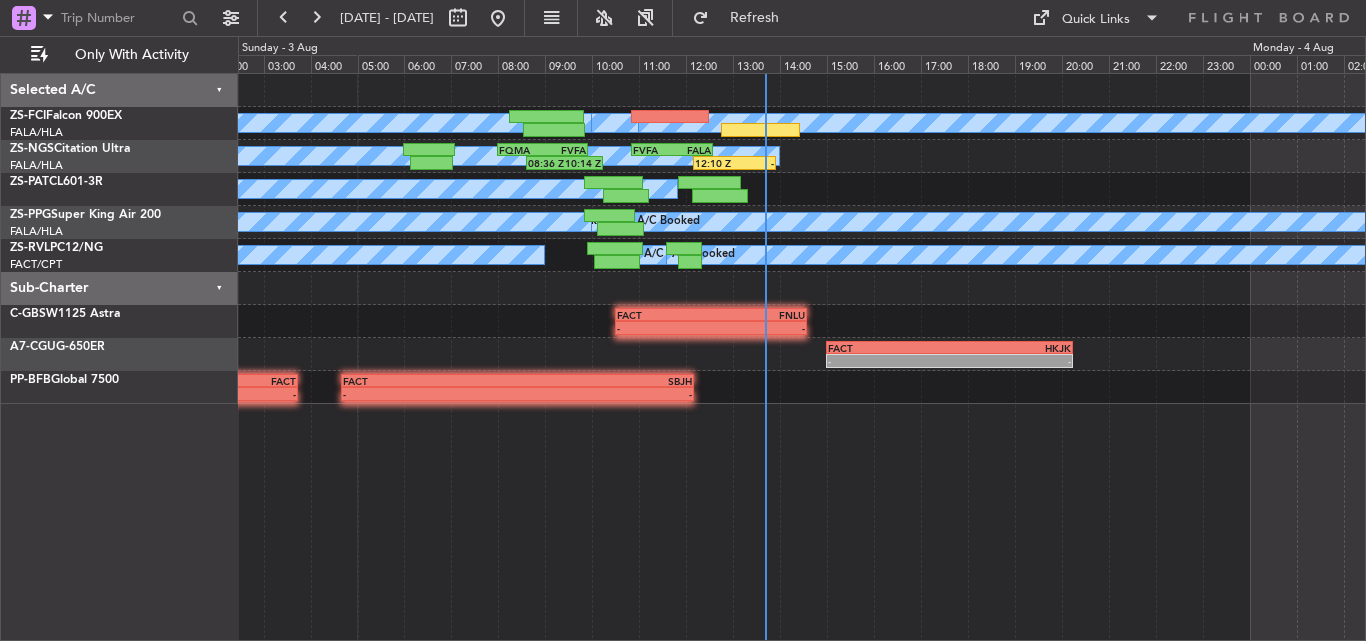 type 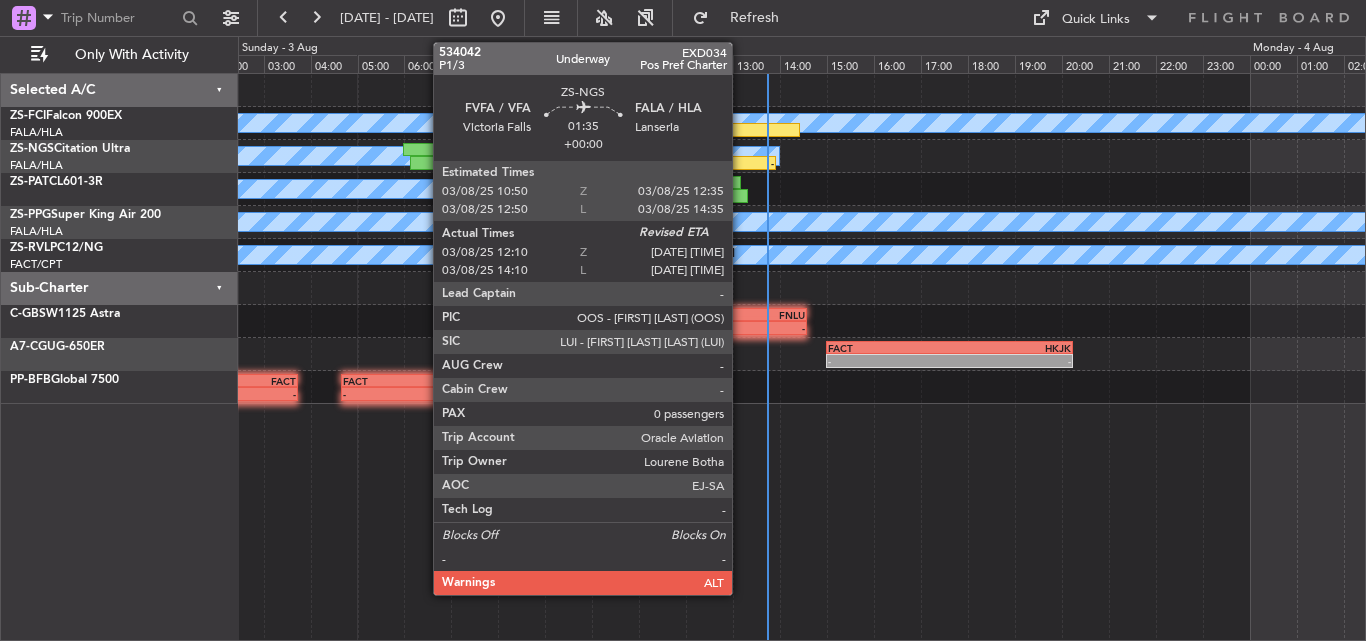 click on "-" 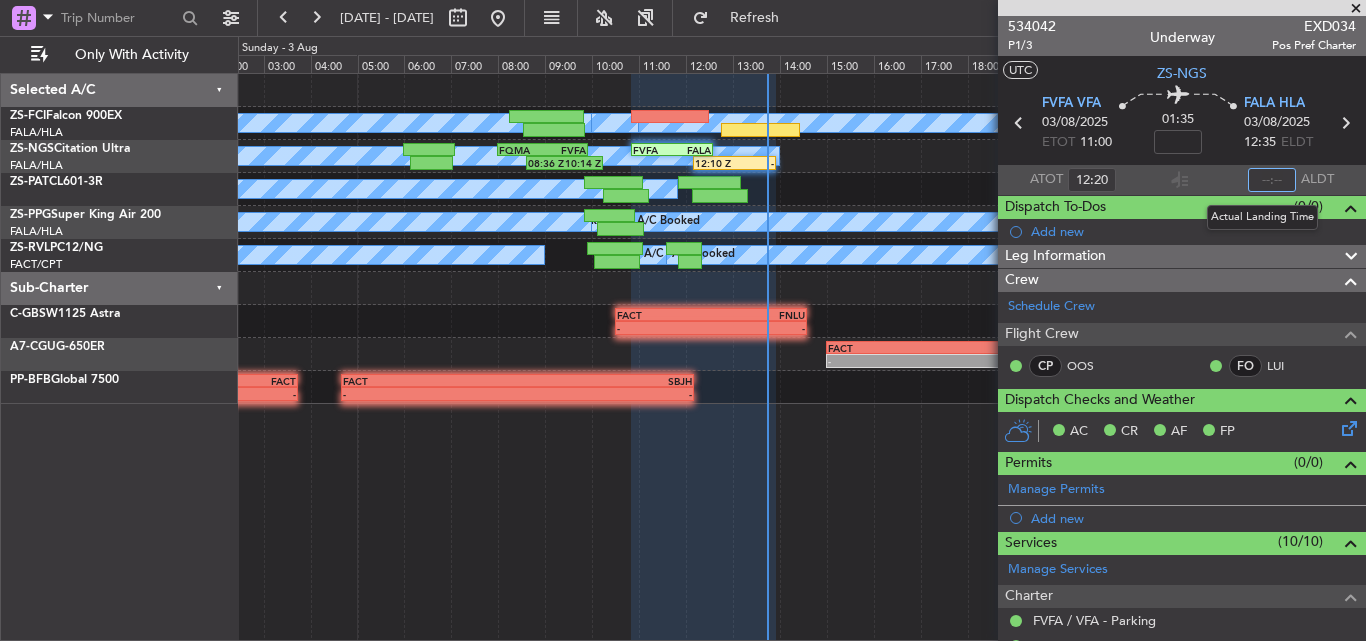 click at bounding box center [1272, 180] 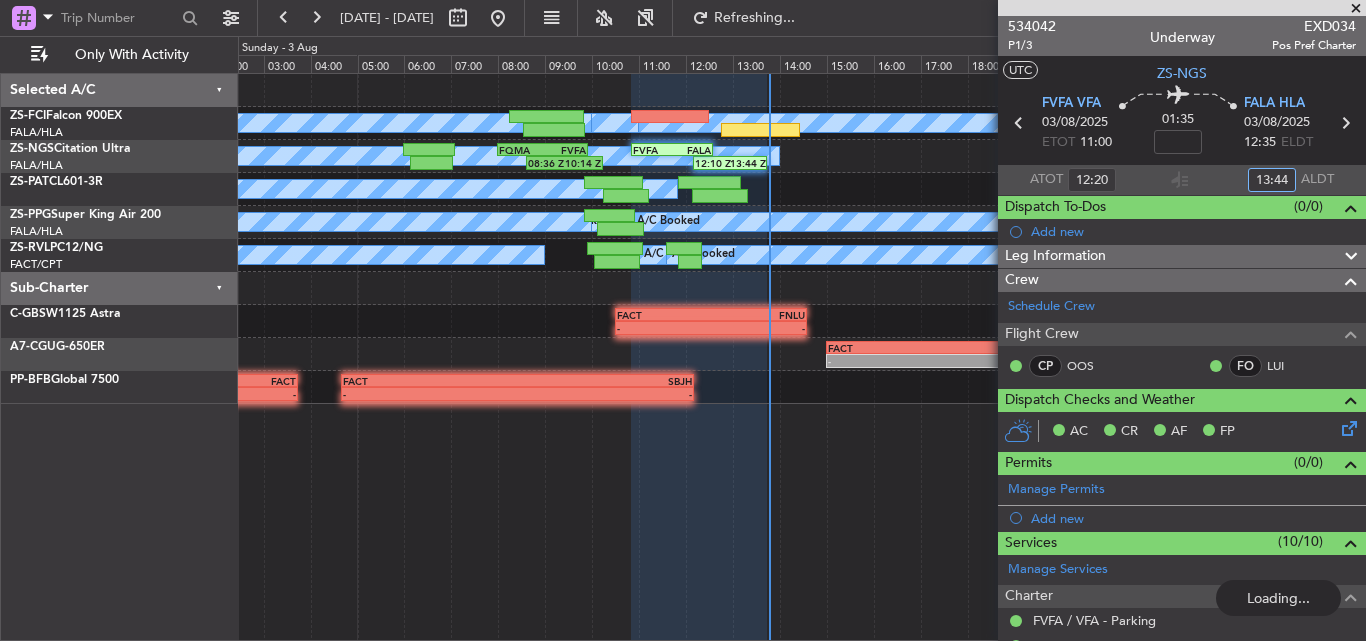 type on "13:44" 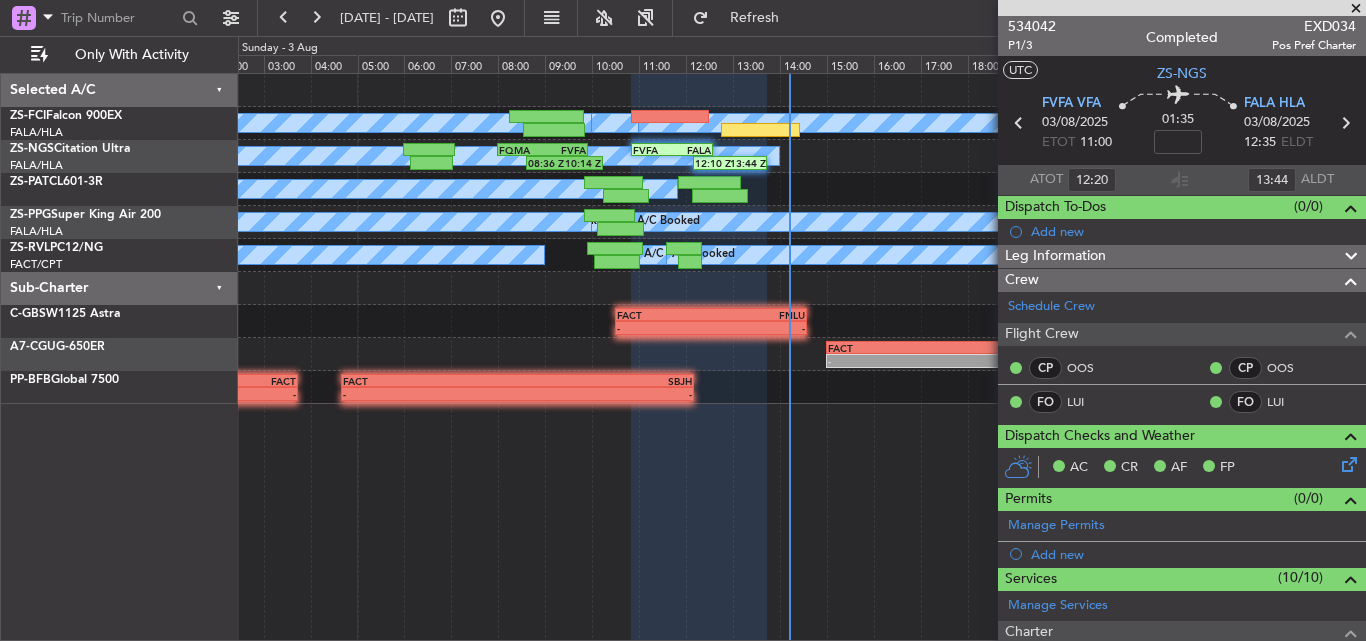 click at bounding box center [1356, 9] 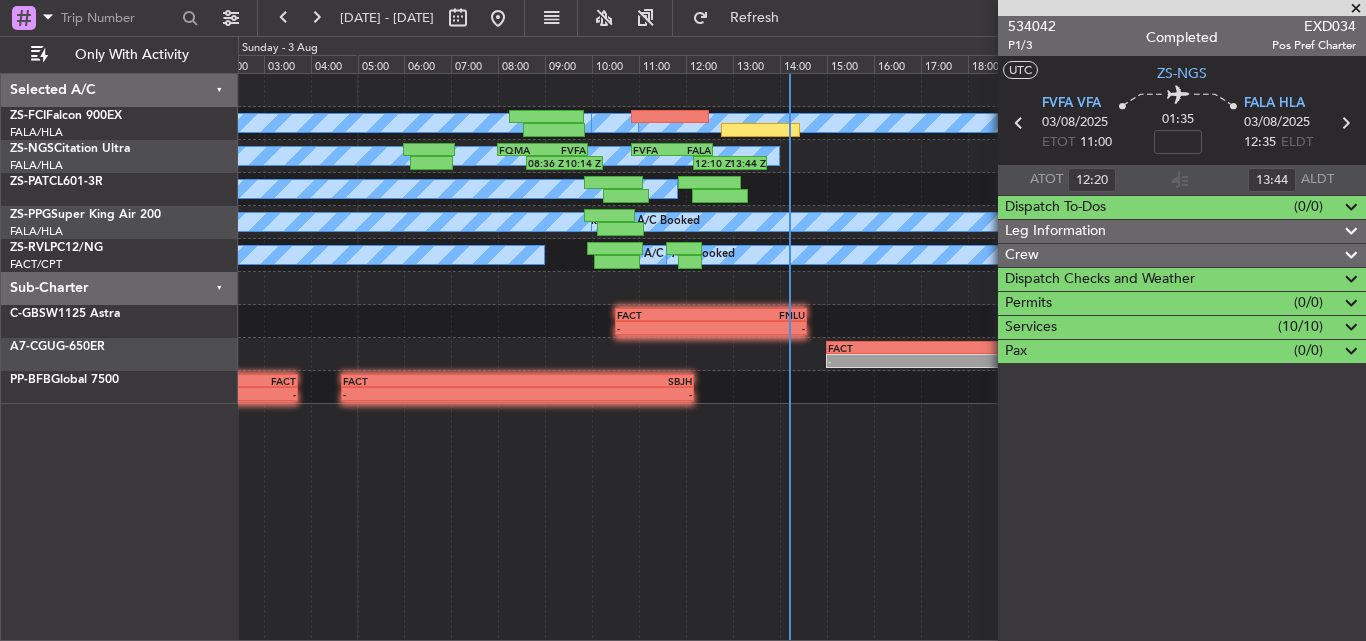 click on "A/C Booked
A/C Booked
A/C Booked
A/C Booked
A/C Booked
A/C Booked
A/C Booked
08:36 Z
10:14 Z
FQMA
08:00 Z
FVFA
09:55 Z
12:10 Z
13:44 Z
FVFA
10:50 Z
FALA
12:35 Z
A/C Booked
A/C Booked
A/C Booked
A/C Booked
A/C Booked
A/C Booked
A/C Booked
A/C Booked
A/C Booked
A/C Booked
A/C Booked
A/C Booked
A/C Booked
-
-
FACT
10:30 Z
FNLU" 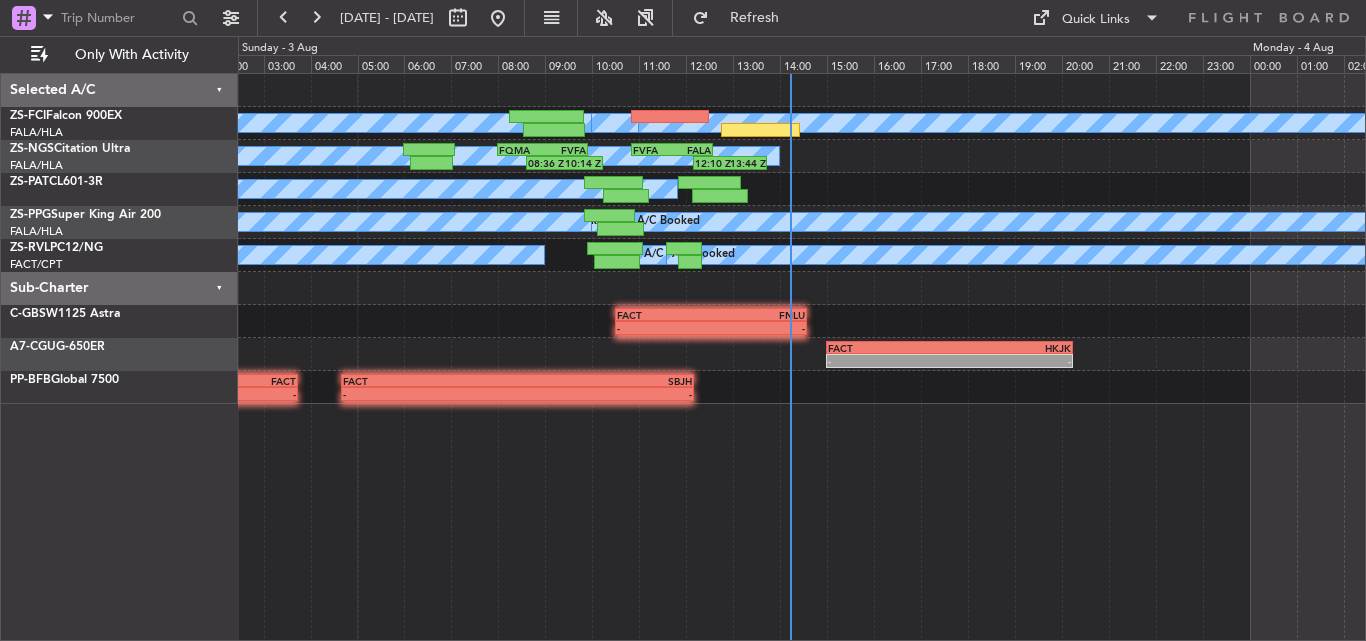 click on "A/C Booked
A/C Booked
A/C Booked
A/C Booked
A/C Booked
A/C Booked
A/C Booked
08:36 Z
10:14 Z
FQMA
08:00 Z
FVFA
09:55 Z
12:10 Z
13:44 Z
FVFA
10:50 Z
FALA
12:35 Z
A/C Booked
A/C Booked
A/C Booked
A/C Booked
A/C Booked
A/C Booked
A/C Booked
A/C Booked
A/C Booked
A/C Booked
A/C Booked
A/C Booked
A/C Booked
-
-
FACT
10:30 Z
FNLU" 